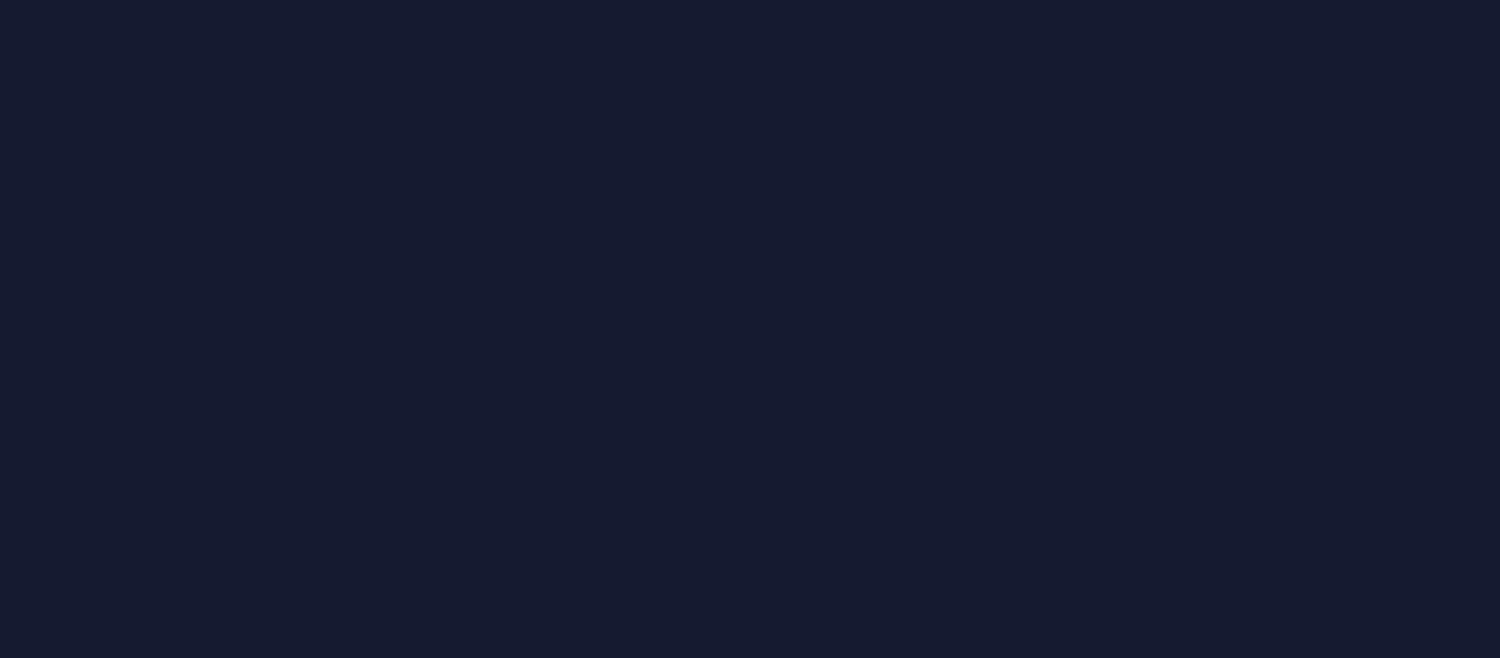 scroll, scrollTop: 0, scrollLeft: 0, axis: both 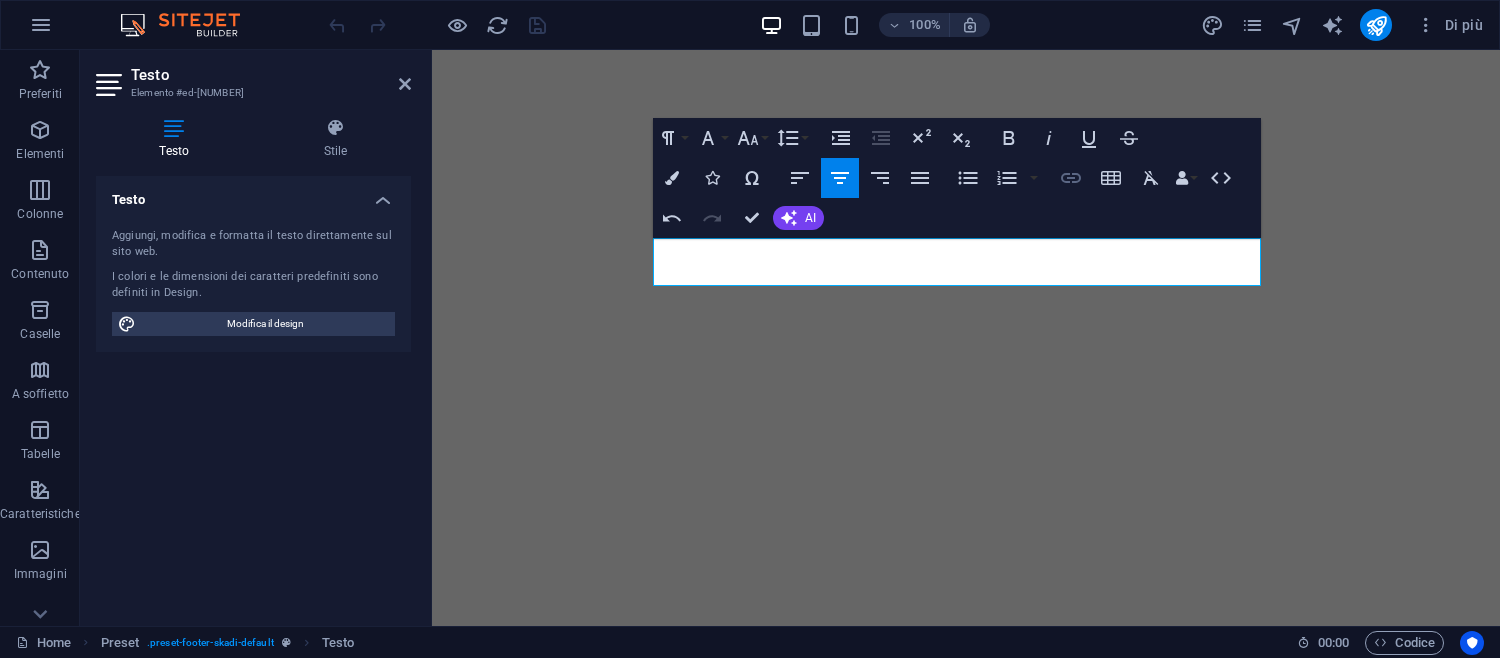 click 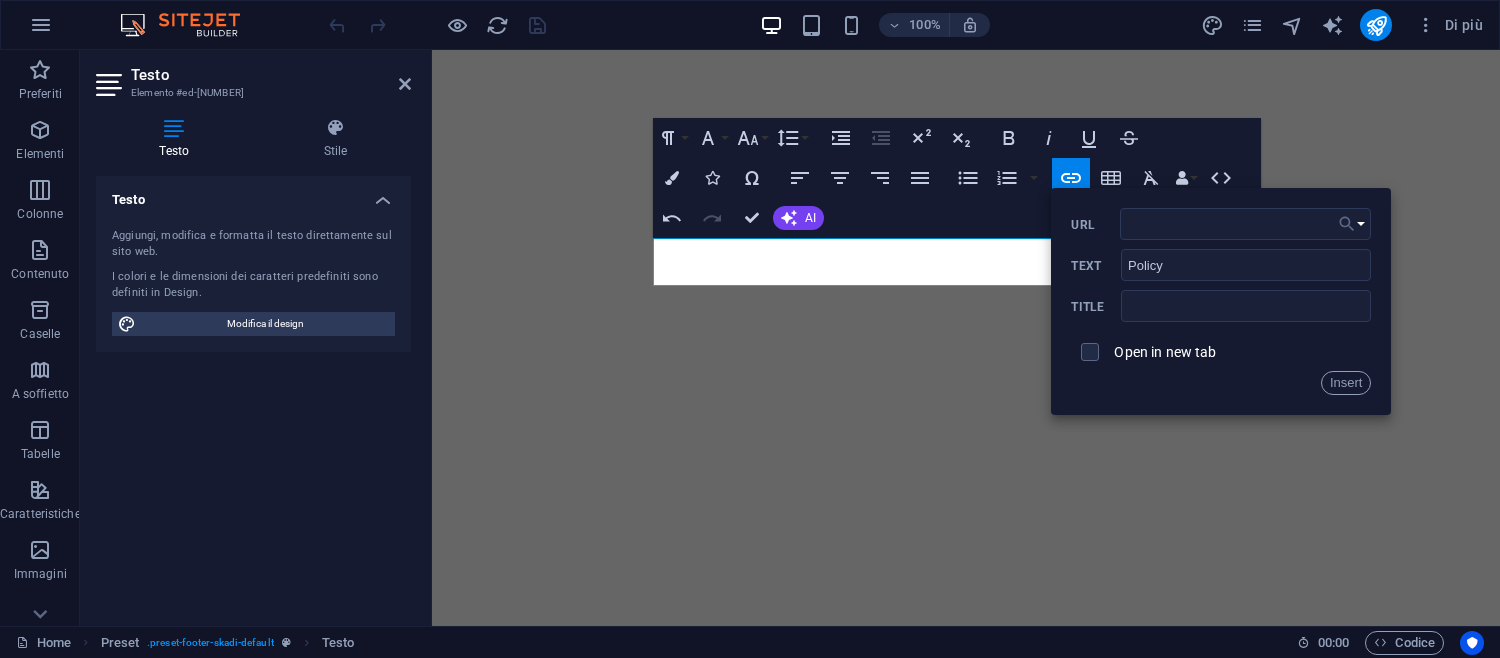 click 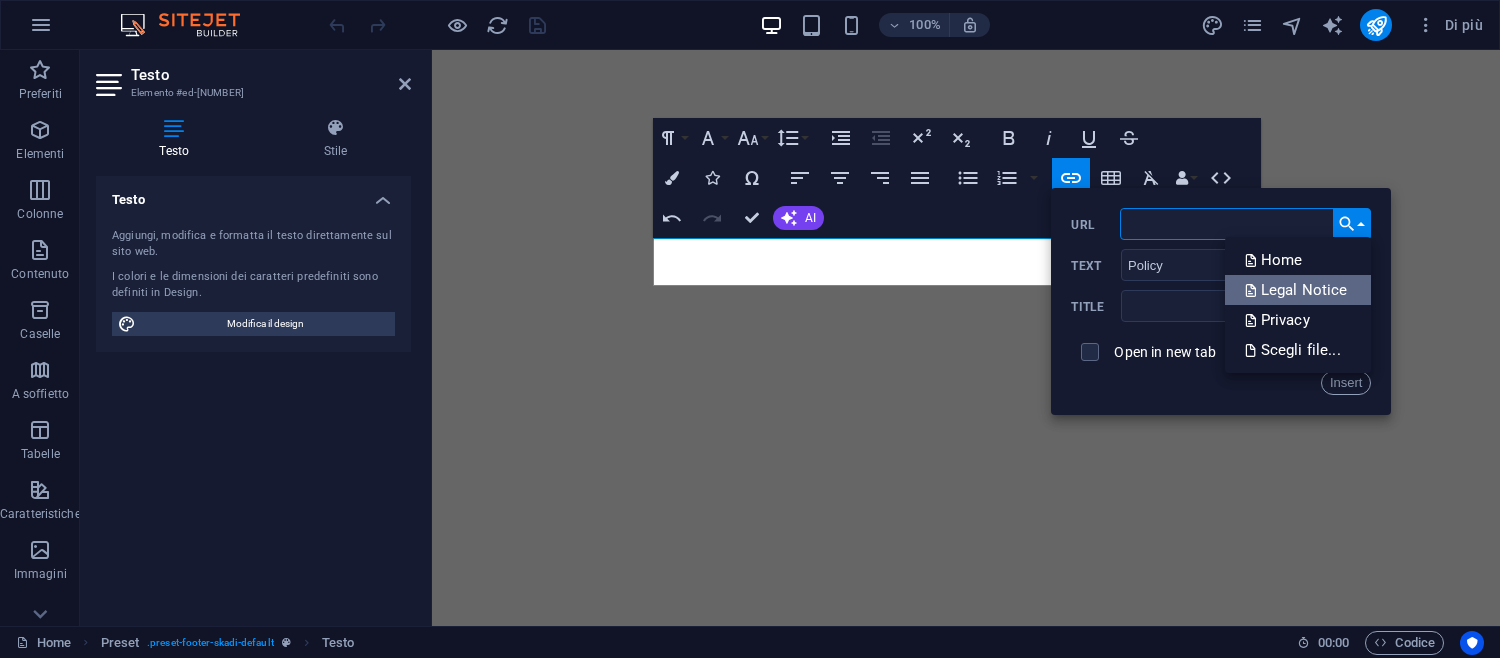 click on "Legal Notice" at bounding box center (1298, 290) 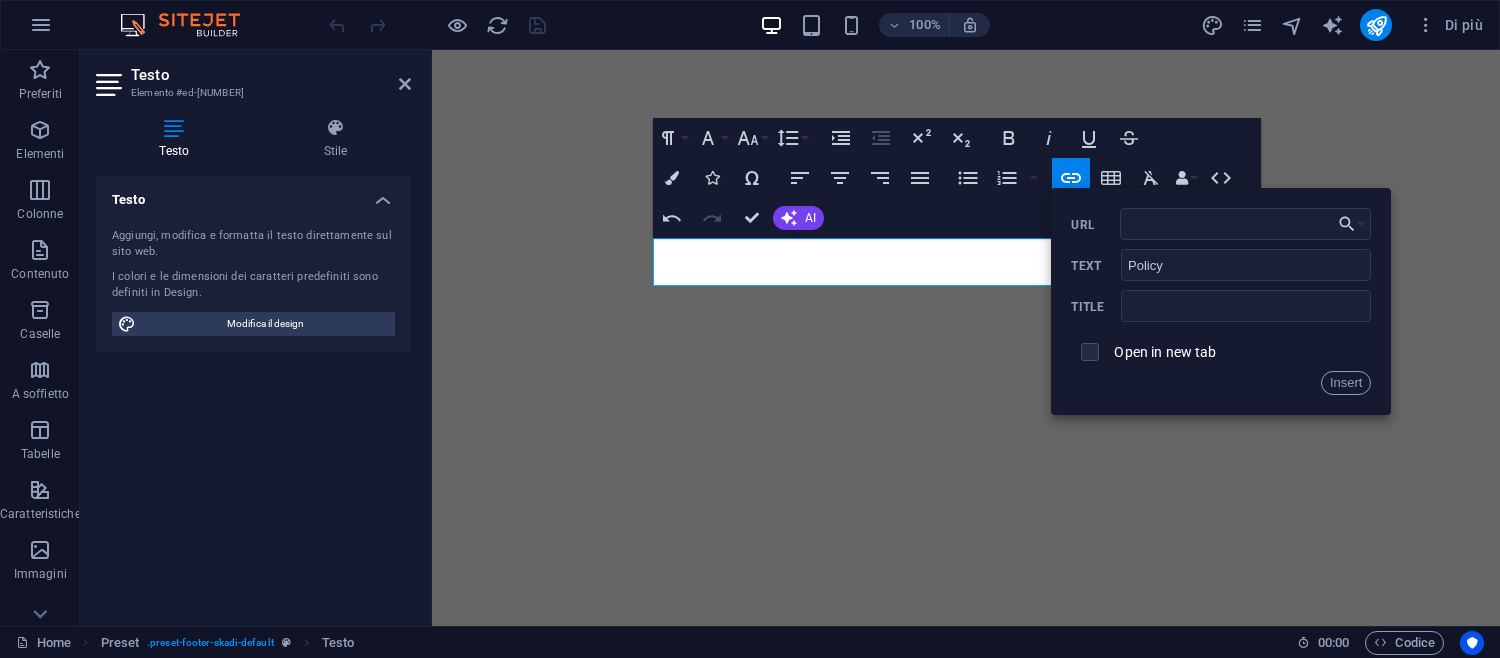 click at bounding box center (1087, 349) 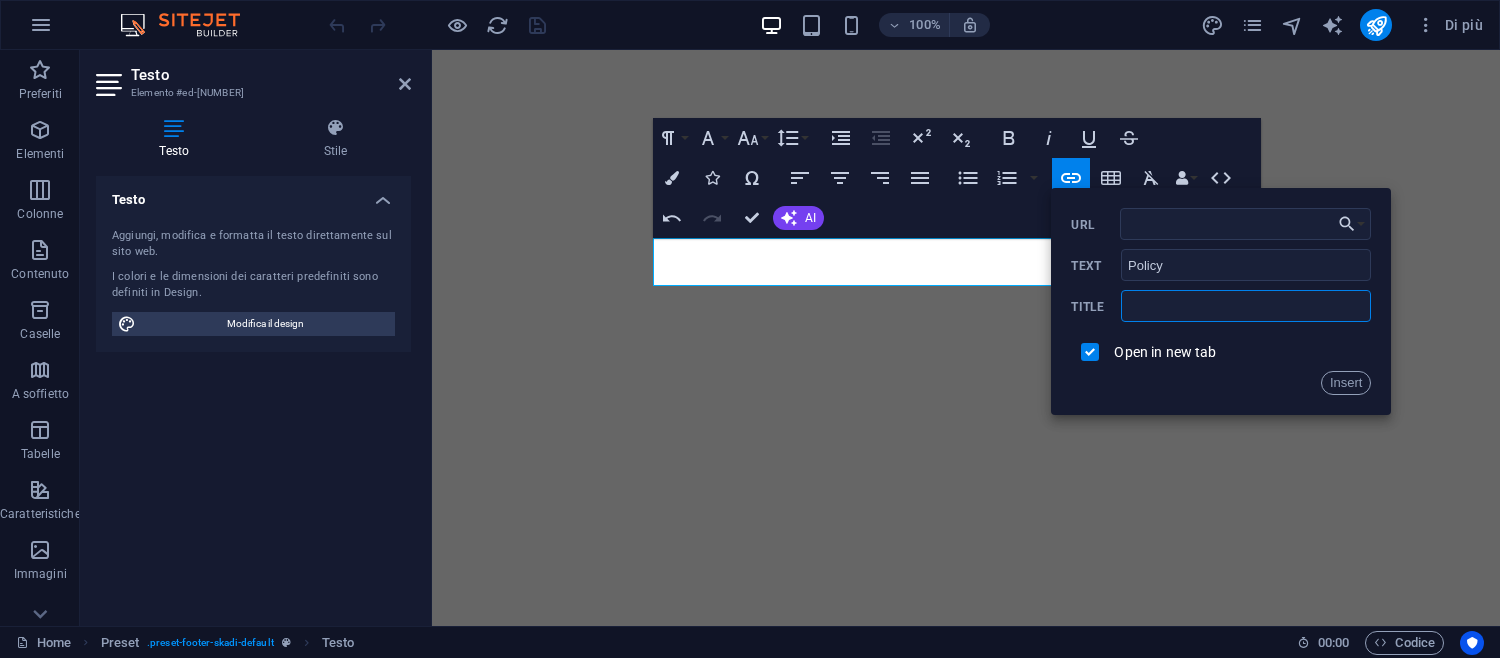 click at bounding box center [1246, 306] 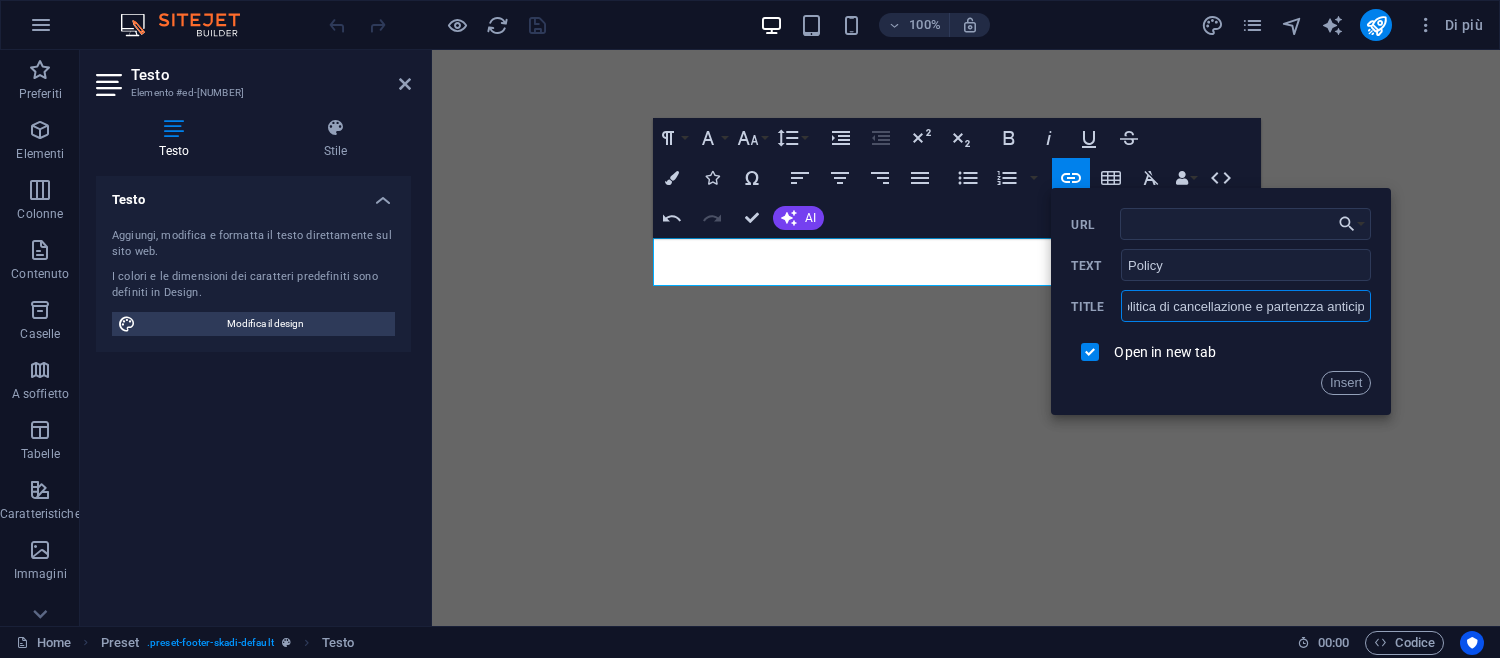 scroll, scrollTop: 0, scrollLeft: 32, axis: horizontal 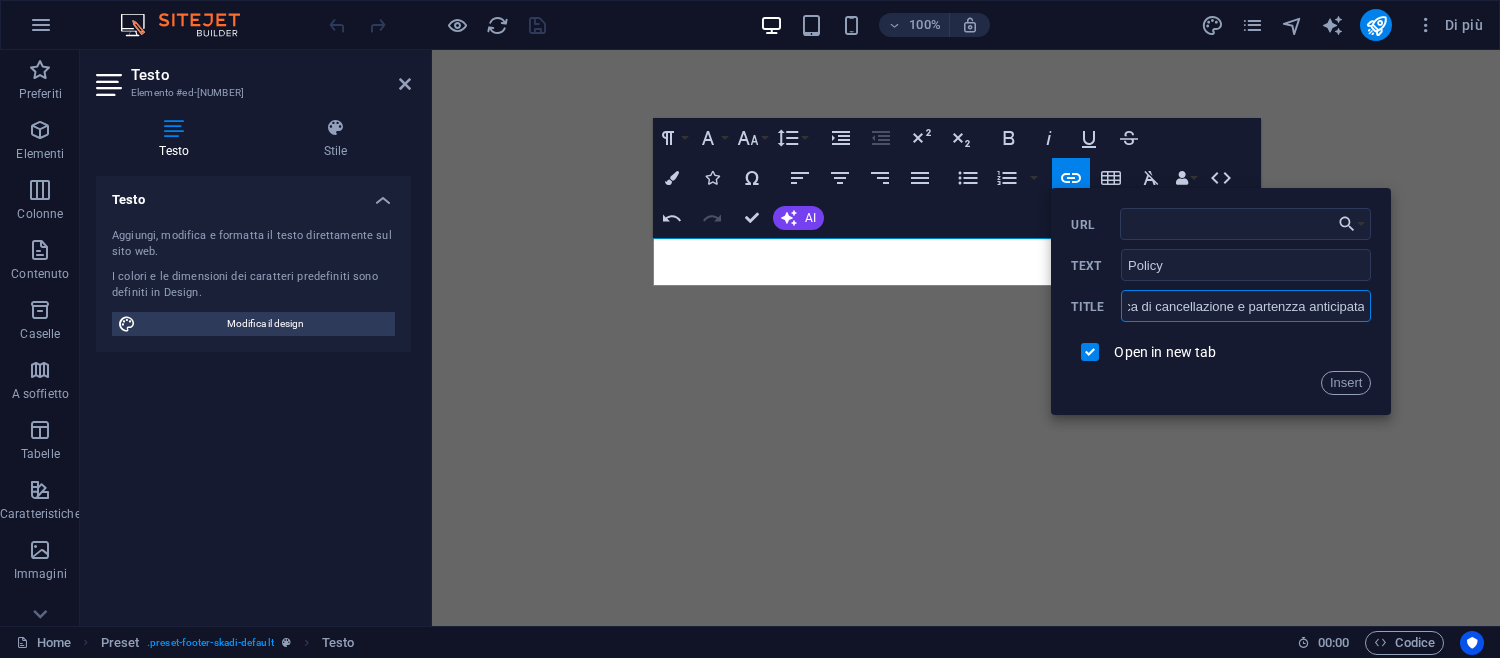 click on "Politica di cancellazione e partenzza anticipata" at bounding box center [1246, 306] 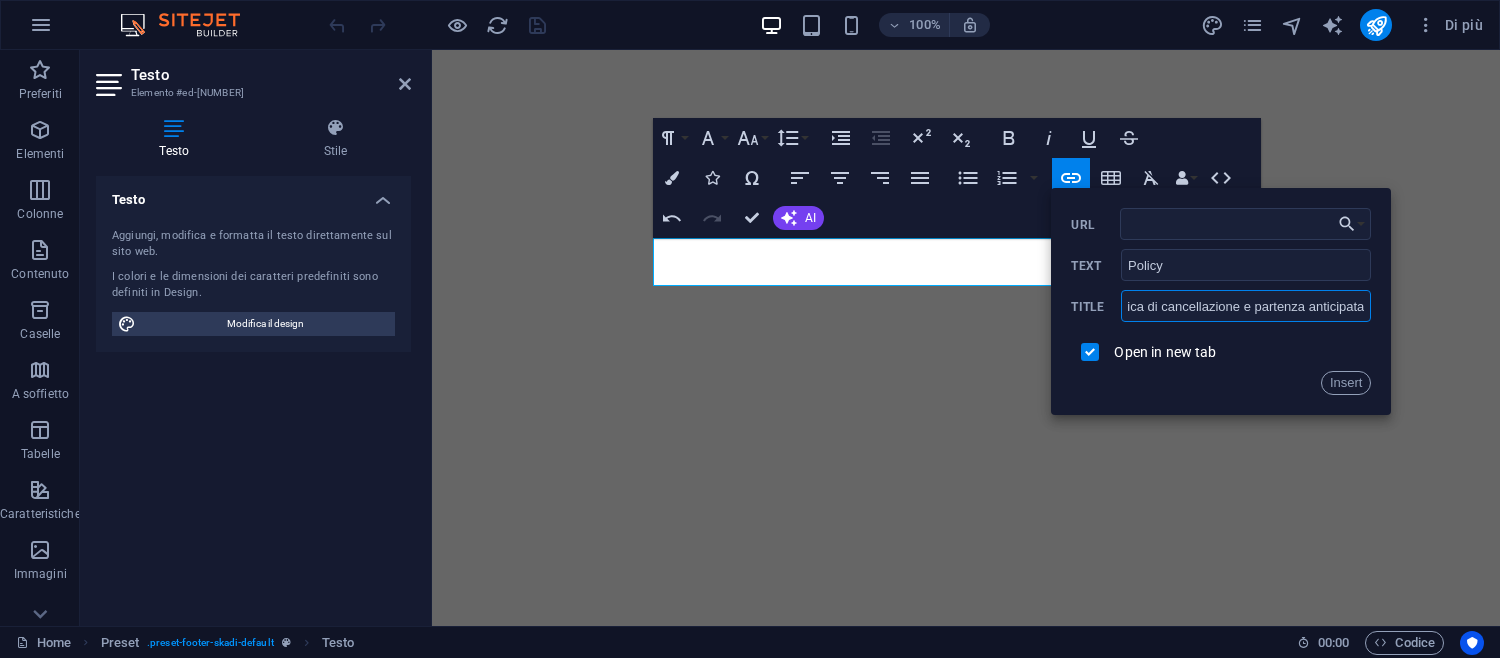 scroll, scrollTop: 0, scrollLeft: 25, axis: horizontal 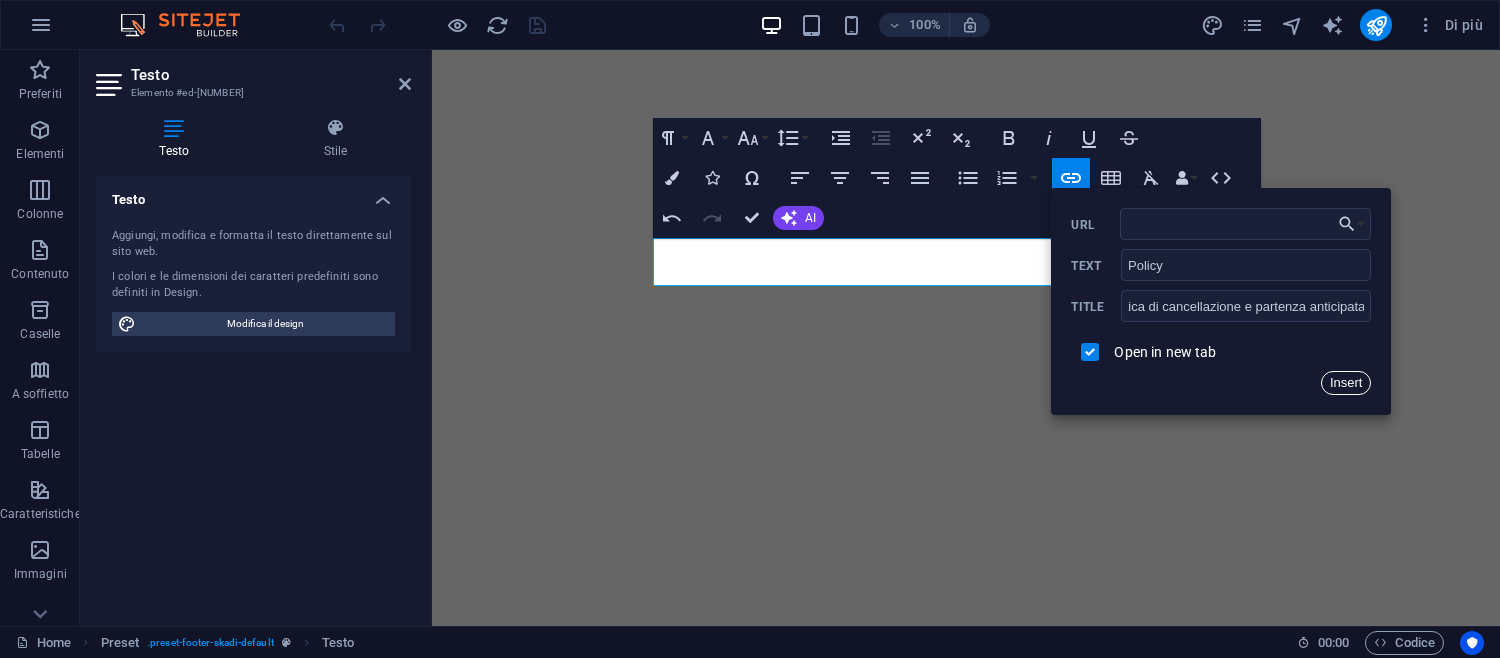 click on "Insert" at bounding box center (1346, 383) 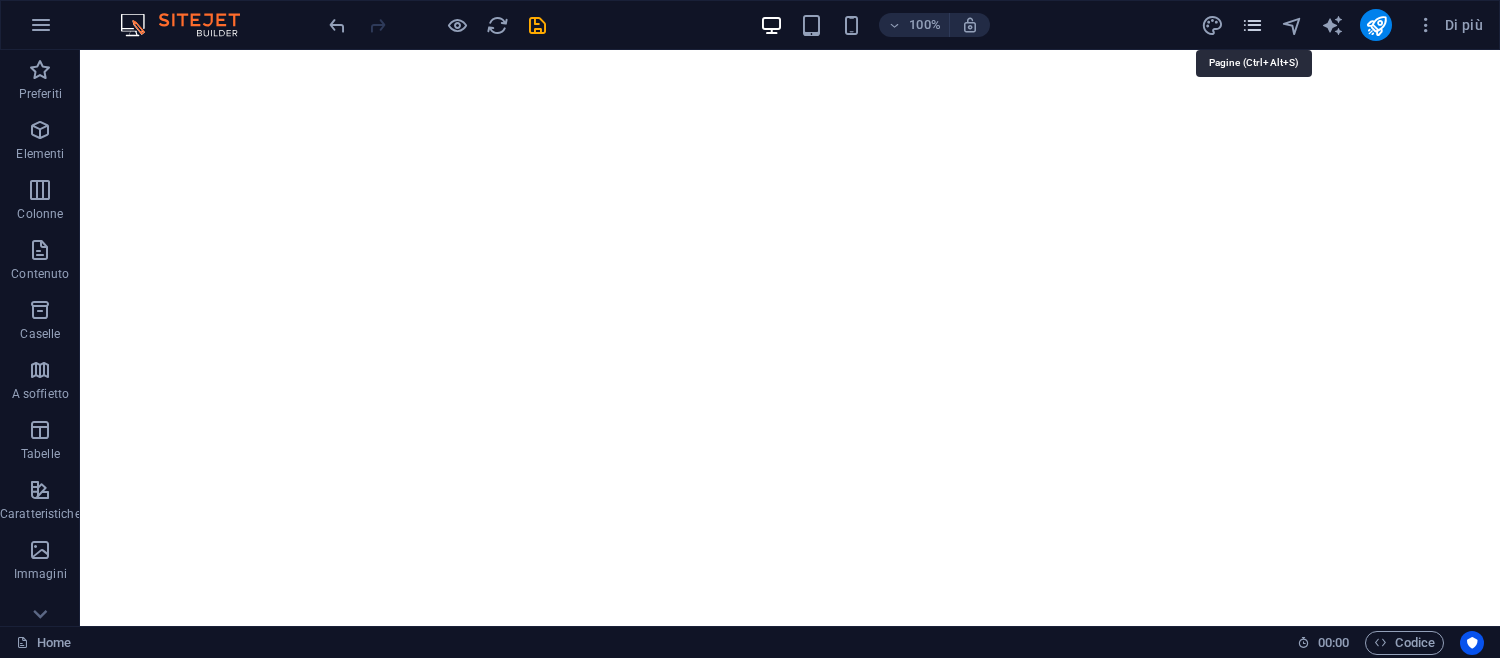click at bounding box center [1252, 25] 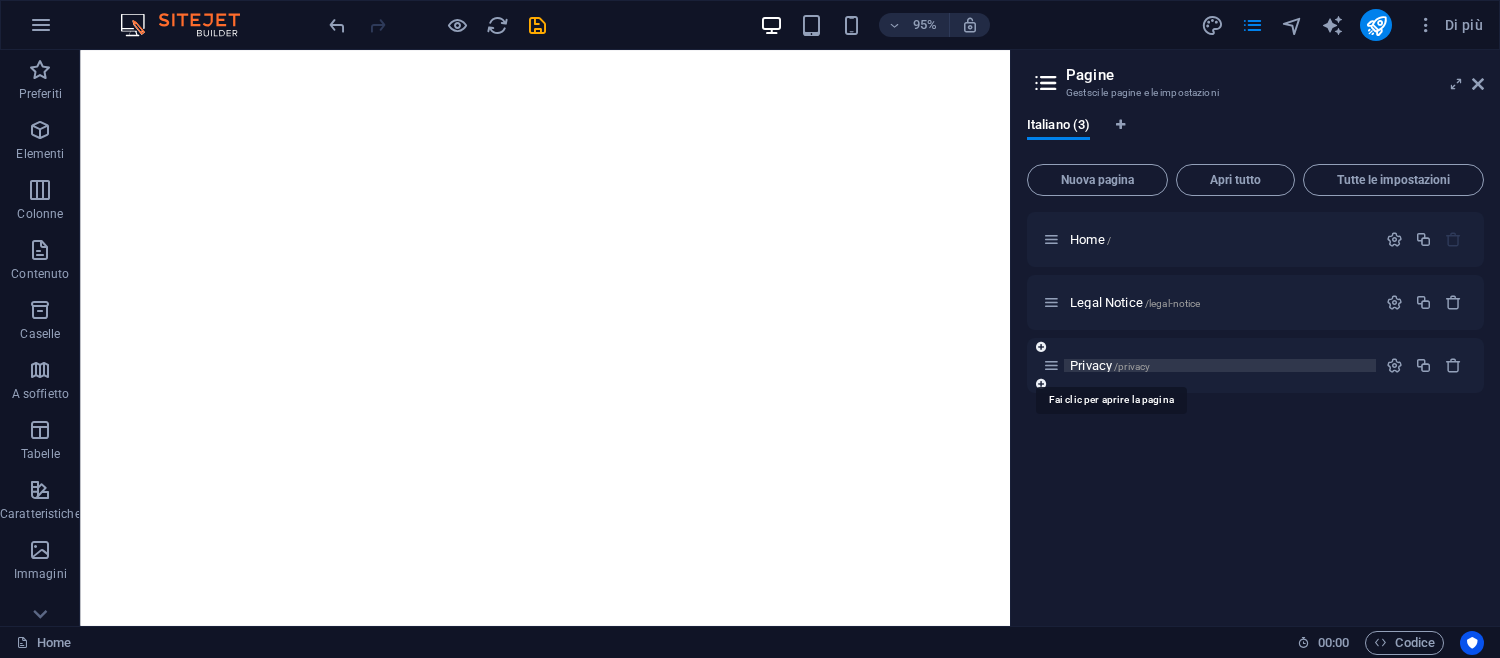 click on "Privacy /privacy" at bounding box center (1110, 365) 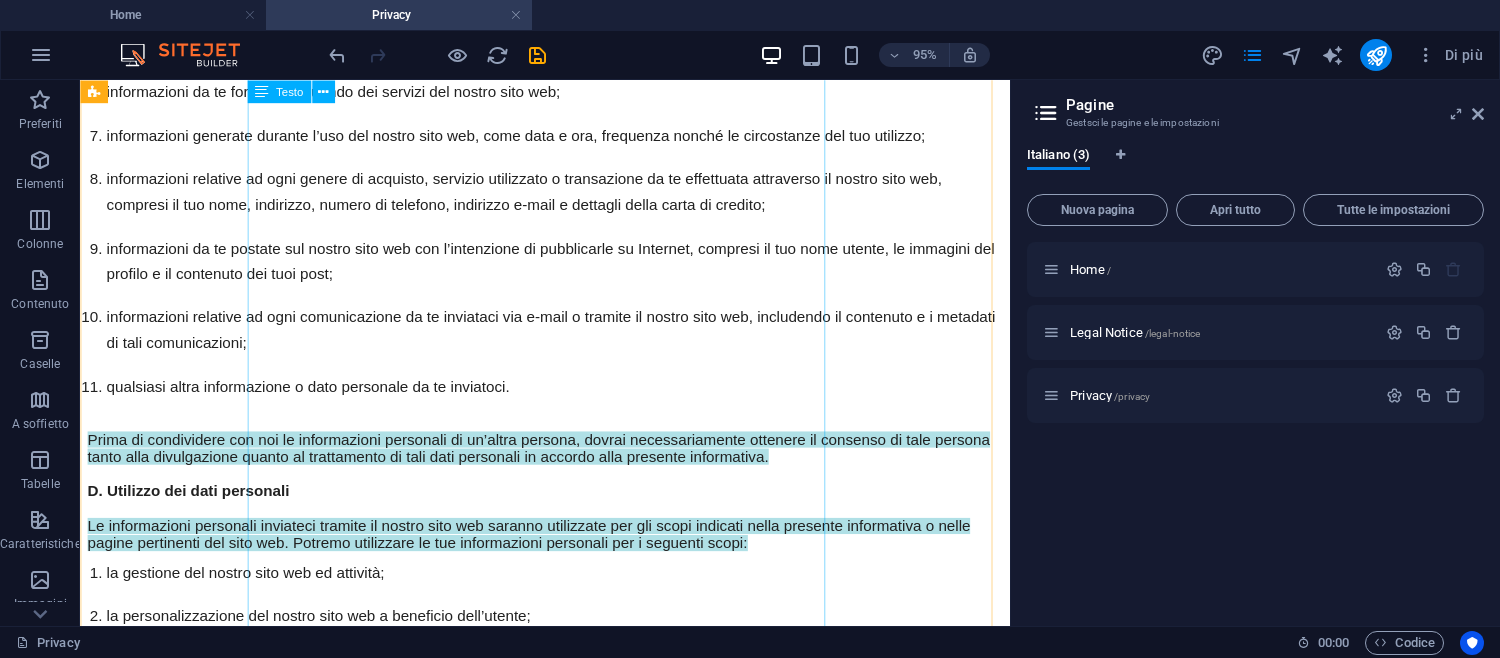 scroll, scrollTop: 745, scrollLeft: 0, axis: vertical 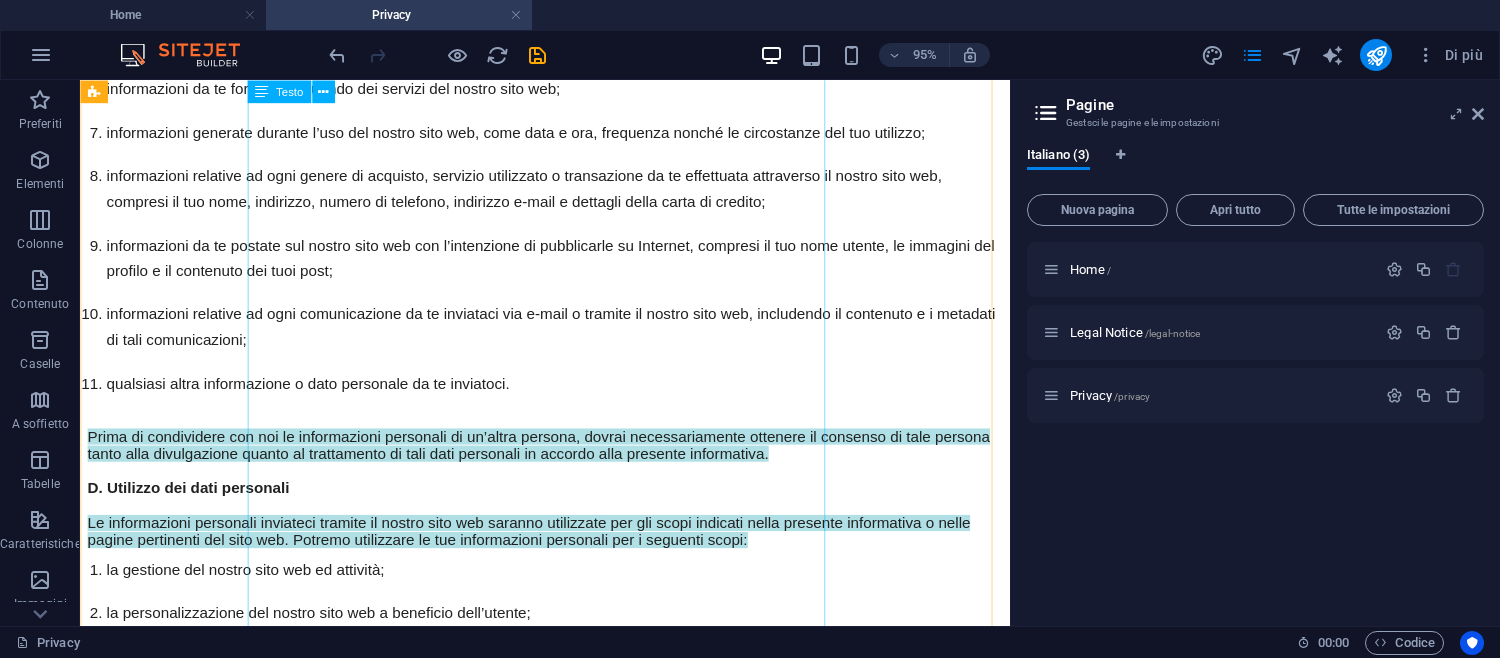 click on "A. Introduzione La privacy dei visitatori del nostro sito web è molto importante per noi, quindi ci impegniamo a tutelarla. La presente informativa sulla privacy illustra come tratteremo le tue informazioni personali. In accordo ai termini della presente informativa, prestando il tuo consenso all’utilizzo dei cookie in occasione della tua prima visita al nostro sito web, ci permetti di utilizzare tali cookie ogni volta che visiterai il nostro sito B. Credits Questo documento è stato creato utilizzando un modello di SEQ Legal (seqlegal.com) modificato da Website Planet  (www.websiteplanet.com ) C. Raccolta dei dati personali Potranno essere raccolti, memorizzati e utilizzati dati personali delle seguenti tipologie: informazioni riguardanti il tuo dispositivo, fra cui indirizzo IP, posizione geografica, tipo e versione del browser e del sistema operativo in uso;  informazioni da te fornite al momento della registrazione al nostro sito web, come il tuo indirizzo e-mail; D. Utilizzo dei dati personali );" at bounding box center [569, 2290] 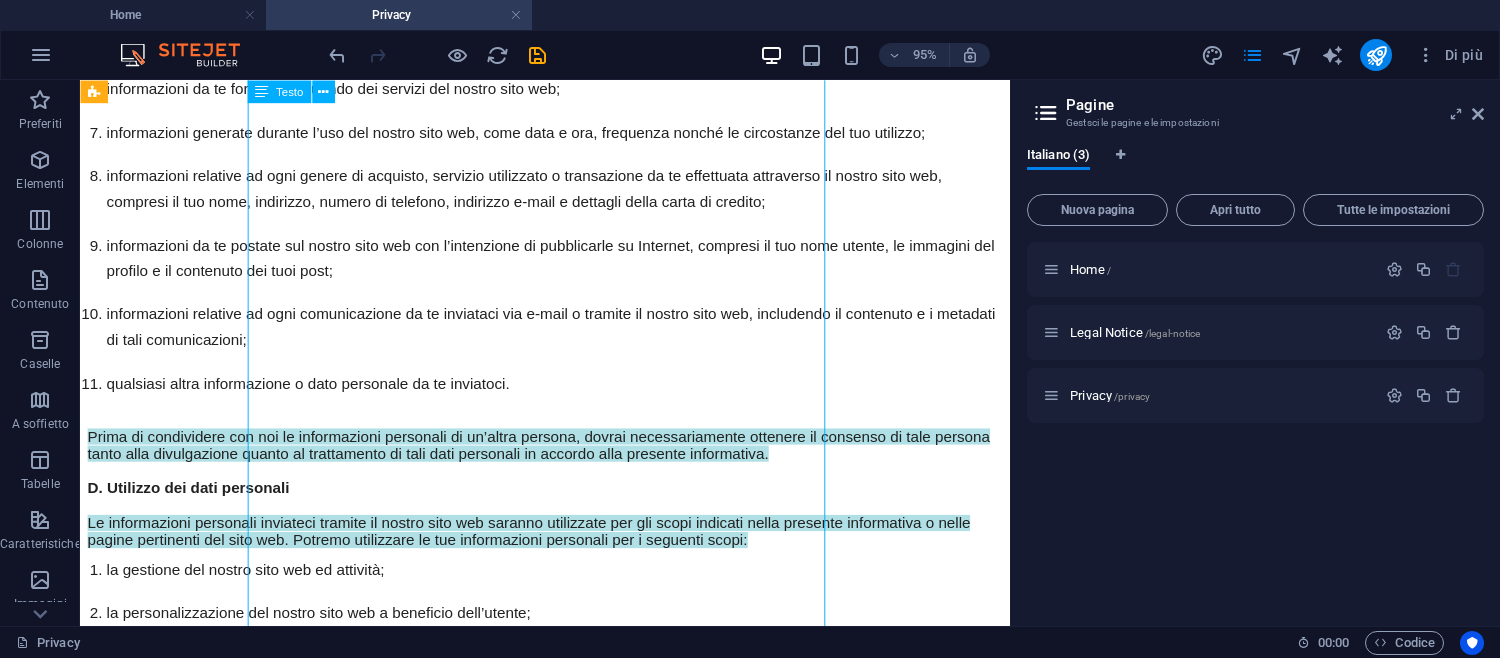 click on "A. Introduzione La privacy dei visitatori del nostro sito web è molto importante per noi, quindi ci impegniamo a tutelarla. La presente informativa sulla privacy illustra come tratteremo le tue informazioni personali. In accordo ai termini della presente informativa, prestando il tuo consenso all’utilizzo dei cookie in occasione della tua prima visita al nostro sito web, ci permetti di utilizzare tali cookie ogni volta che visiterai il nostro sito B. Credits Questo documento è stato creato utilizzando un modello di SEQ Legal (seqlegal.com) modificato da Website Planet  (www.websiteplanet.com ) C. Raccolta dei dati personali Potranno essere raccolti, memorizzati e utilizzati dati personali delle seguenti tipologie: informazioni riguardanti il tuo dispositivo, fra cui indirizzo IP, posizione geografica, tipo e versione del browser e del sistema operativo in uso;  informazioni da te fornite al momento della registrazione al nostro sito web, come il tuo indirizzo e-mail; D. Utilizzo dei dati personali );" at bounding box center (569, 2290) 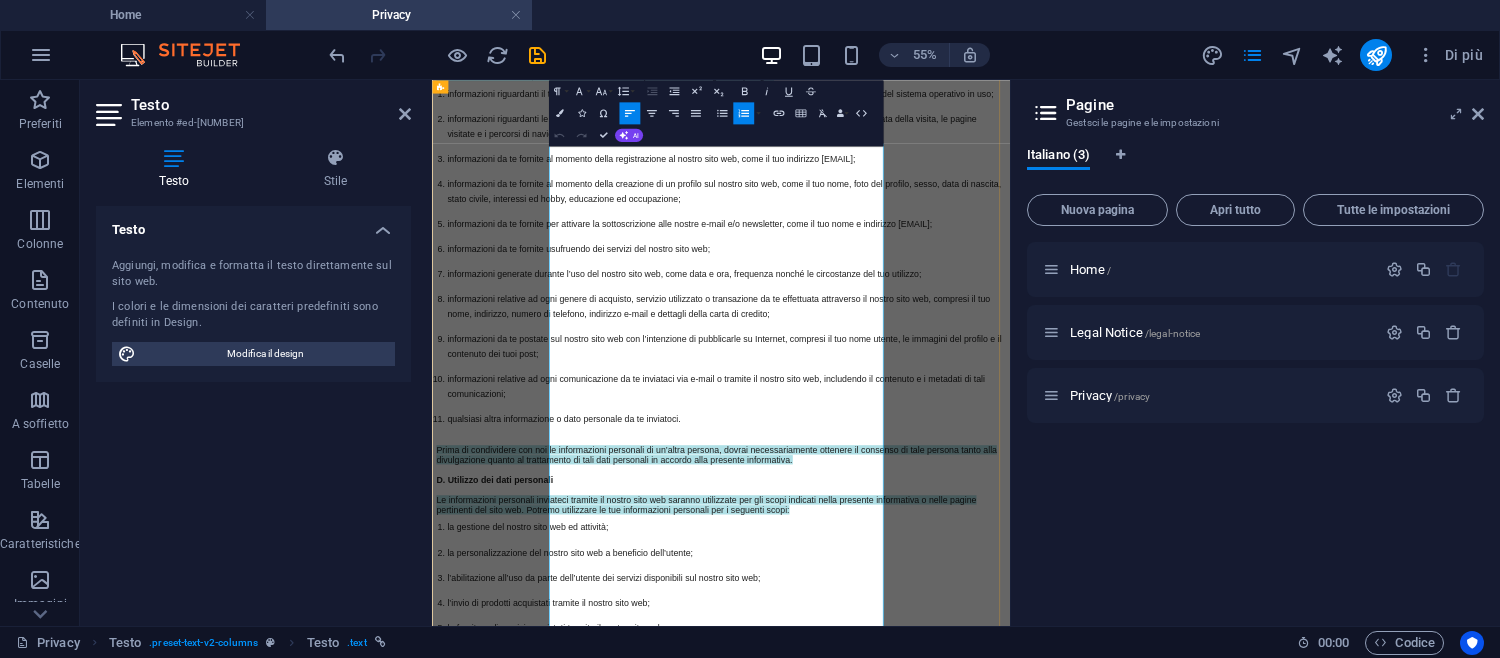 scroll, scrollTop: 423, scrollLeft: 0, axis: vertical 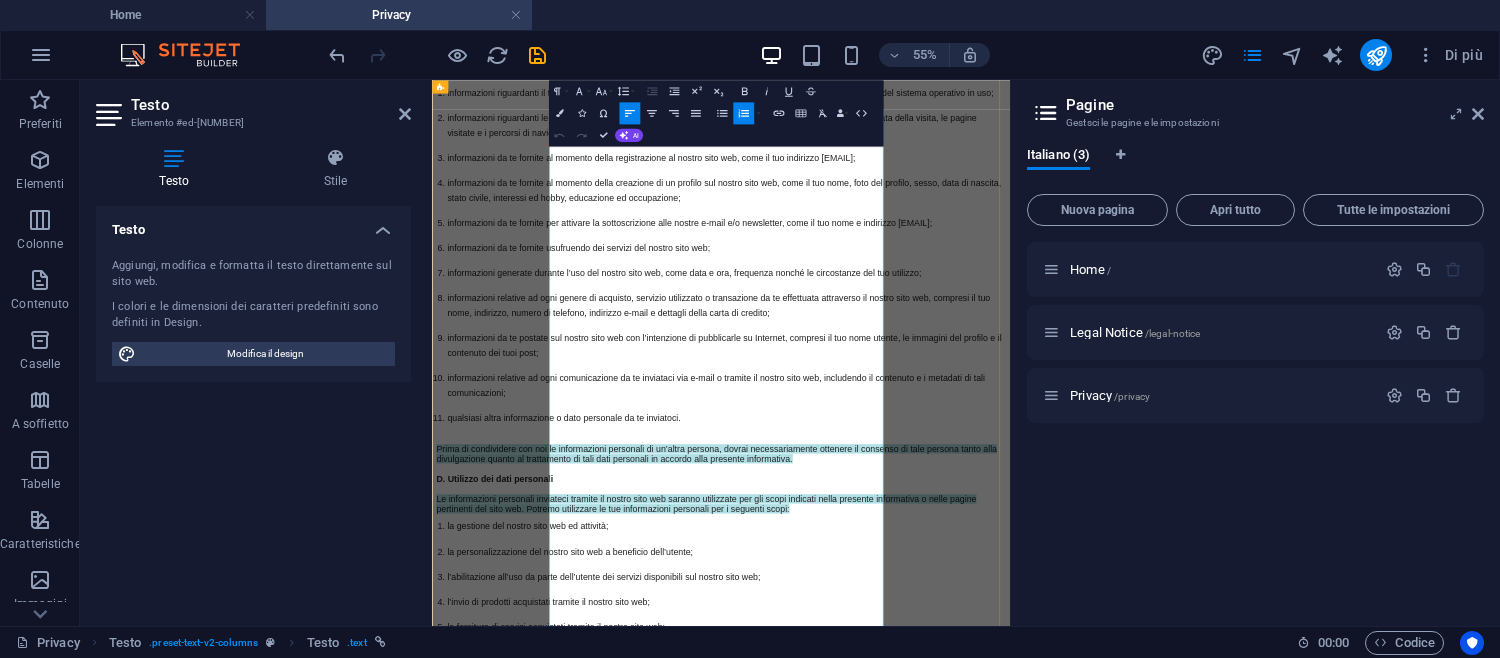drag, startPoint x: 898, startPoint y: 678, endPoint x: 643, endPoint y: 554, distance: 283.5507 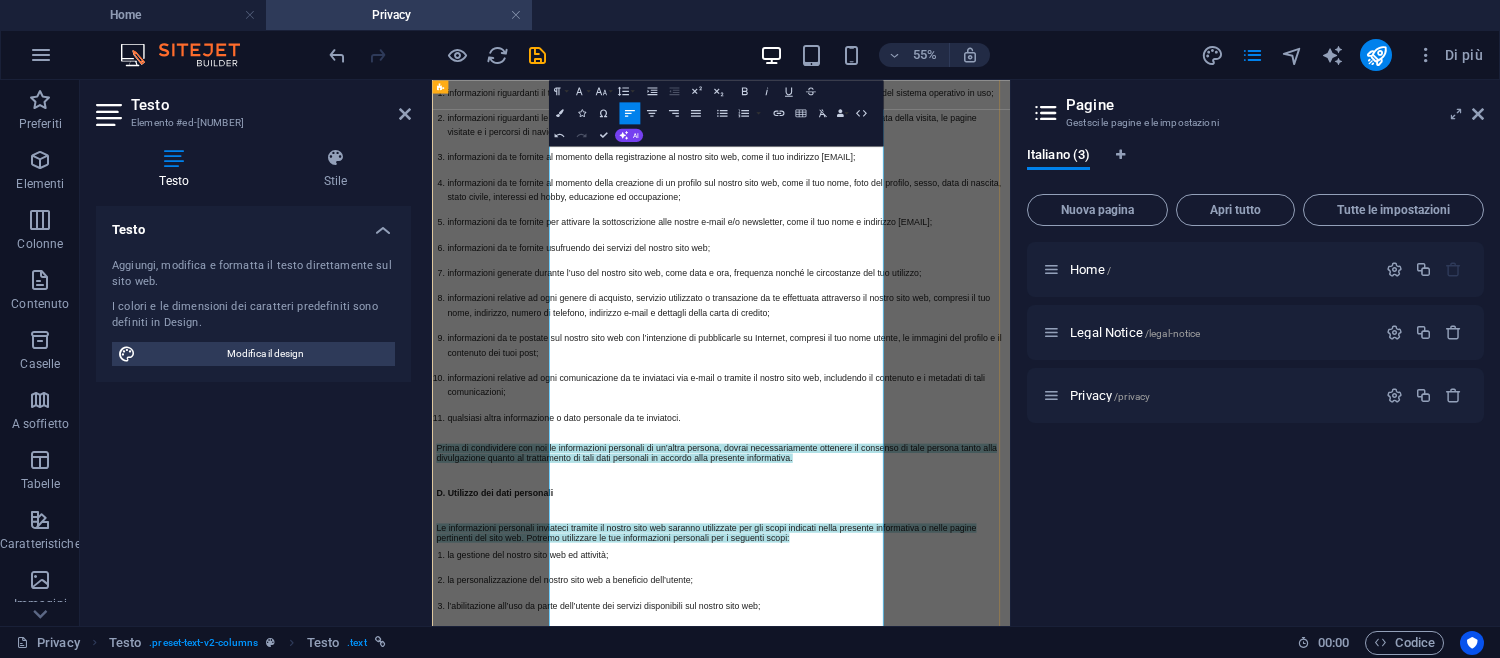 click on "A. Introduzione La privacy dei visitatori del nostro sito web è molto importante per noi, quindi ci impegniamo a tutelarla. La presente informativa sulla privacy illustra come tratteremo le tue informazioni personali. In accordo ai termini della presente informativa, prestando il tuo consenso all’utilizzo dei cookie in occasione della tua prima visita al nostro sito web, ci permetti di utilizzare tali cookie ogni volta che visiterai il nostro sito C. Raccolta dei dati personali Potranno essere raccolti, memorizzati e utilizzati dati personali delle seguenti tipologie: informazioni riguardanti il tuo dispositivo, fra cui indirizzo IP, posizione geografica, tipo e versione del browser e del sistema operativo in uso; informazioni riguardanti le tue visite e gli usi di questo sito, fra cui la pagina web di provenienza (referral), la durata della visita, le pagine visitate e i percorsi di navigazione all’interno del sito web; informazioni da te fornite usufruendo dei servizi del nostro sito web; I. Modifiche" at bounding box center (957, 2839) 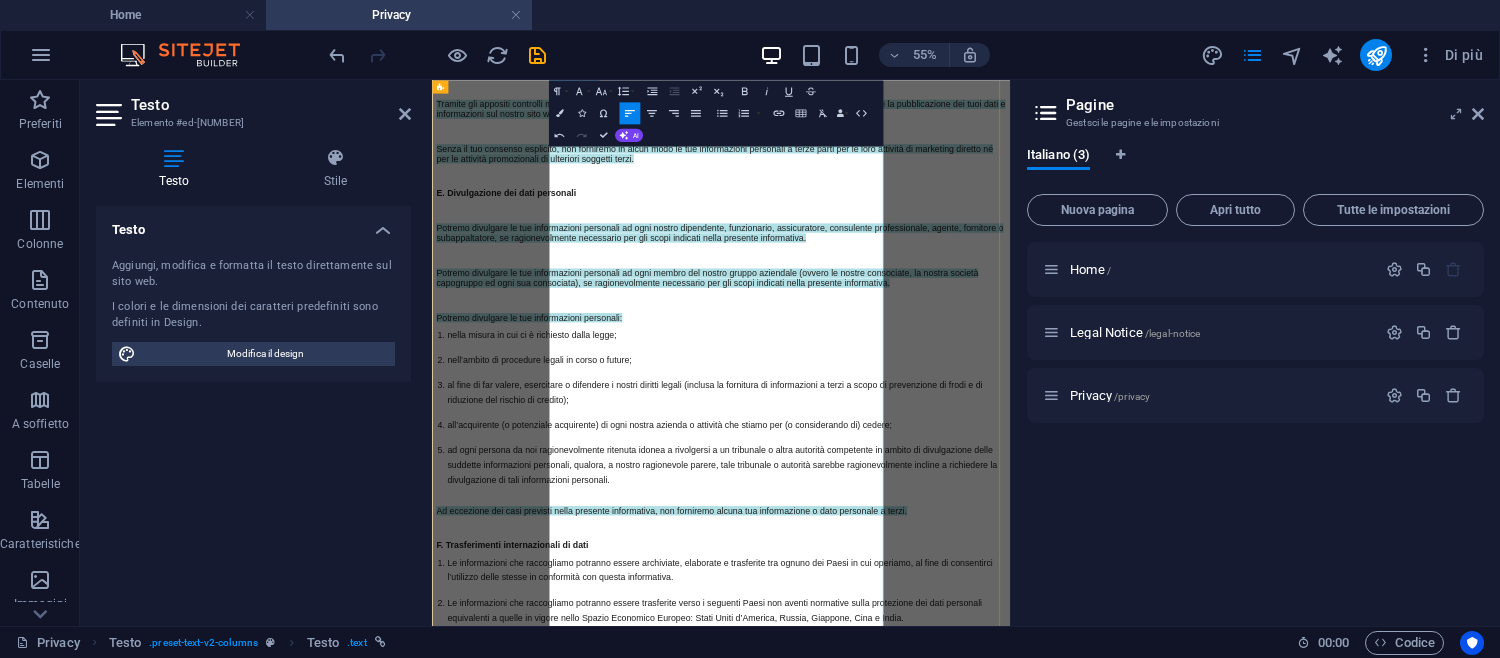 scroll, scrollTop: 2148, scrollLeft: 0, axis: vertical 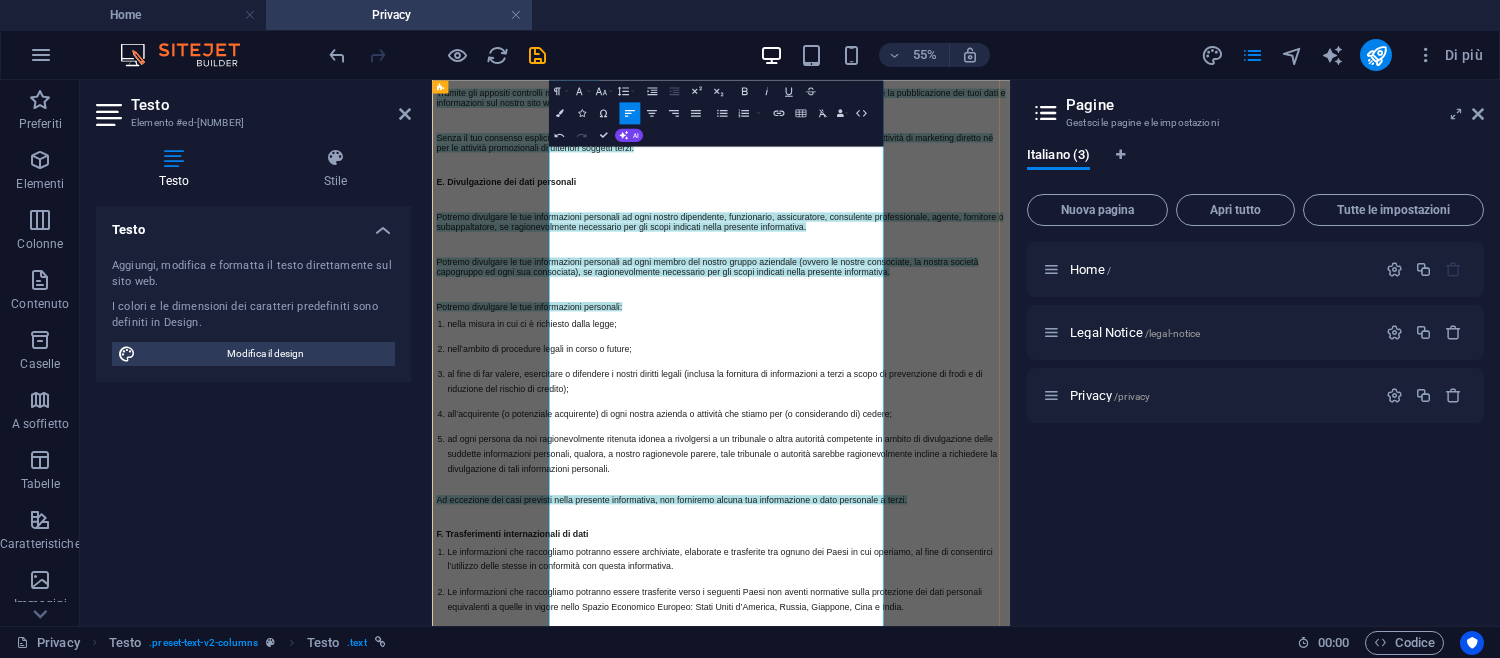click on "Prima di condividere con noi le informazioni personali di un’altra persona, dovrai necessariamente ottenere il consenso di tale persona tanto alla divulgazione quanto al trattamento di tali dati personali in accordo alla presente informativa." at bounding box center (949, -968) 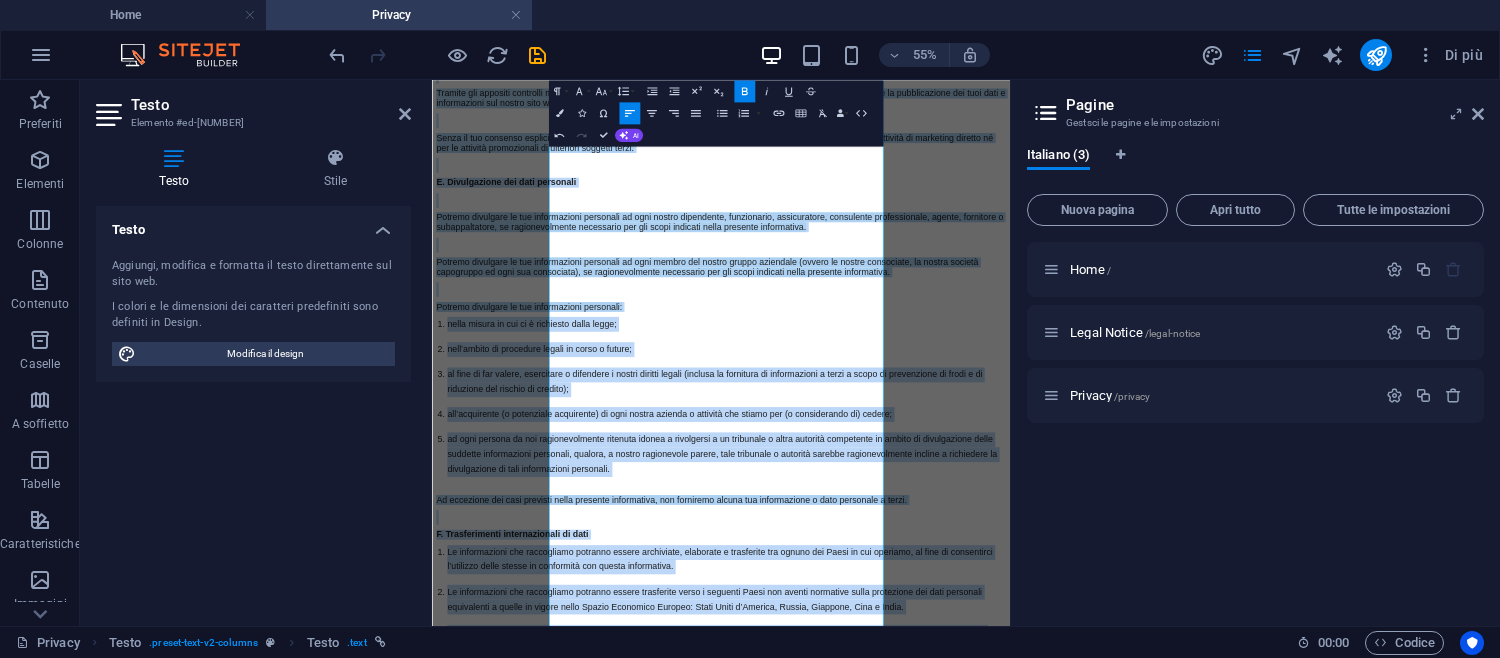 click 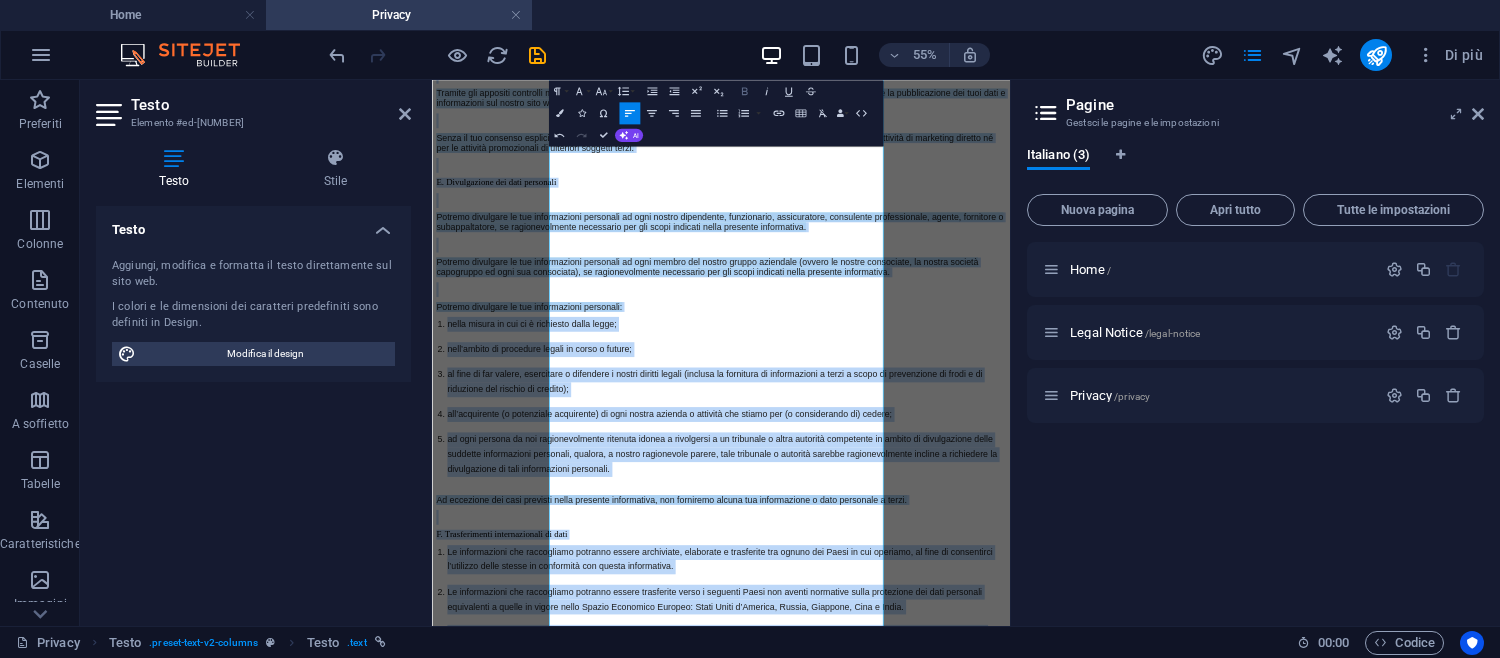 click 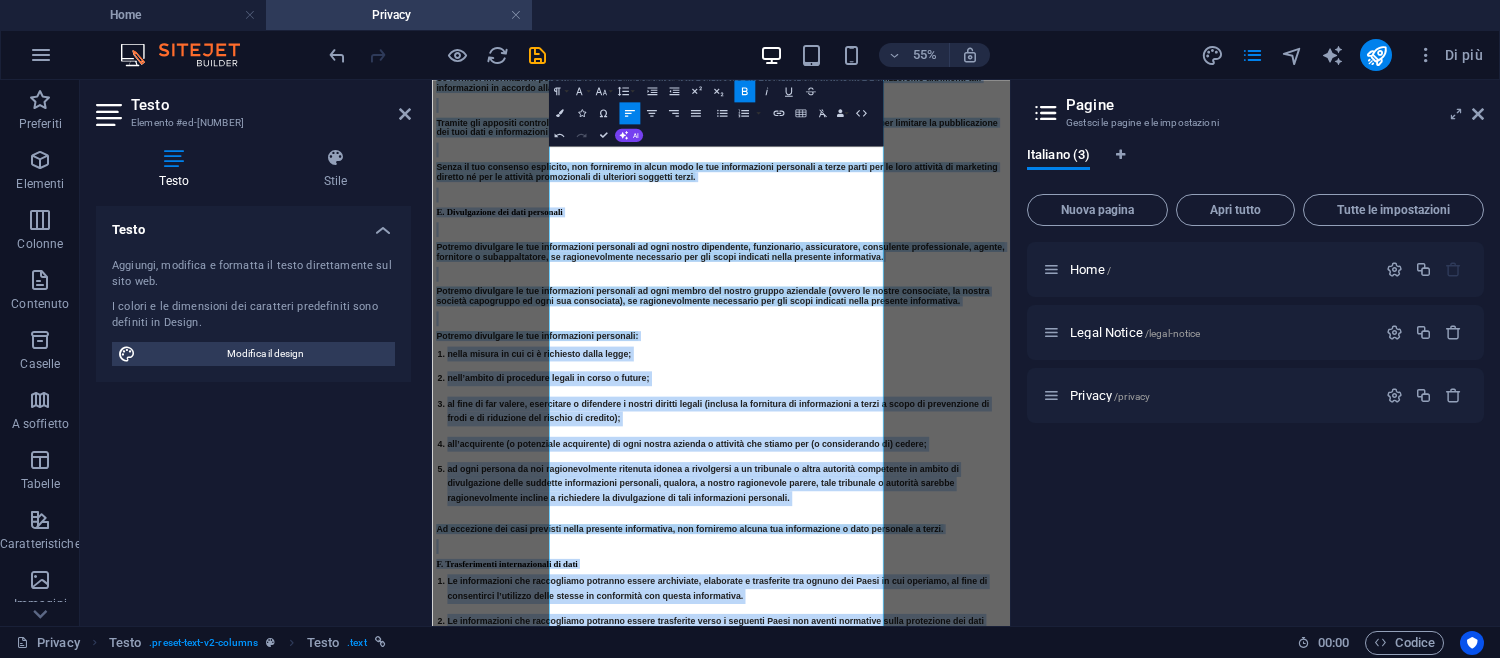 click 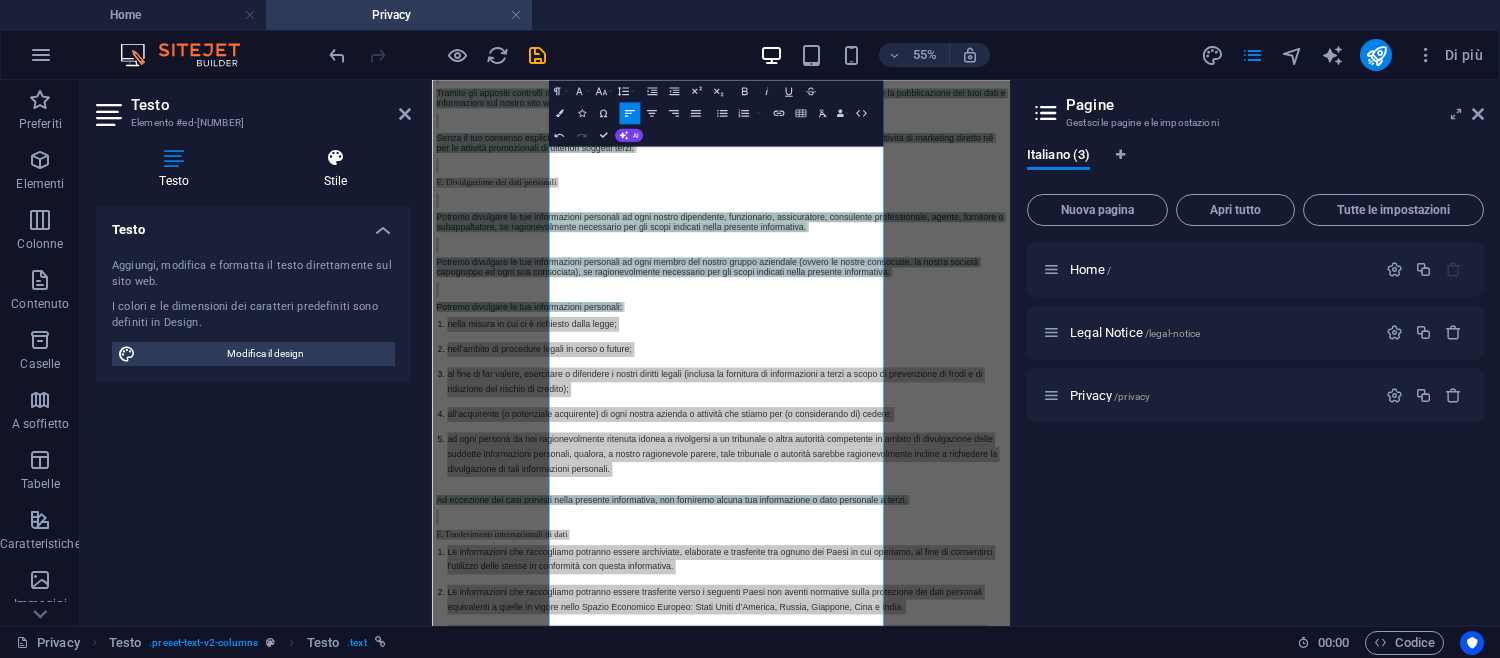 click on "Stile" at bounding box center [336, 169] 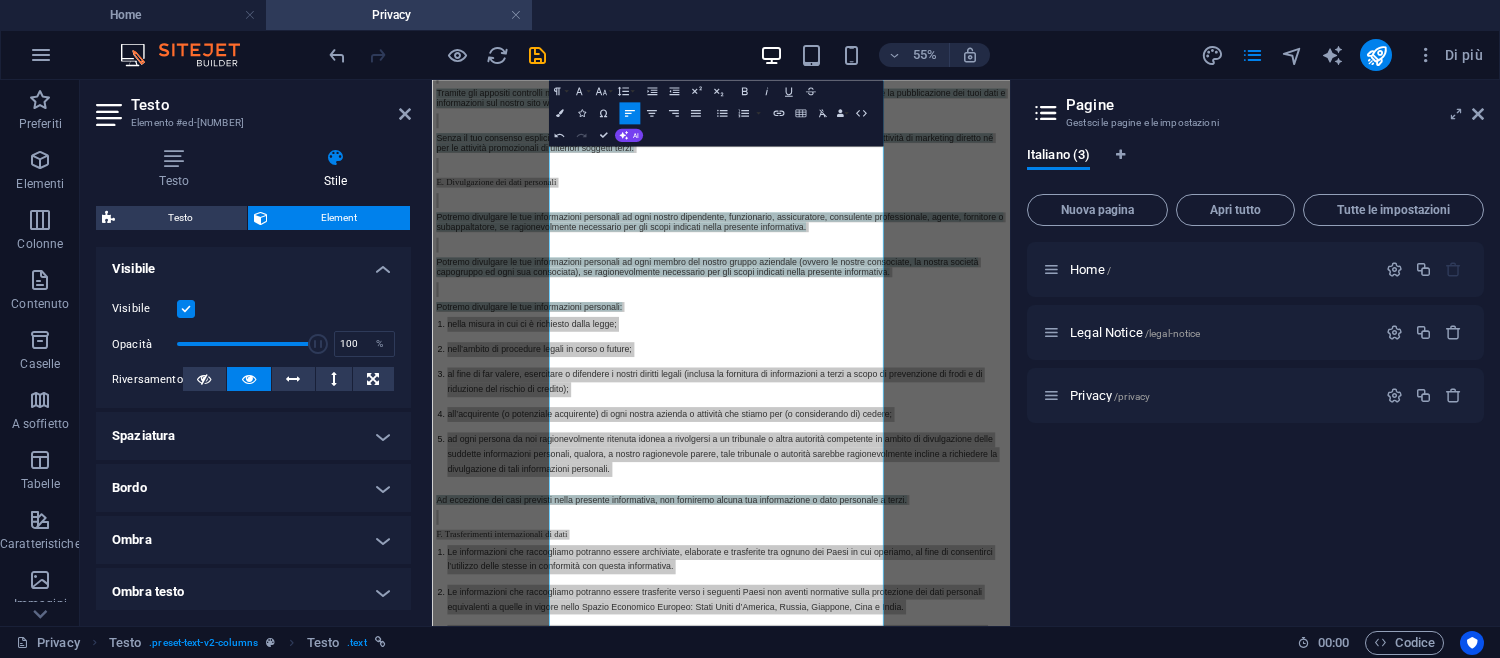 scroll, scrollTop: 220, scrollLeft: 0, axis: vertical 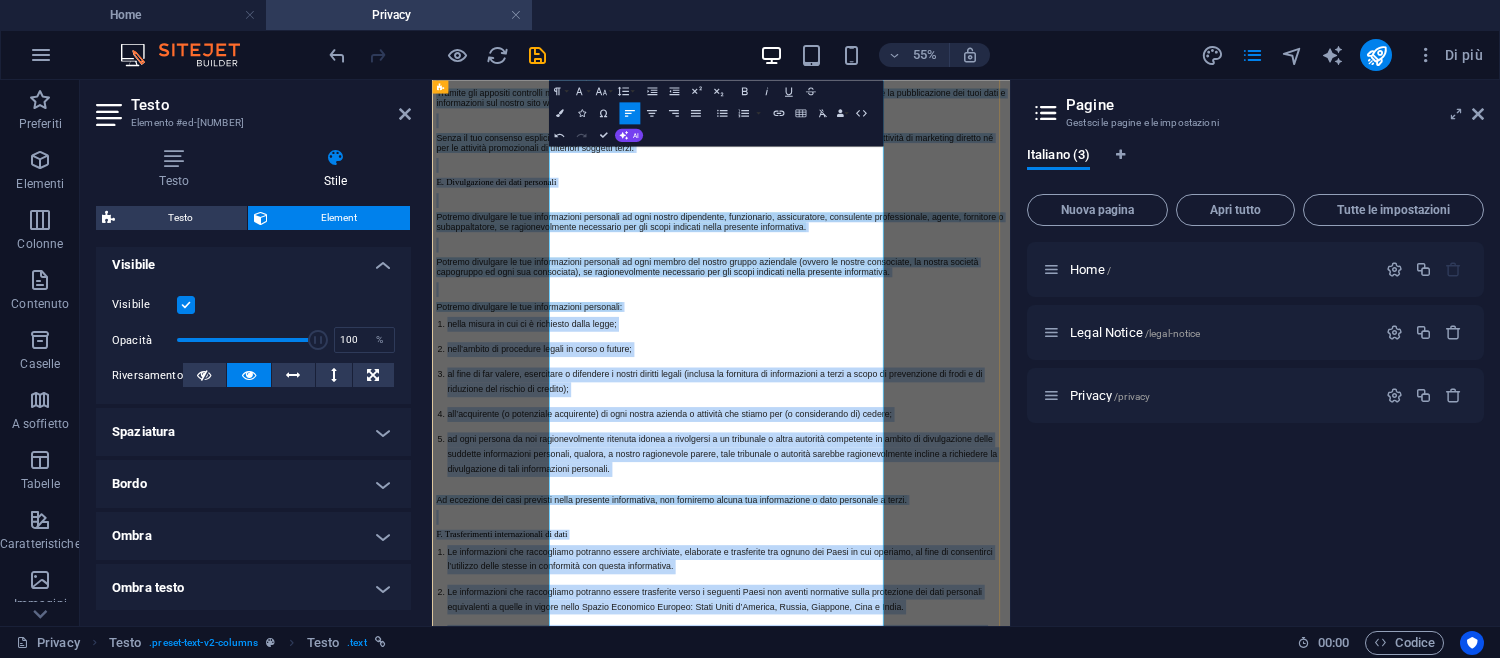 click on "A. Introduzione La privacy dei visitatori del nostro sito web è molto importante per noi, quindi ci impegniamo a tutelarla. La presente informativa sulla privacy illustra come tratteremo le tue informazioni personali. In accordo ai termini della presente informativa, prestando il tuo consenso all’utilizzo dei cookie in occasione della tua prima visita al nostro sito web, ci permetti di utilizzare tali cookie ogni volta che visiterai il nostro sito C. Raccolta dei dati personali Potranno essere raccolti, memorizzati e utilizzati dati personali delle seguenti tipologie: informazioni riguardanti il tuo dispositivo, fra cui indirizzo IP, posizione geografica, tipo e versione del browser e del sistema operativo in uso; informazioni riguardanti le tue visite e gli usi di questo sito, fra cui la pagina web di provenienza (referral), la durata della visita, le pagine visitate e i percorsi di navigazione all’interno del sito web; informazioni da te fornite usufruendo dei servizi del nostro sito web; I. Modifiche" at bounding box center (957, 1114) 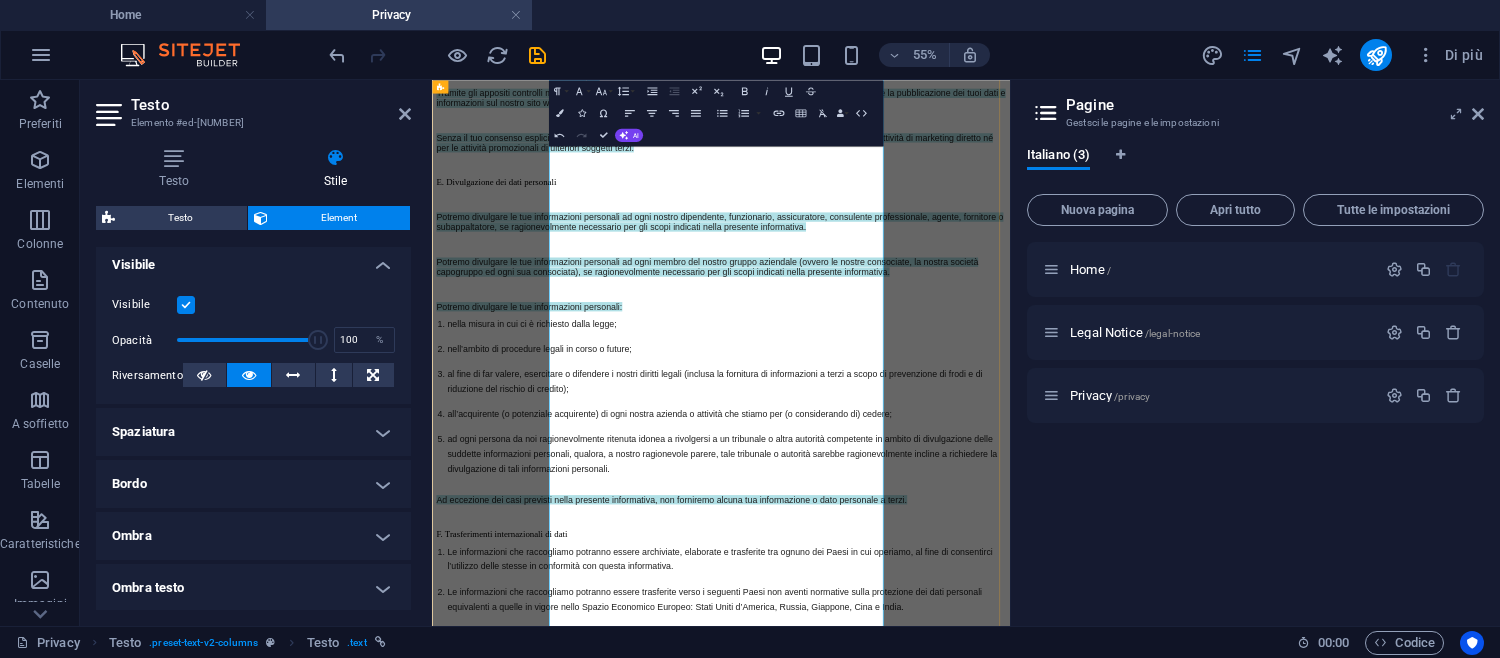 drag, startPoint x: 752, startPoint y: 721, endPoint x: 709, endPoint y: 638, distance: 93.47727 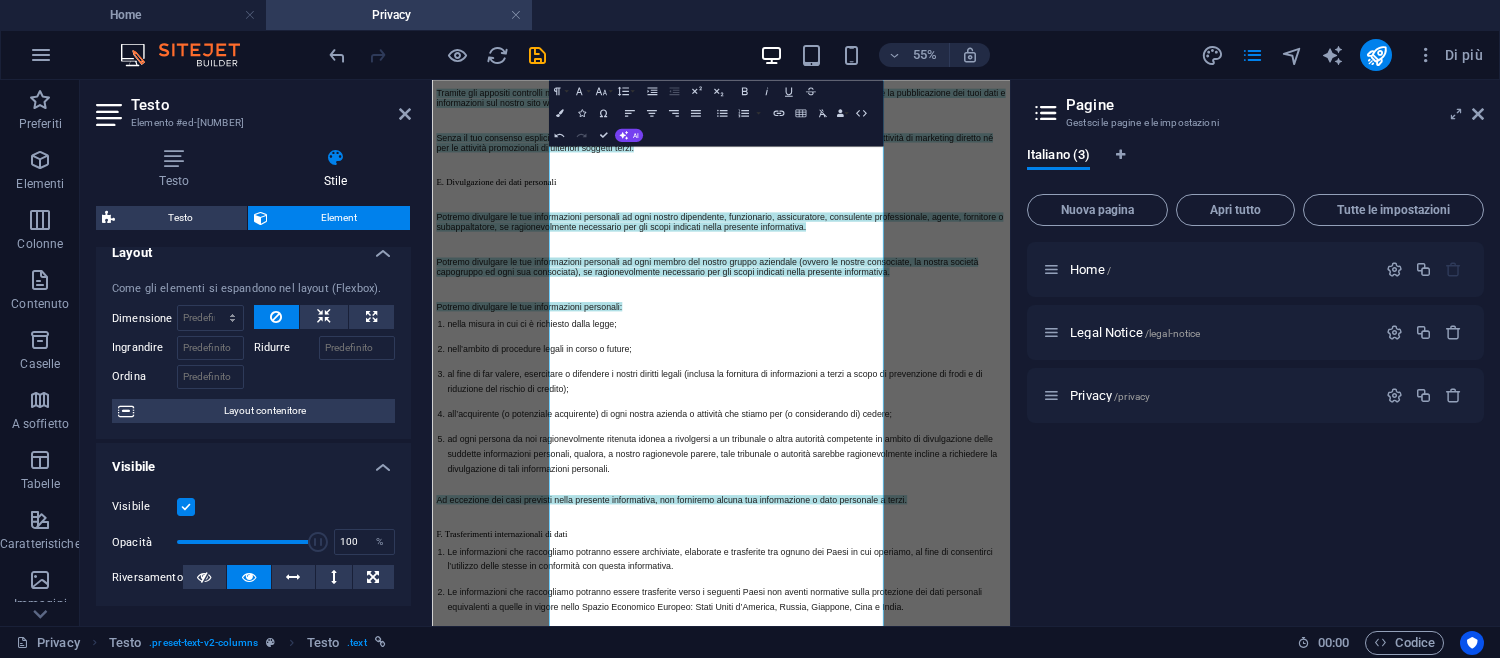 scroll, scrollTop: 0, scrollLeft: 0, axis: both 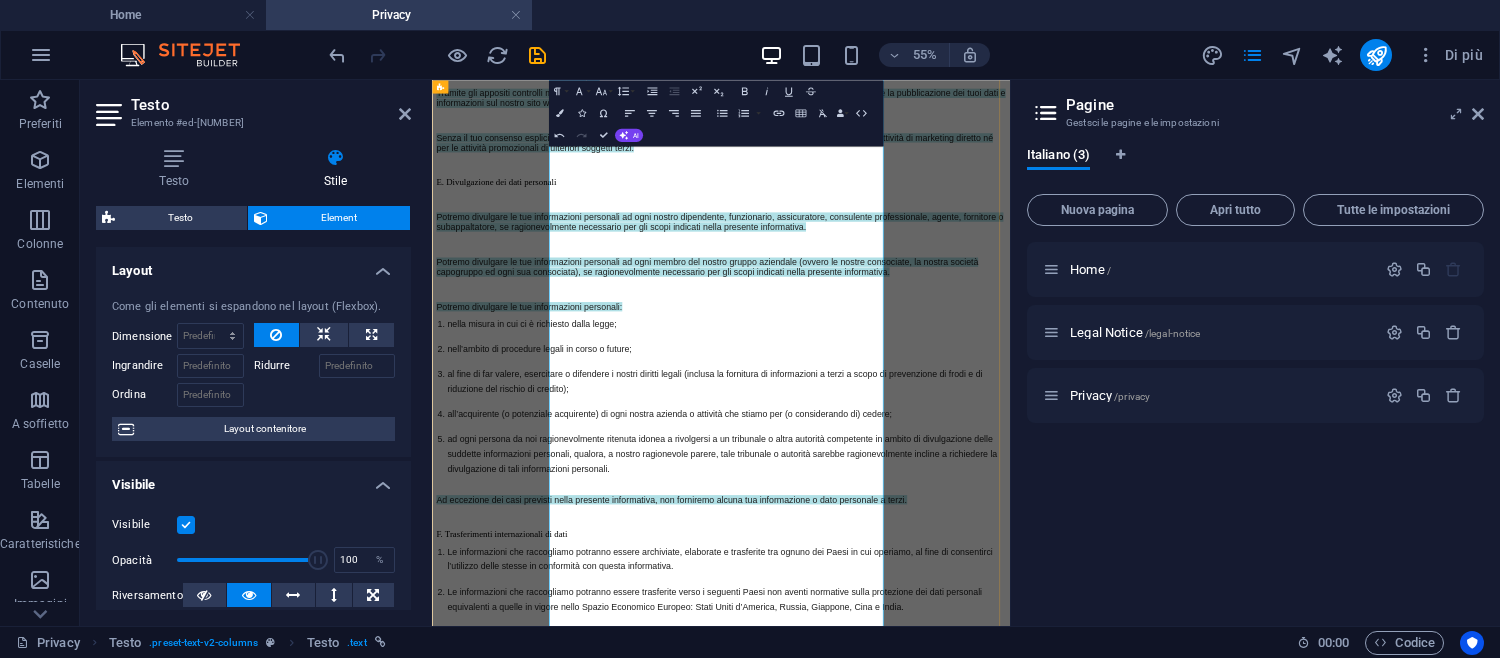 click on "qualsiasi altra informazione o dato personale da te inviatoci." at bounding box center (967, -1031) 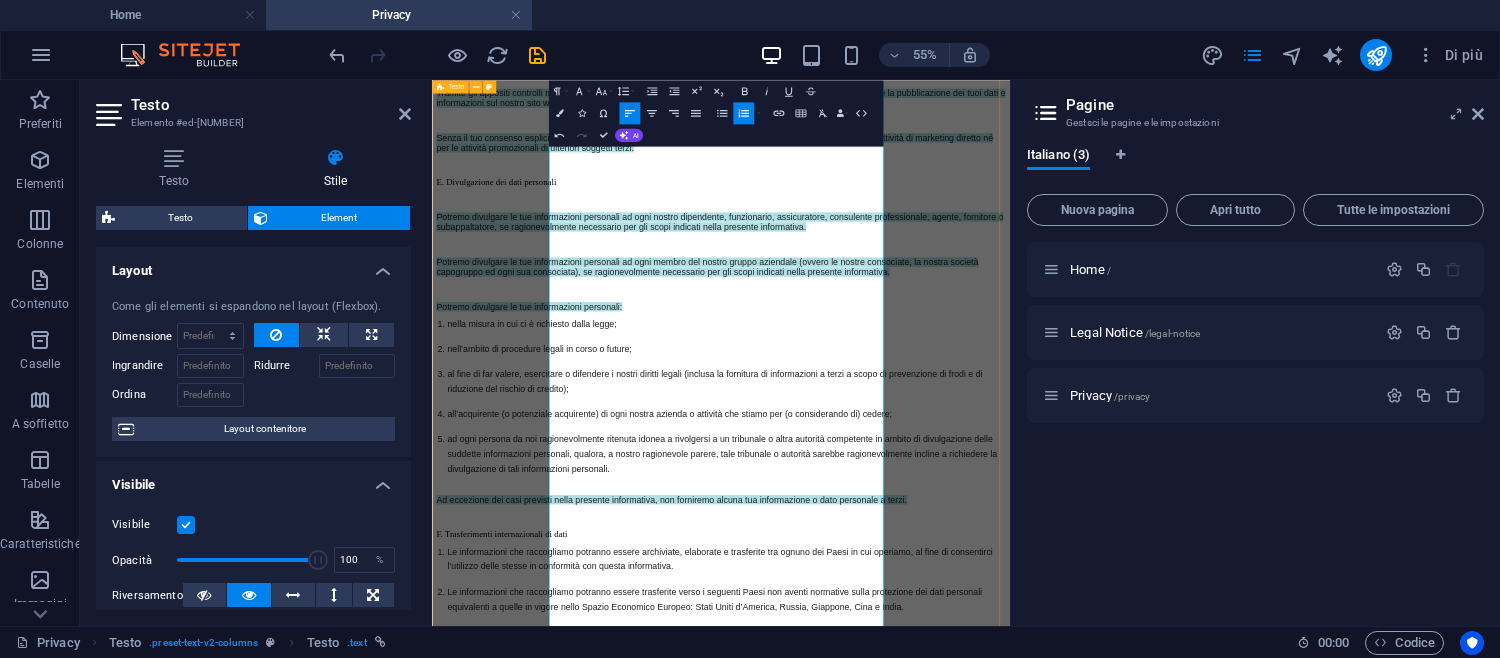 click on "Privacy A. Introduzione La privacy dei visitatori del nostro sito web è molto importante per noi, quindi ci impegniamo a tutelarla. La presente informativa sulla privacy illustra come tratteremo le tue informazioni personali. In accordo ai termini della presente informativa, prestando il tuo consenso all’utilizzo dei cookie in occasione della tua prima visita al nostro sito web, ci permetti di utilizzare tali cookie ogni volta che visiterai il nostro sito C. Raccolta dei dati personali Potranno essere raccolti, memorizzati e utilizzati dati personali delle seguenti tipologie: informazioni riguardanti il tuo dispositivo, fra cui indirizzo IP, posizione geografica, tipo e versione del browser e del sistema operativo in uso; informazioni riguardanti le tue visite e gli usi di questo sito, fra cui la pagina web di provenienza (referral), la durata della visita, le pagine visitate e i percorsi di navigazione all’interno del sito web; informazioni da te fornite usufruendo dei servizi del nostro sito web; )" at bounding box center (957, 1082) 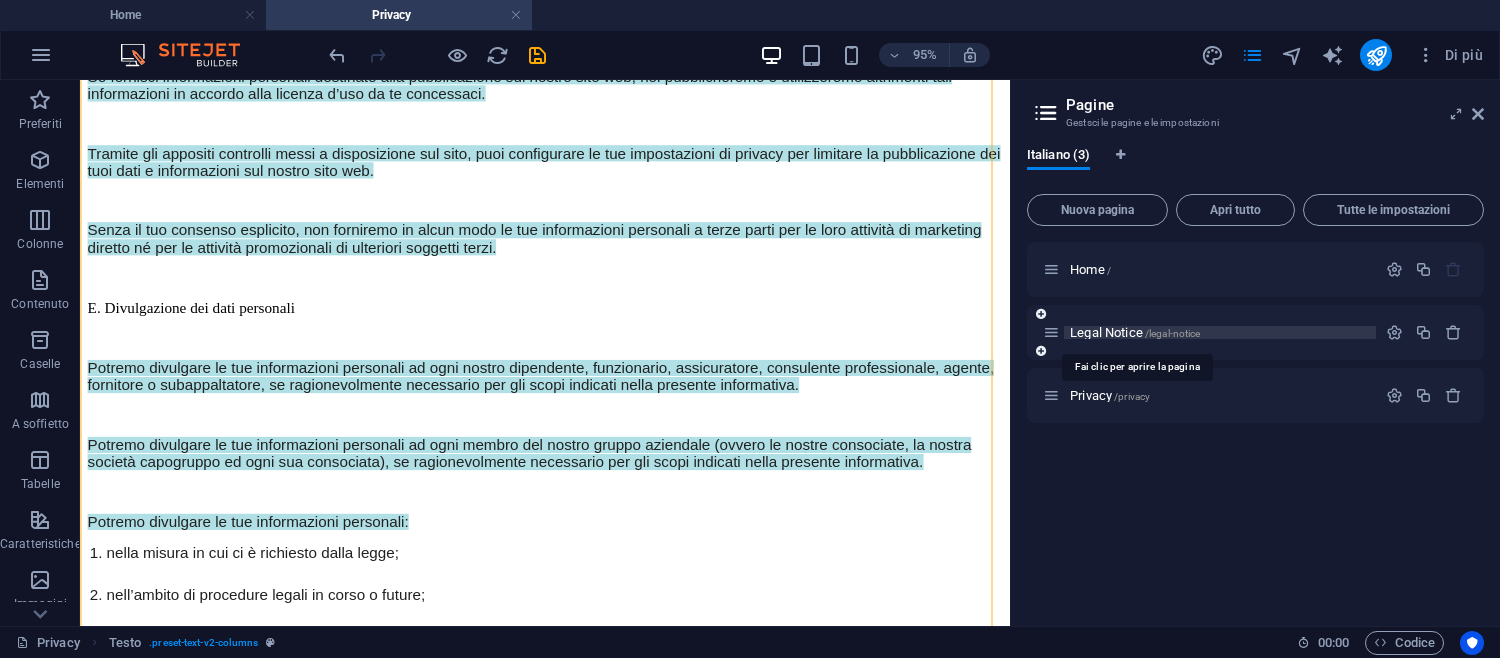 click on "Legal Notice /legal-notice" at bounding box center [1135, 332] 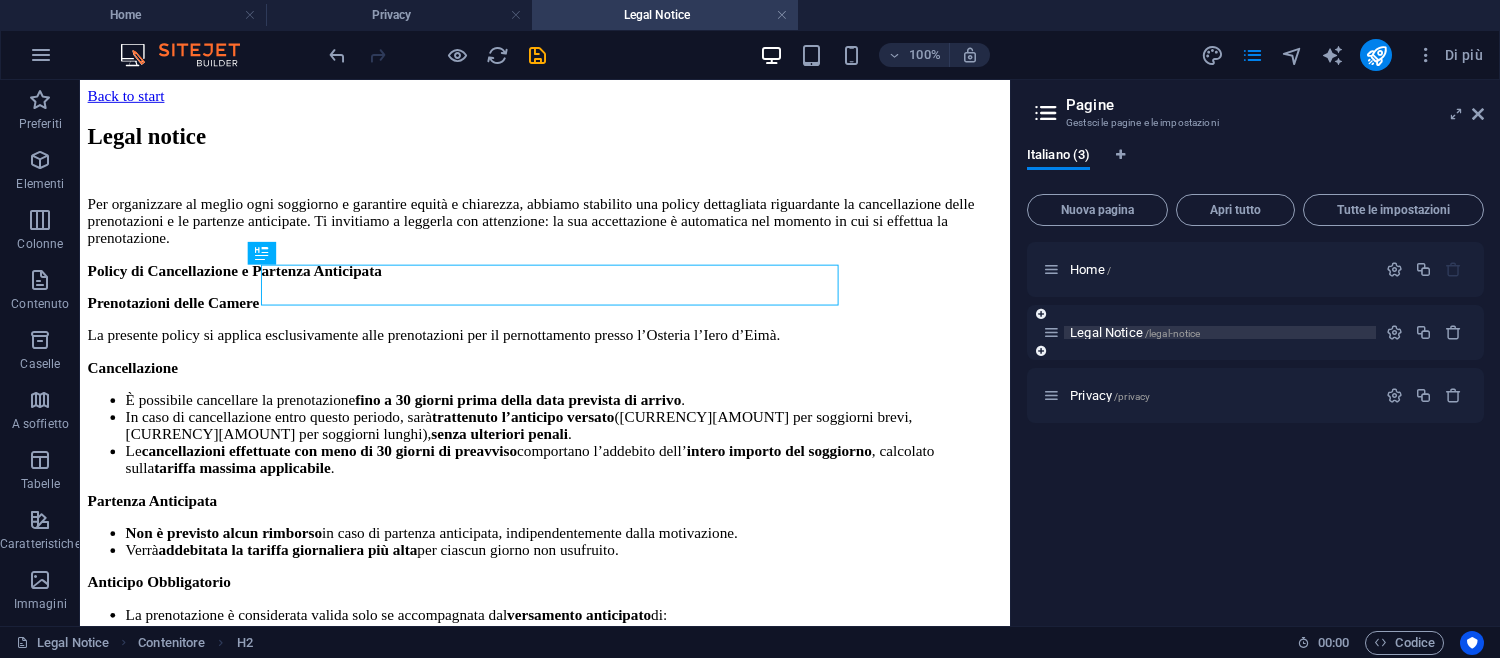 scroll, scrollTop: 0, scrollLeft: 0, axis: both 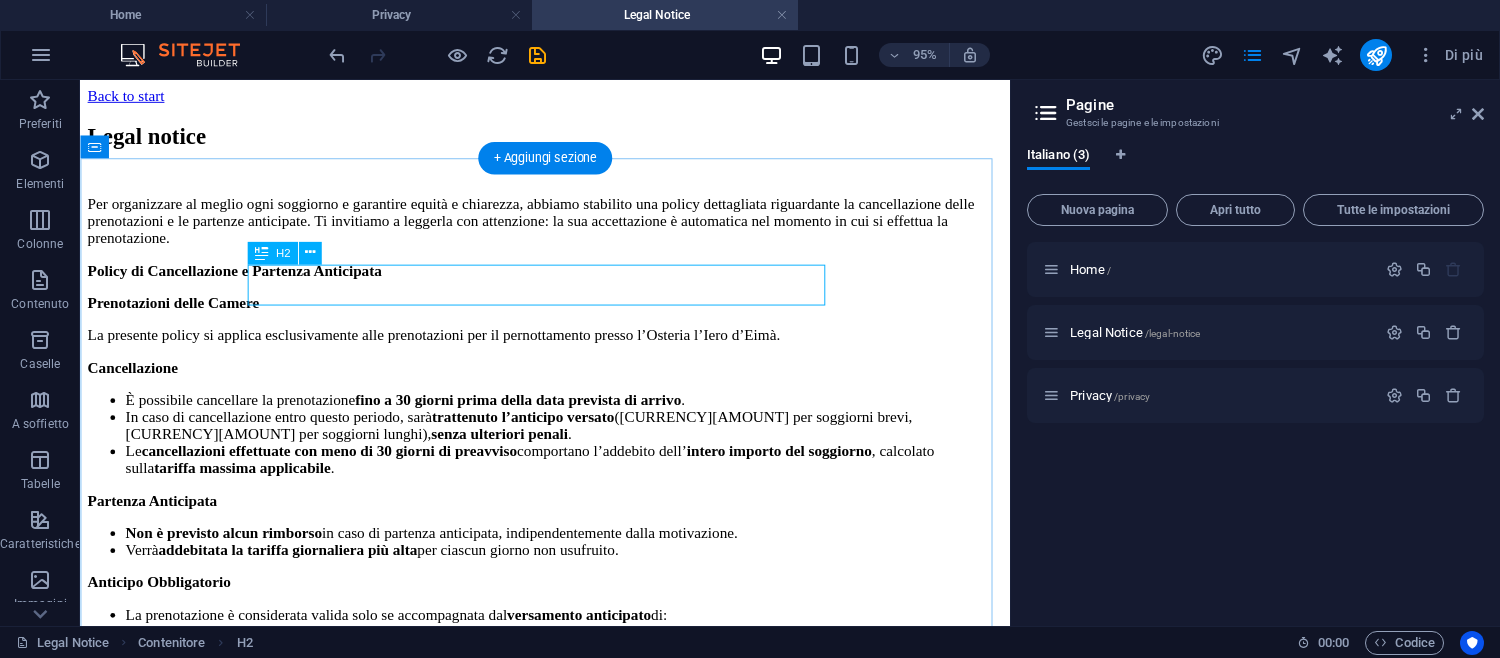 click on "Legal notice" at bounding box center (569, 139) 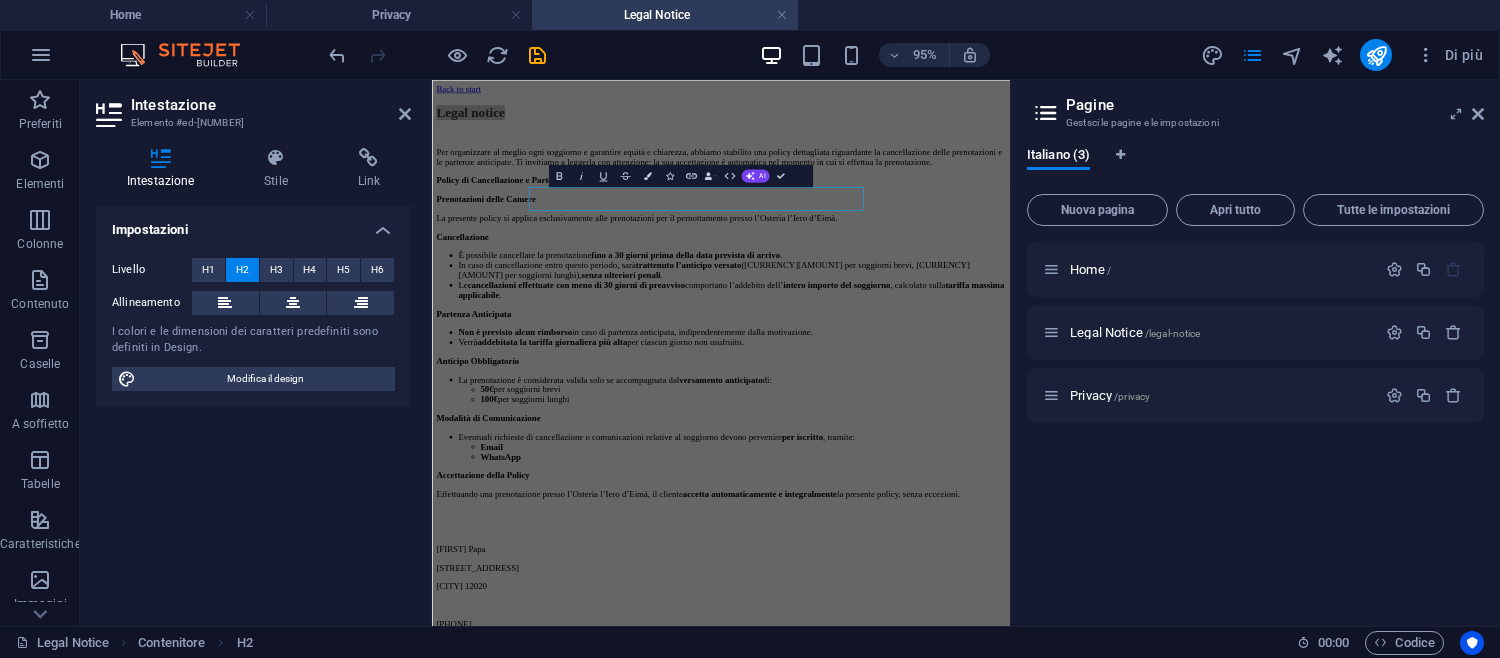 click on "H5" at bounding box center (343, 270) 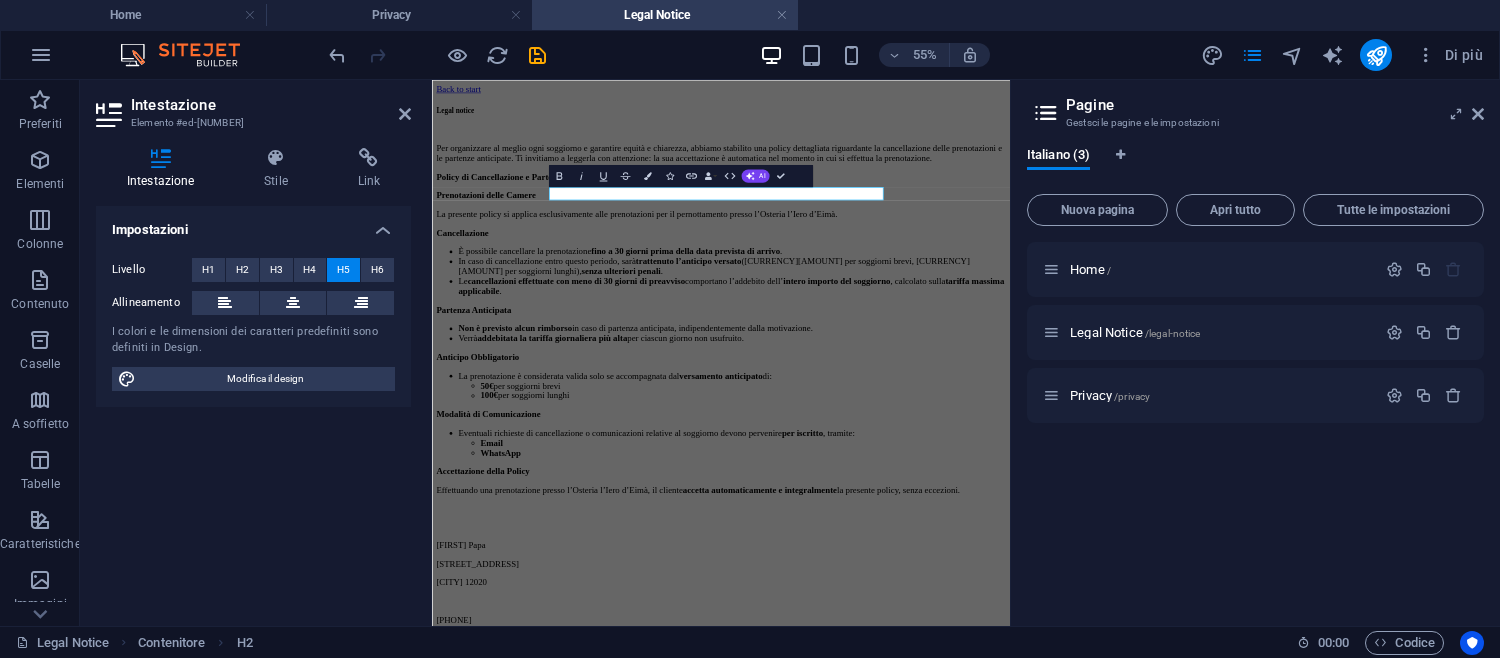 type 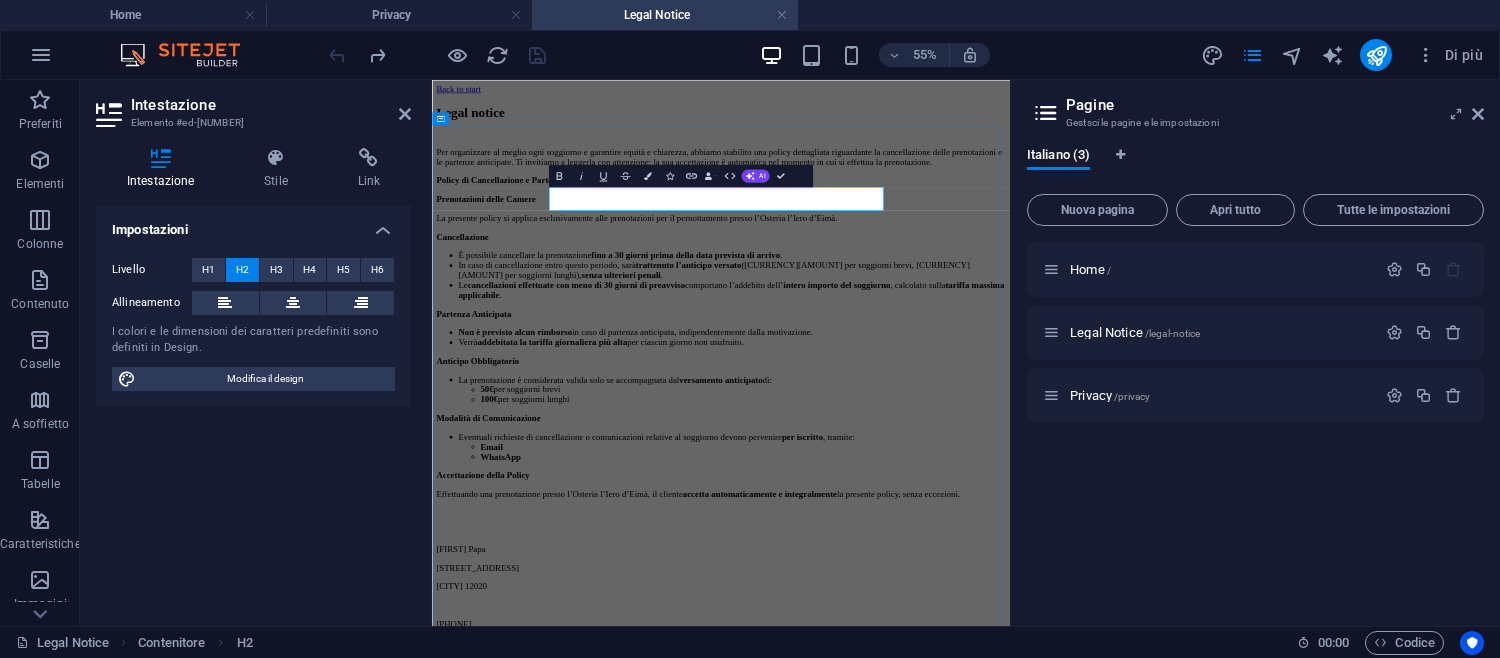 click on "Legal notice" at bounding box center (957, 139) 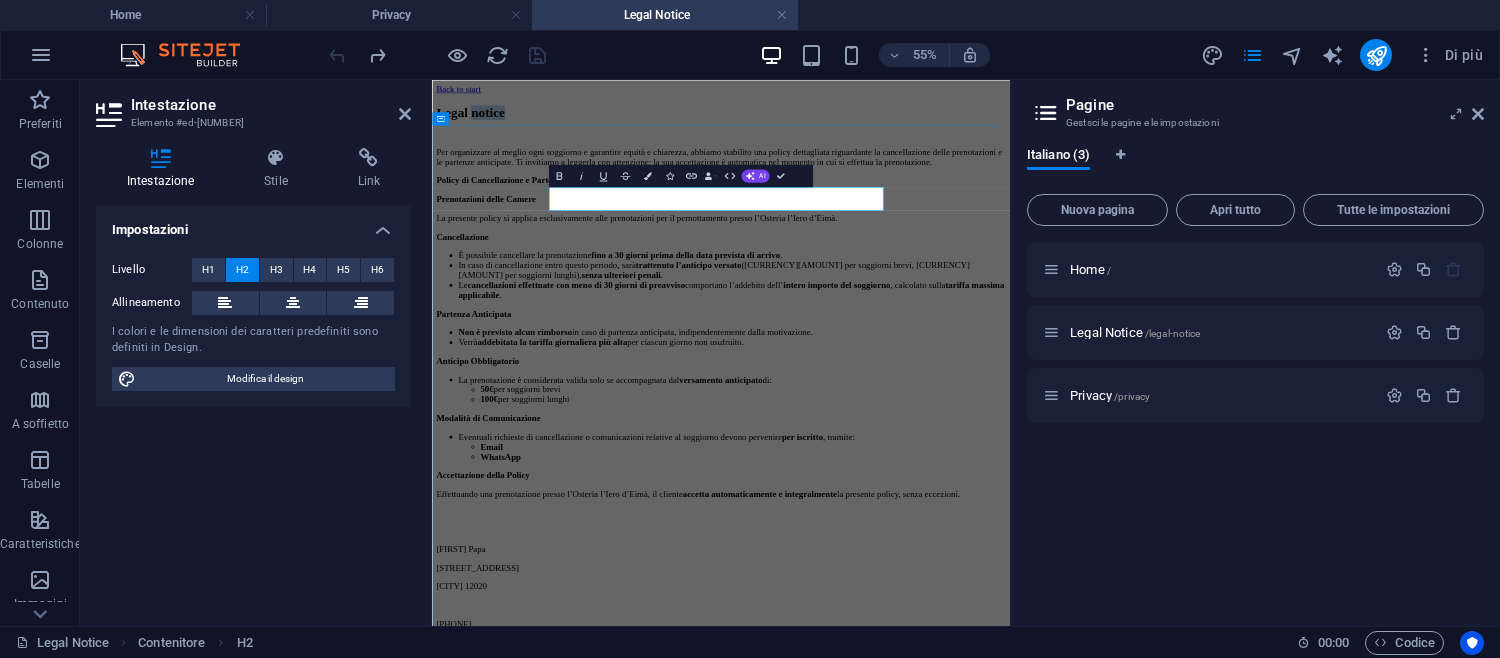 click on "Legal notice" at bounding box center [957, 139] 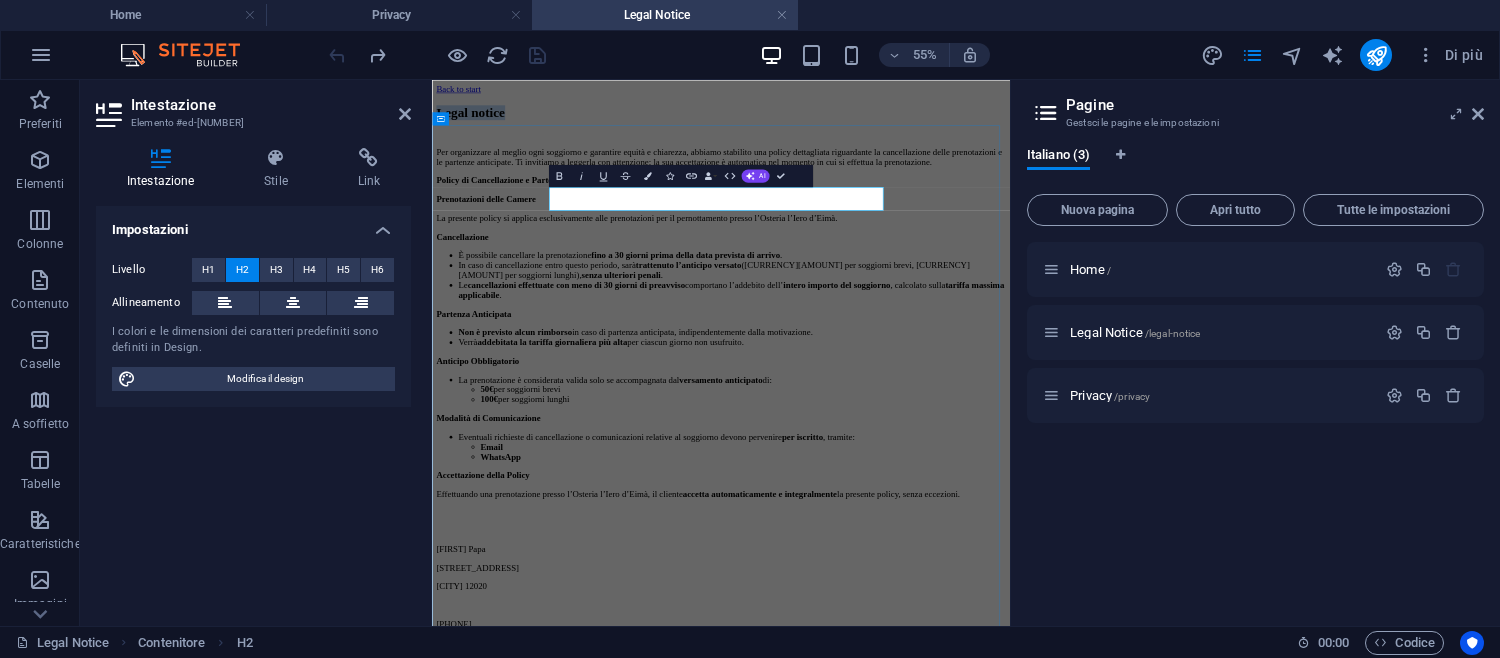 click on "Legal notice" at bounding box center [957, 139] 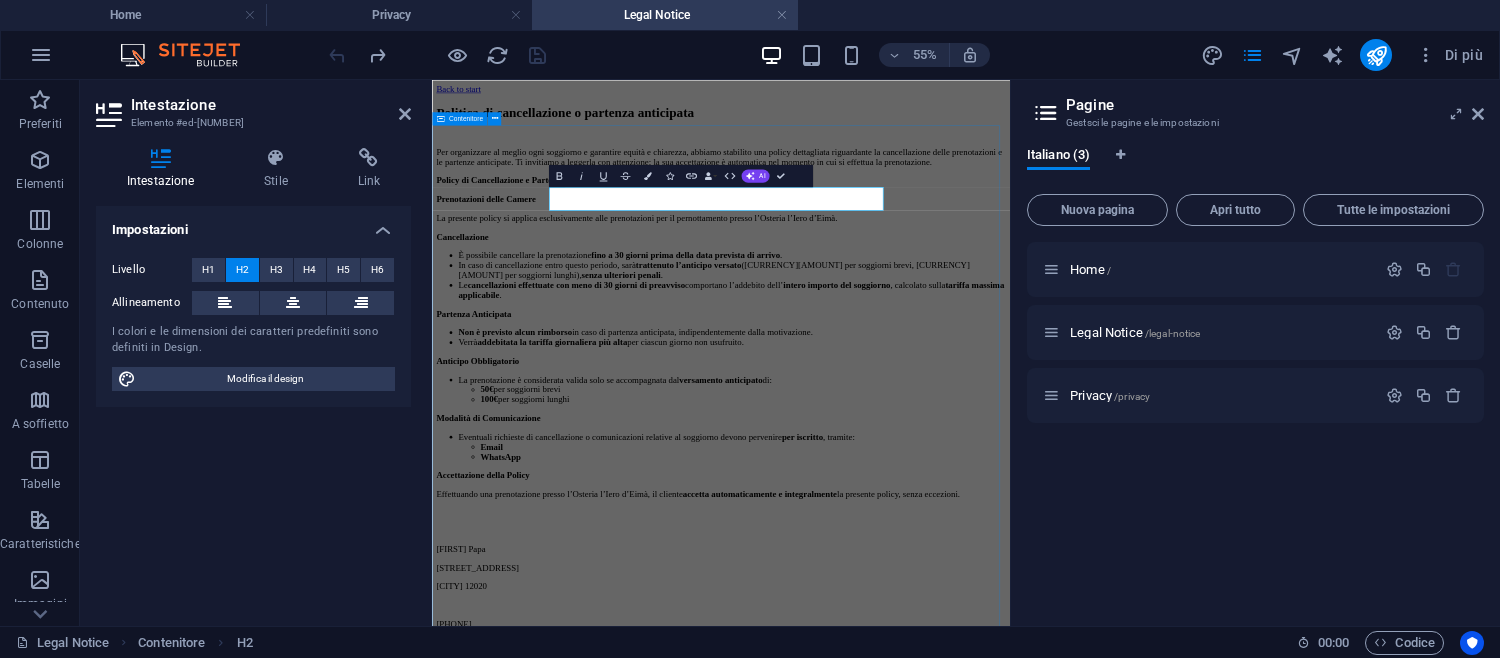 click on "Politica di cancellazione o partenza anticipata Per organizzare al meglio ogni soggiorno e garantire equità e chiarezza, abbiamo stabilito una policy dettagliata riguardante la cancellazione delle prenotazioni e le partenze anticipate. Ti invitiamo a leggerla con attenzione: la sua accettazione è automatica nel momento in cui si effettua la prenotazione. Policy di Cancellazione e Partenza Anticipata Prenotazioni delle Camere La presente policy si applica esclusivamente alle prenotazioni per il pernottamento presso l’Osteria l’Iero d’Eimà.  Cancellazione È possibile cancellare la prenotazione  fino a 30 giorni prima della data prevista di arrivo . In caso di cancellazione entro questo periodo, sarà  trattenuto l’anticipo versato  (50€ per soggiorni brevi, 100€ per soggiorni lunghi),  senza ulteriori penali . Le  cancellazioni effettuate con meno di 30 giorni di preavviso  comportano l’addebito dell’ intero importo del soggiorno , calcolato sulla  tariffa massima applicabile . Verrà   di:" at bounding box center (957, 619) 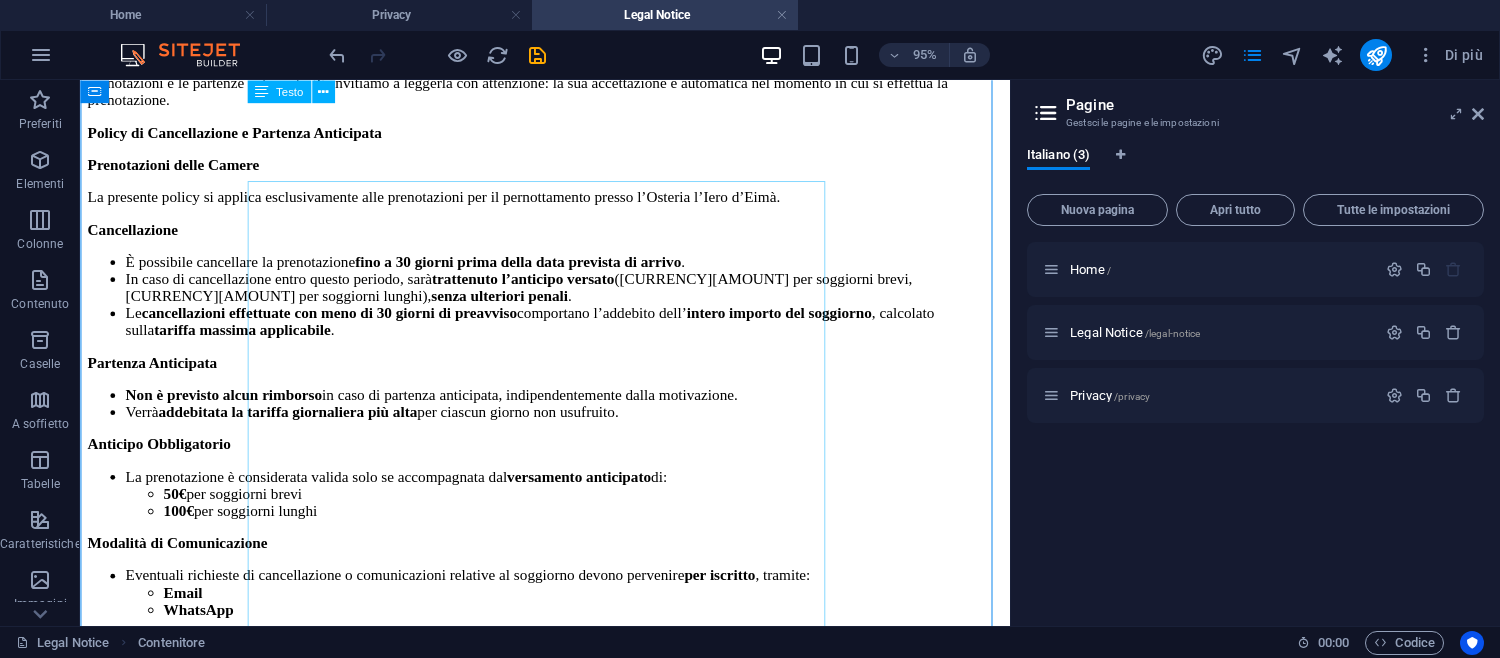 scroll, scrollTop: 143, scrollLeft: 0, axis: vertical 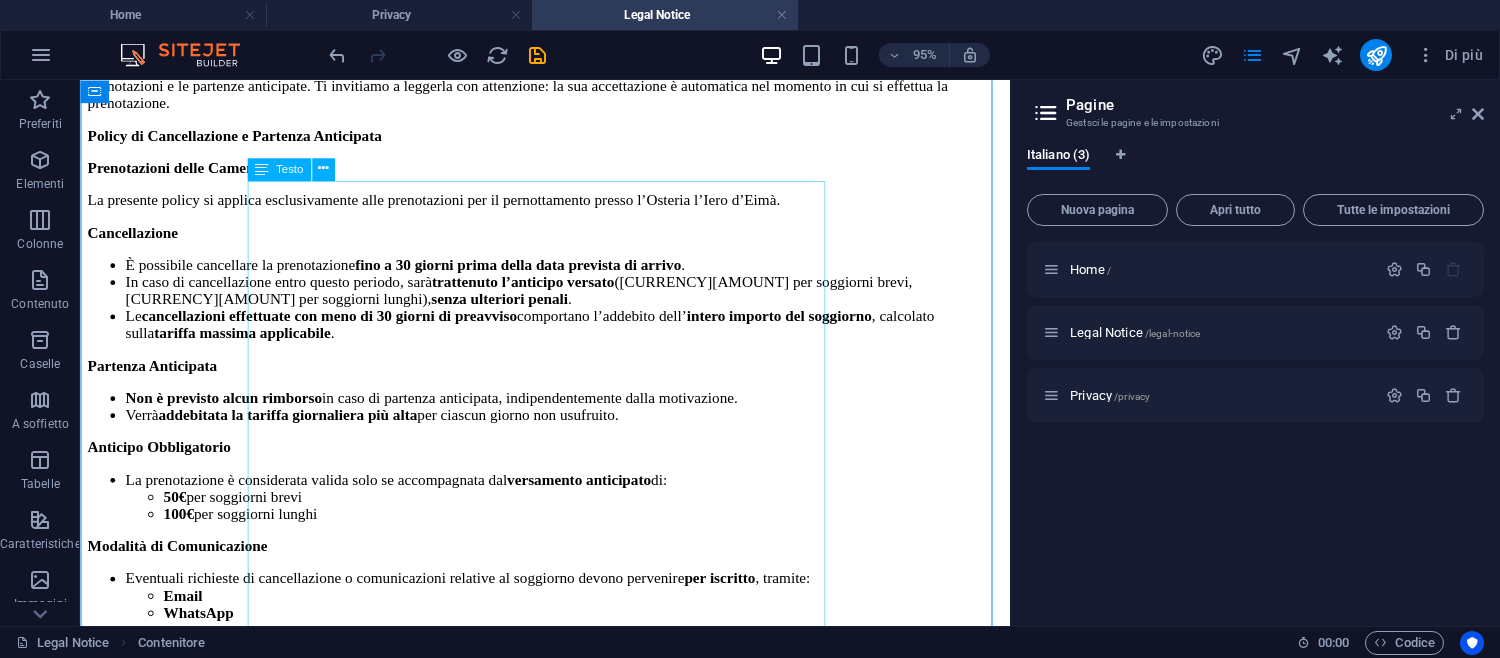 click on "Per organizzare al meglio ogni soggiorno e garantire equità e chiarezza, abbiamo stabilito una policy dettagliata riguardante la cancellazione delle prenotazioni e le partenze anticipate. Ti invitiamo a leggerla con attenzione: la sua accettazione è automatica nel momento in cui si effettua la prenotazione. Policy di Cancellazione e Partenza Anticipata Prenotazioni delle Camere La presente policy si applica esclusivamente alle prenotazioni per il pernottamento presso l’Osteria l’Iero d’Eimà.  Cancellazione È possibile cancellare la prenotazione  fino a 30 giorni prima della data prevista di arrivo . In caso di cancellazione entro questo periodo, sarà  trattenuto l’anticipo versato  (50€ per soggiorni brevi, 100€ per soggiorni lunghi),  senza ulteriori penali . Le  cancellazioni effettuate con meno di 30 giorni di preavviso  comportano l’addebito dell’ intero importo del soggiorno , calcolato sulla  tariffa massima applicabile .  Partenza Anticipata Non è previsto alcun rimborso Verrà" at bounding box center [569, 388] 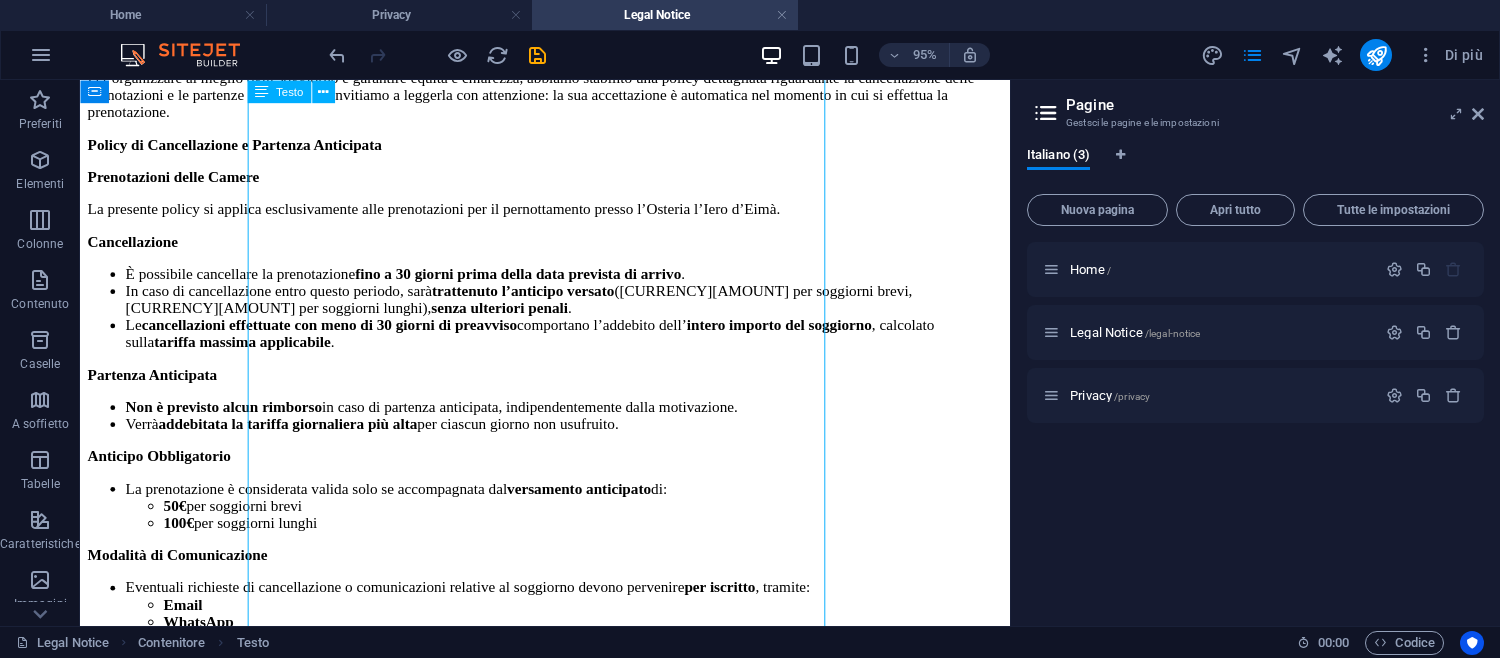 scroll, scrollTop: 0, scrollLeft: 0, axis: both 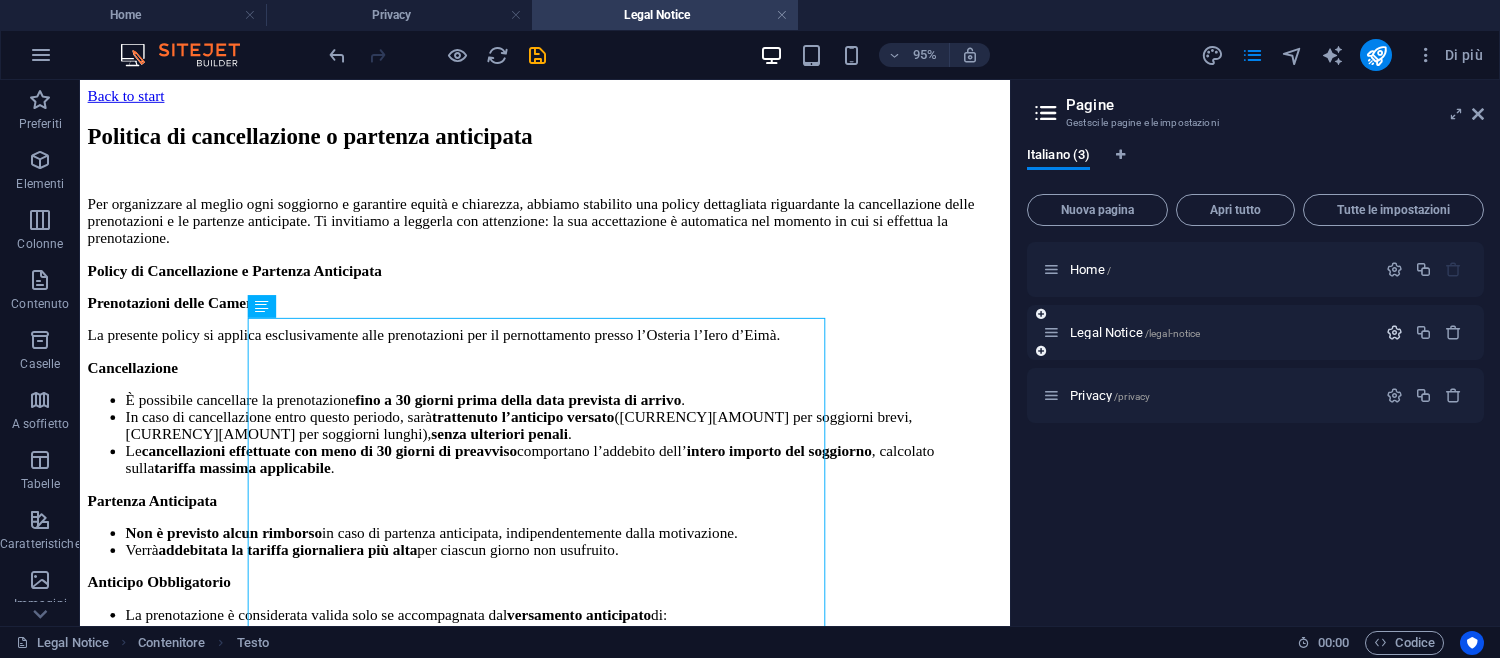 click at bounding box center (1394, 332) 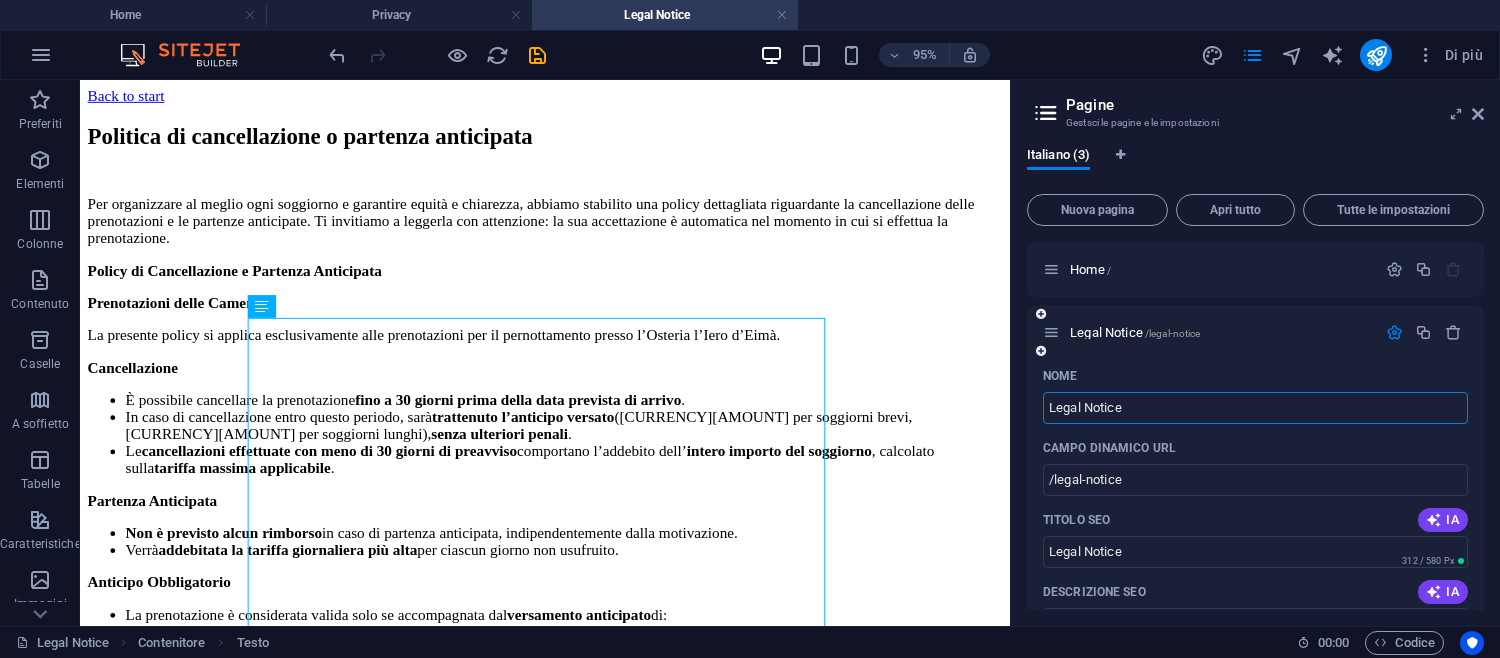 click on "Legal Notice" at bounding box center [1255, 408] 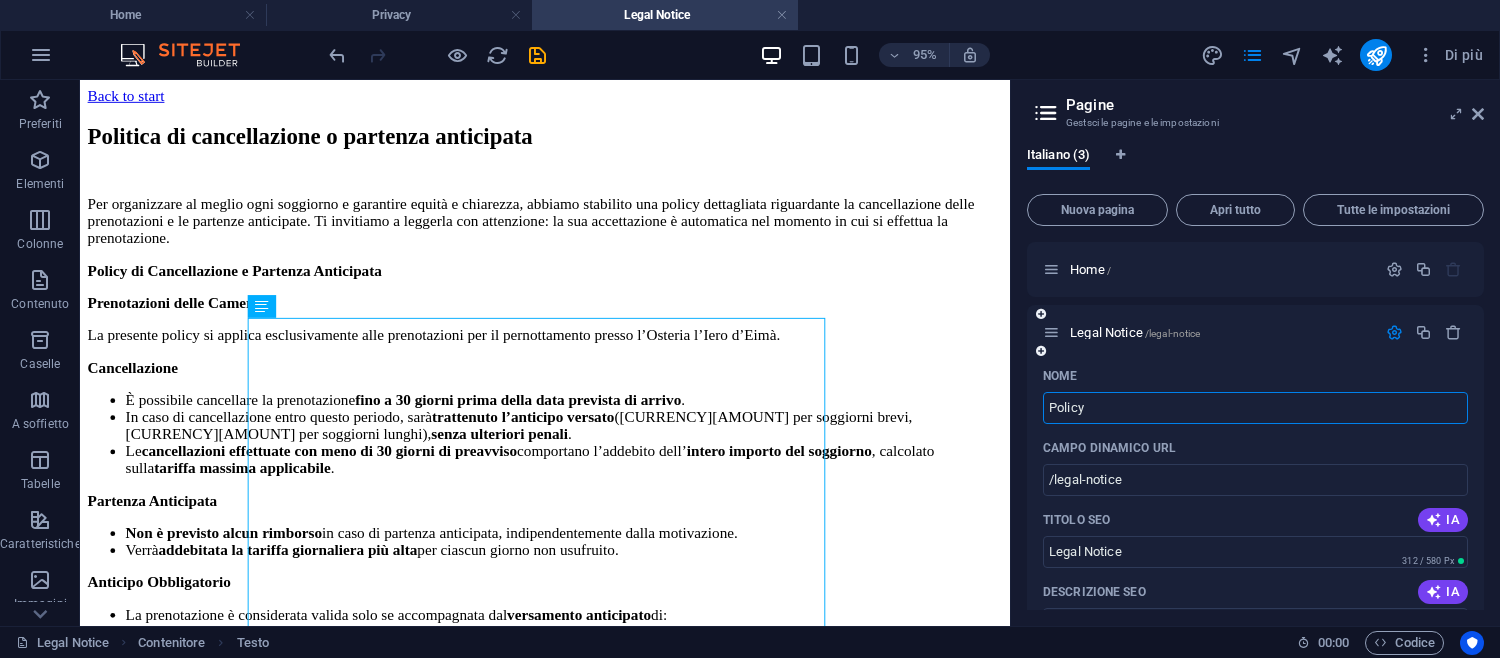 type on "Policy" 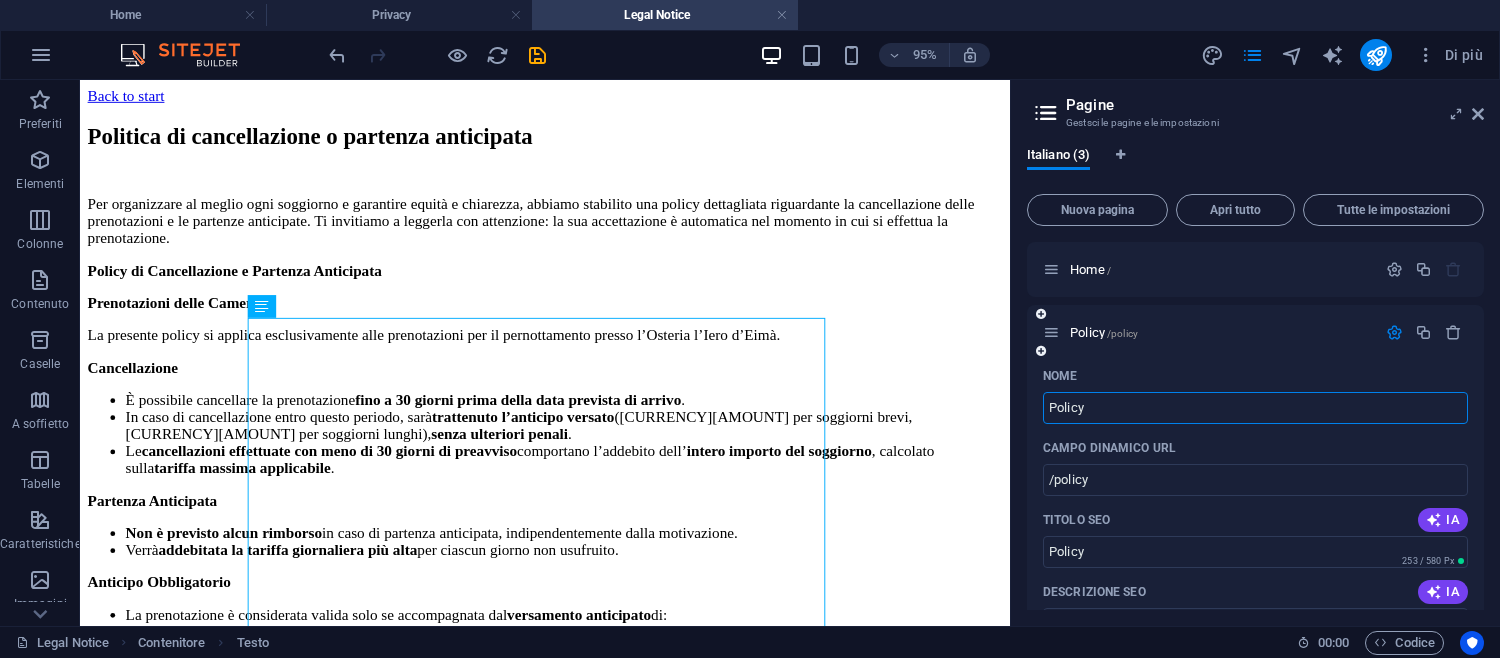 type on "Policy" 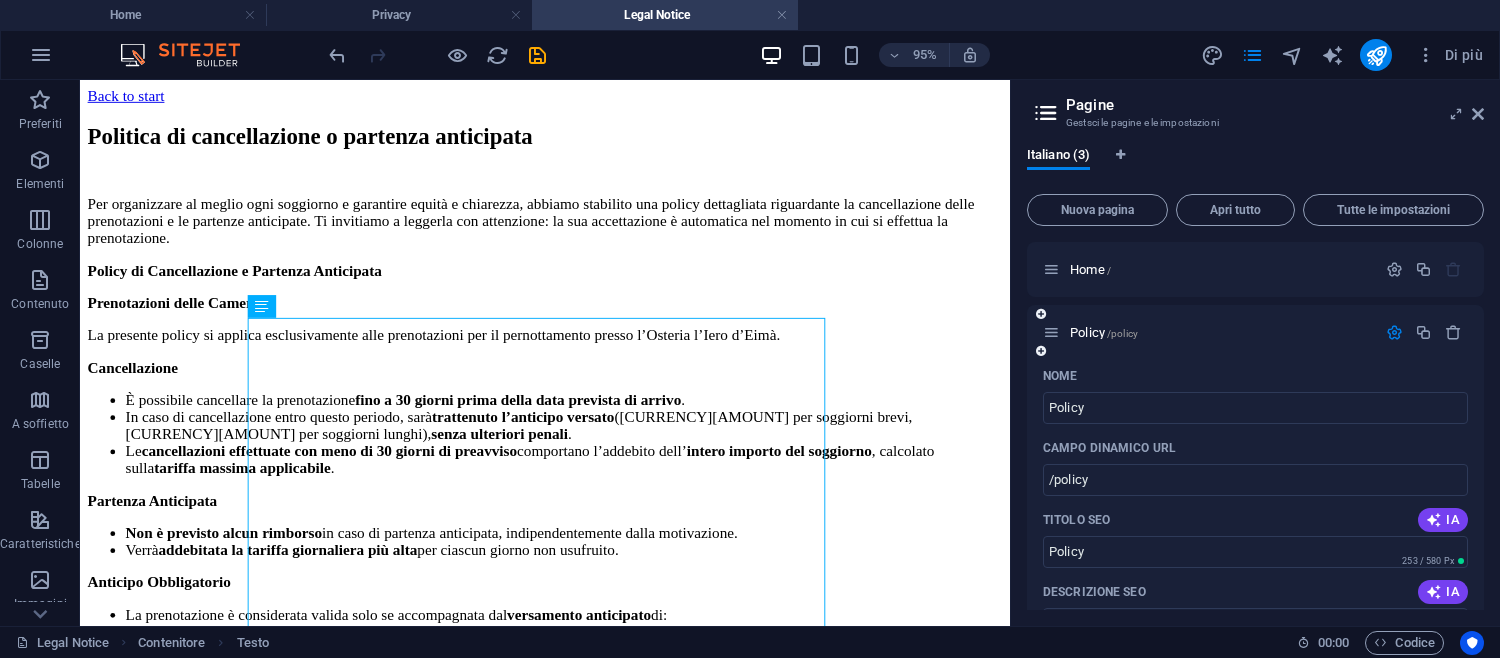 click on "Nome" at bounding box center [1255, 376] 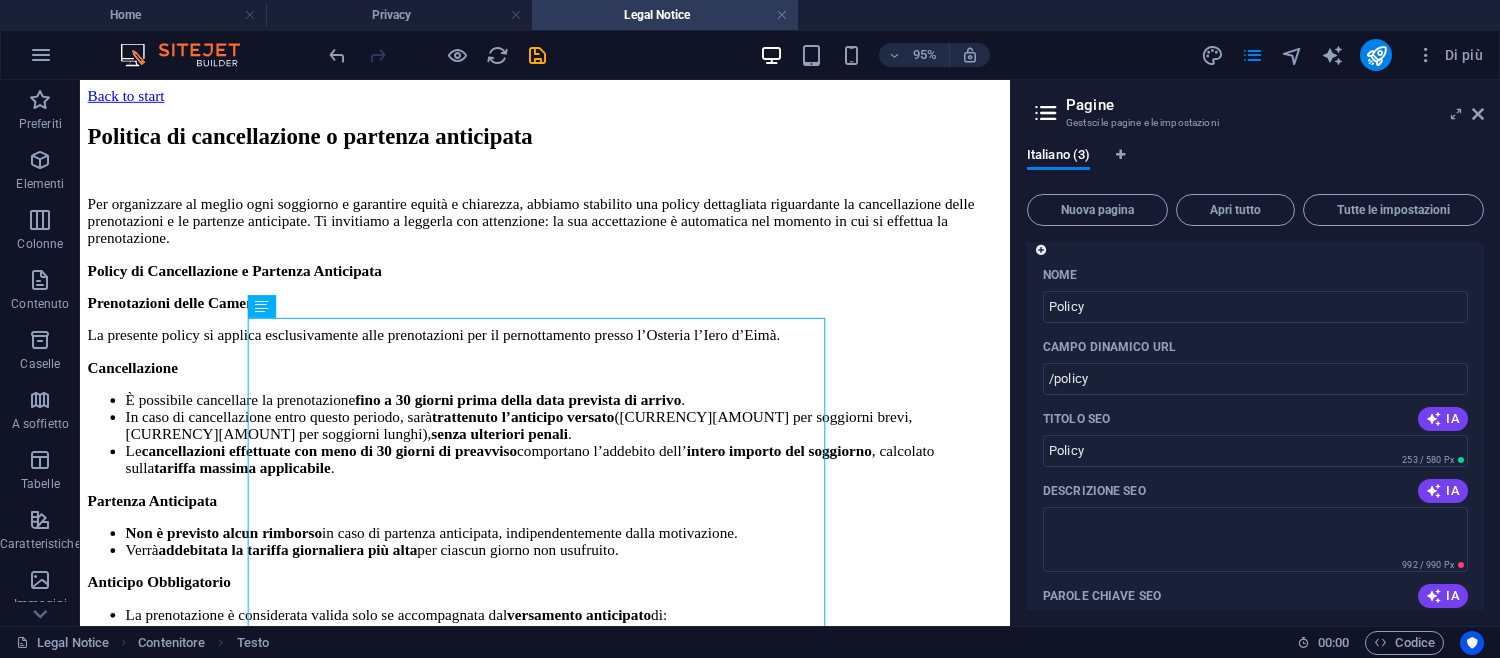 scroll, scrollTop: 114, scrollLeft: 0, axis: vertical 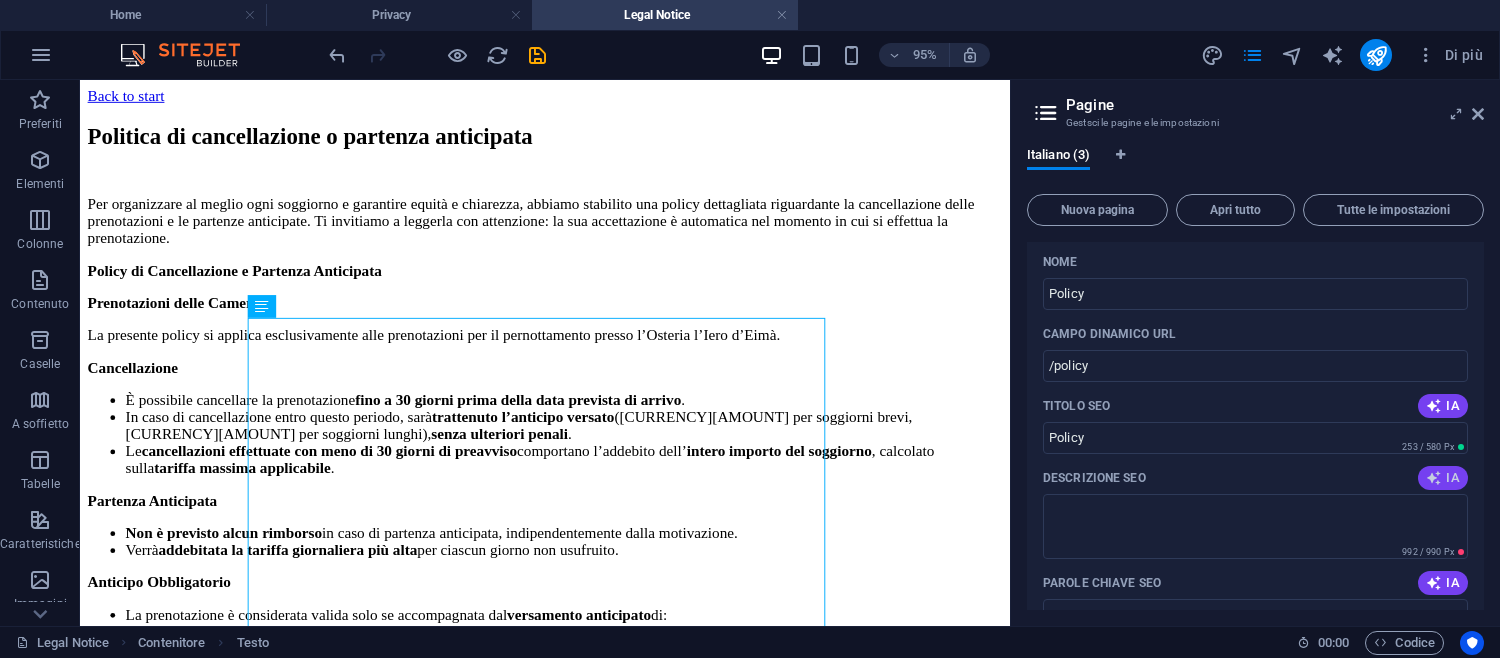 click on "IA" at bounding box center [1443, 478] 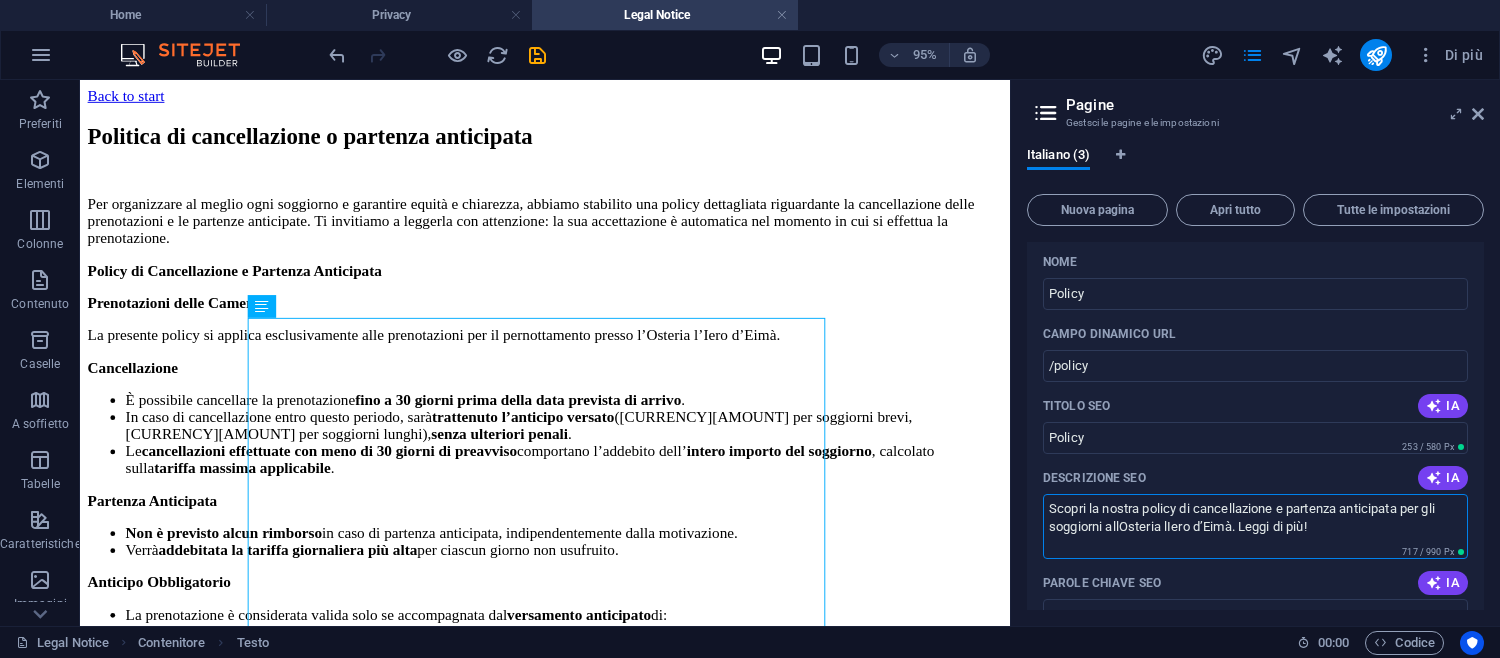 click on "Scopri la nostra policy di cancellazione e partenza anticipata per gli soggiorni allOsteria lIero d’Eimà. Leggi di più!" at bounding box center (1255, 526) 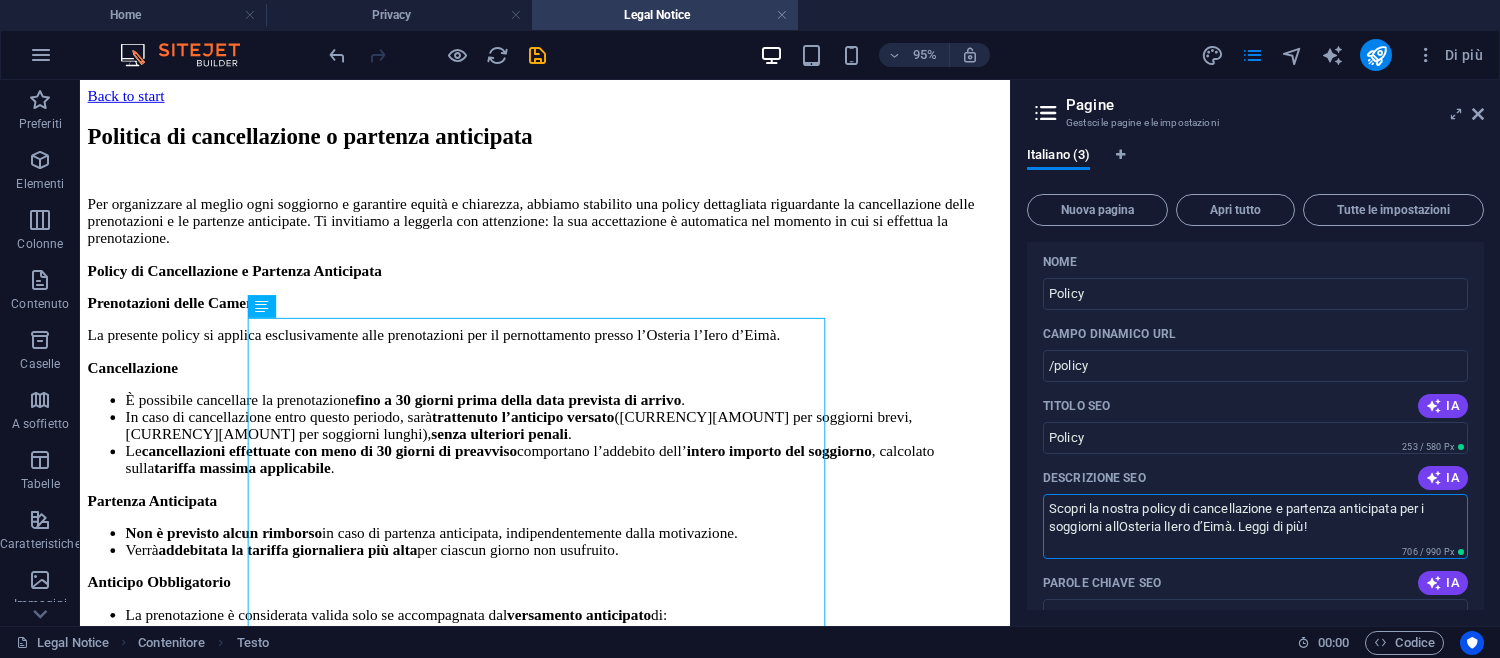 click on "Scopri la nostra policy di cancellazione e partenza anticipata per i soggiorni allOsteria lIero d’Eimà. Leggi di più!" at bounding box center (1255, 526) 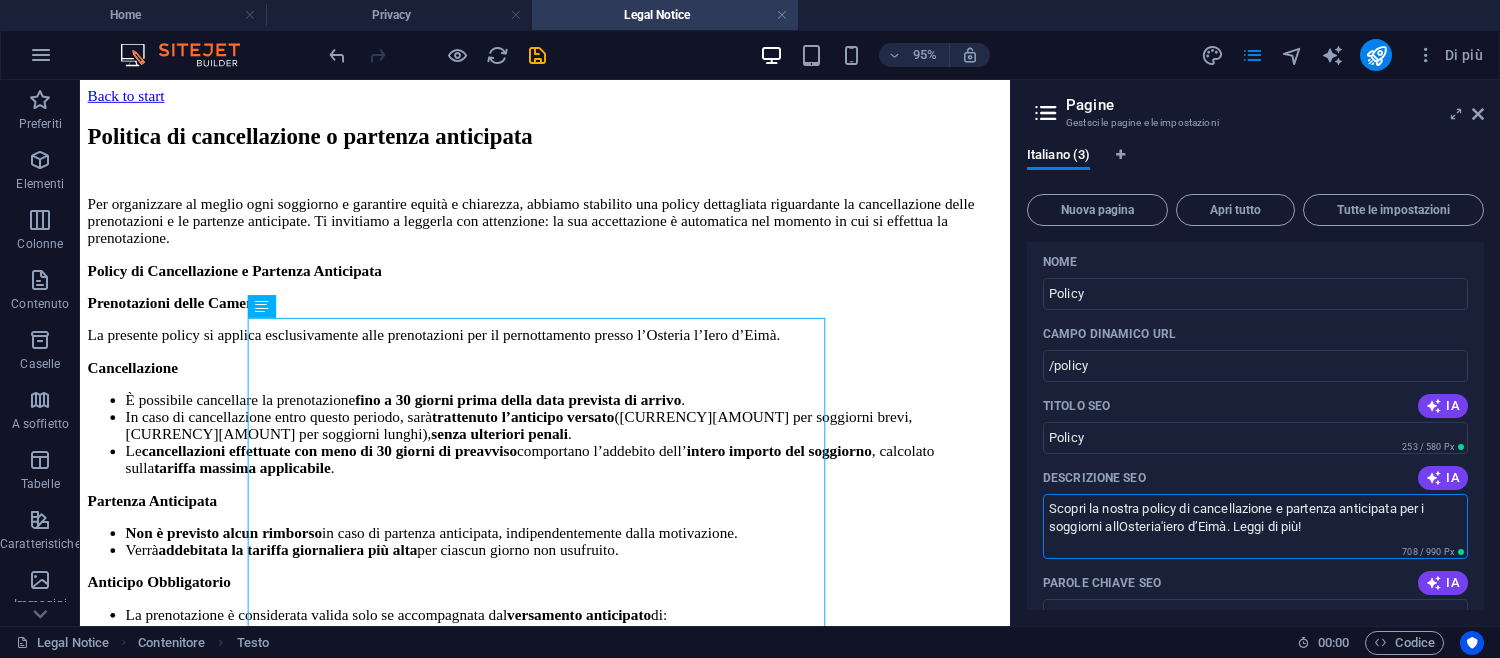 click on "Scopri la nostra policy di cancellazione e partenza anticipata per i soggiorni allOsteria'iero d’Eimà. Leggi di più!" at bounding box center [1255, 526] 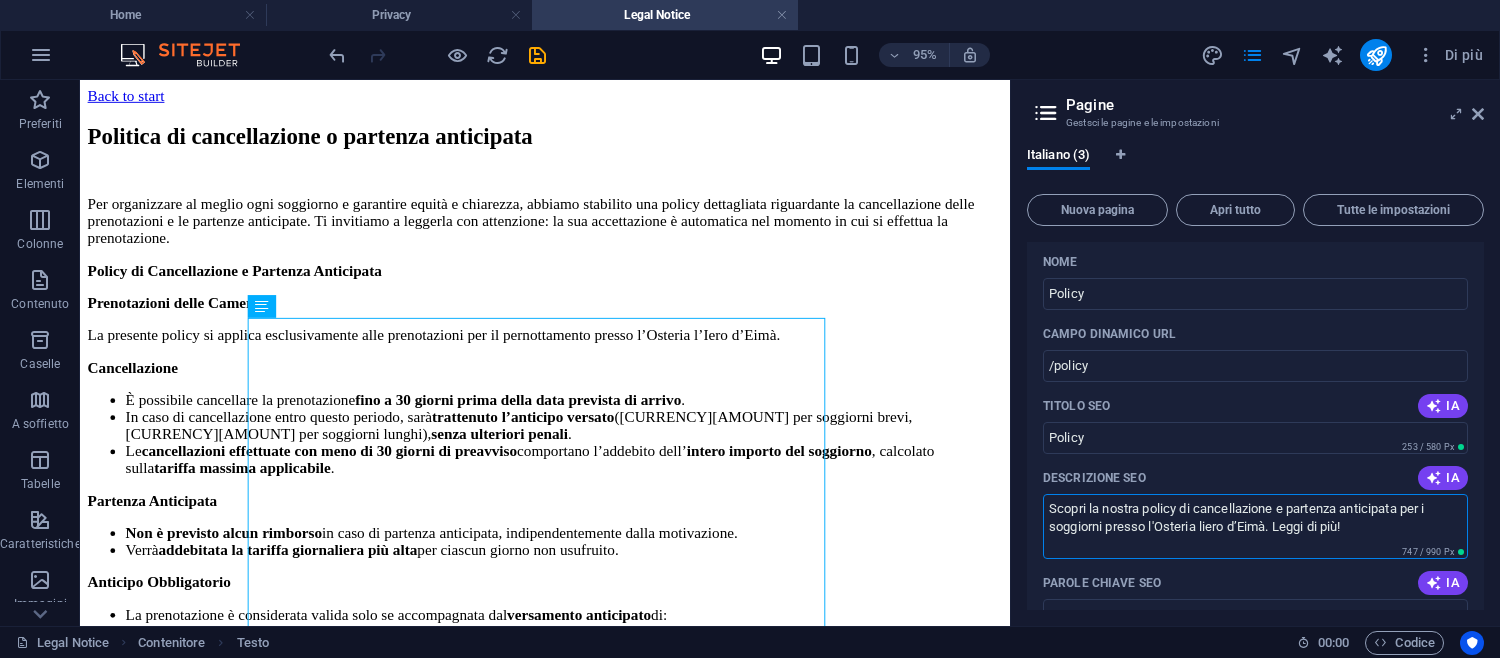 drag, startPoint x: 1358, startPoint y: 531, endPoint x: 1286, endPoint y: 522, distance: 72.56032 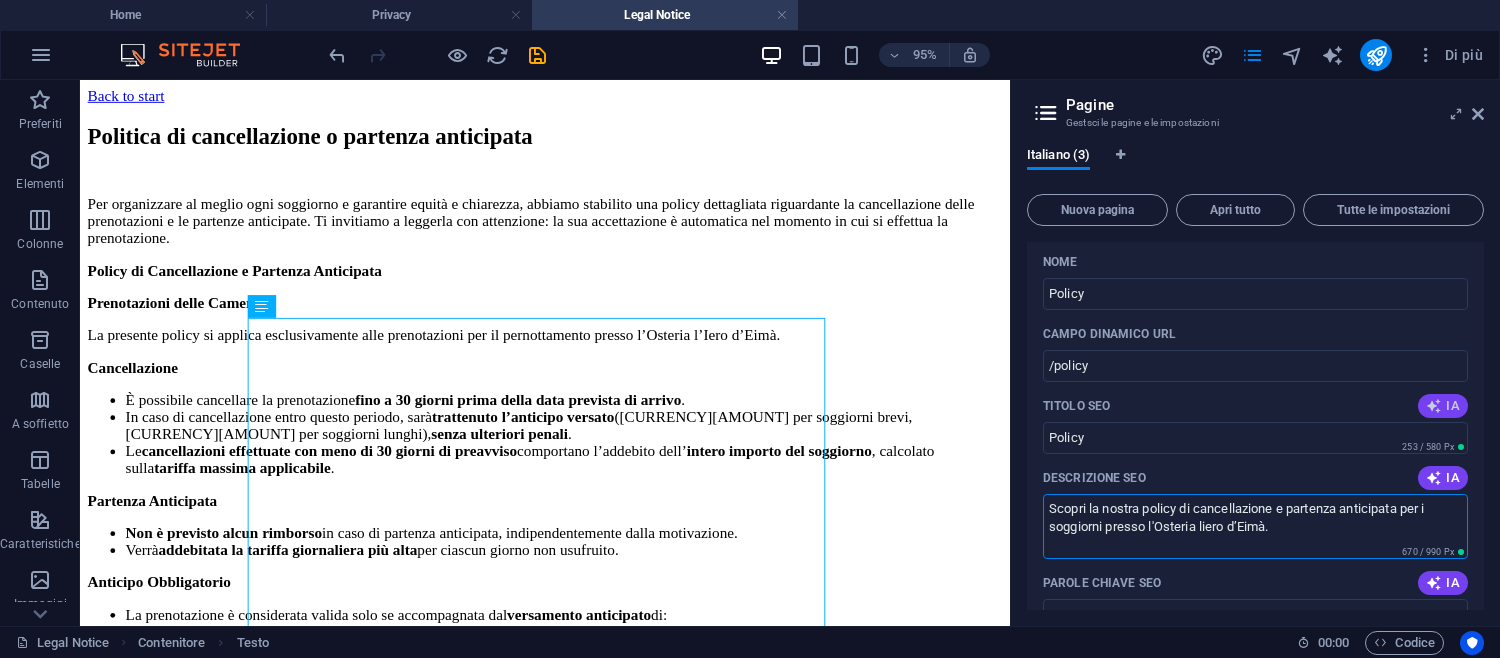 type on "Scopri la nostra policy di cancellazione e partenza anticipata per i soggiorni presso l'Osteria liero d’Eimà." 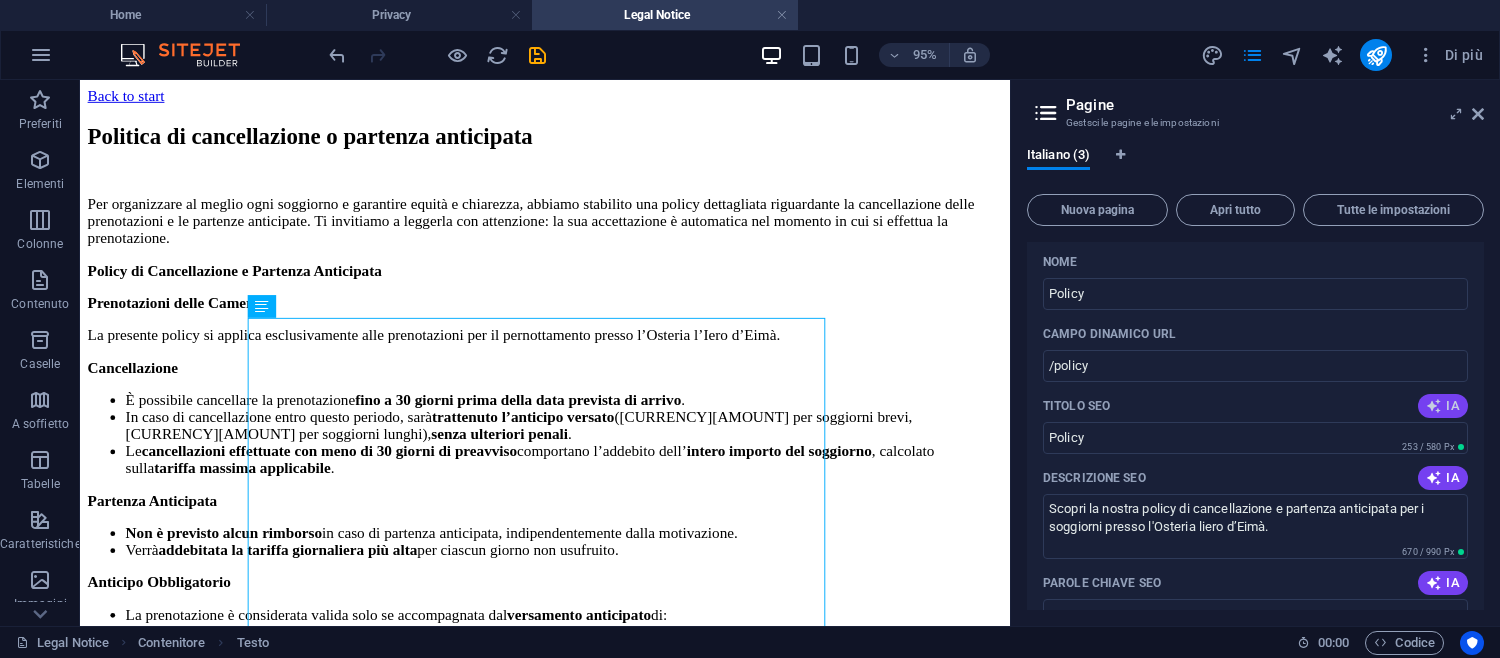click at bounding box center [1434, 406] 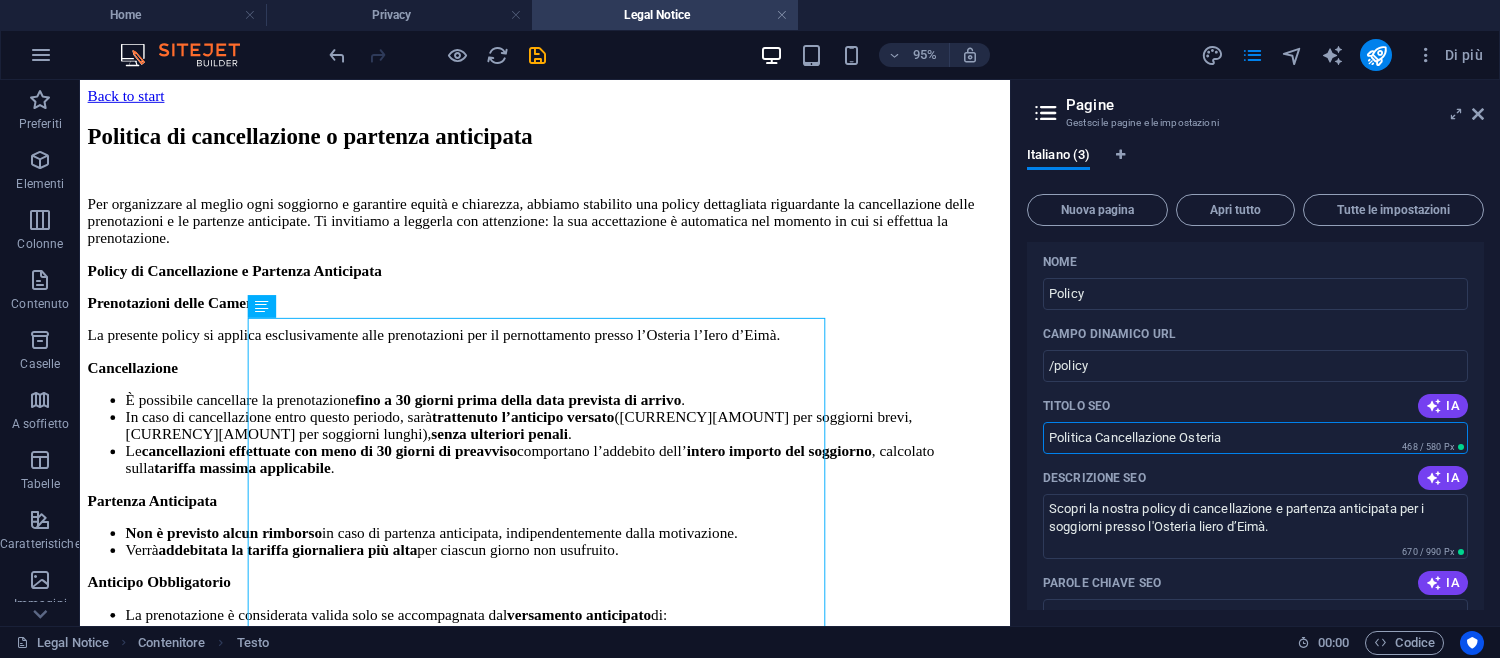 click on "Politica Cancellazione Osteria" at bounding box center [1255, 438] 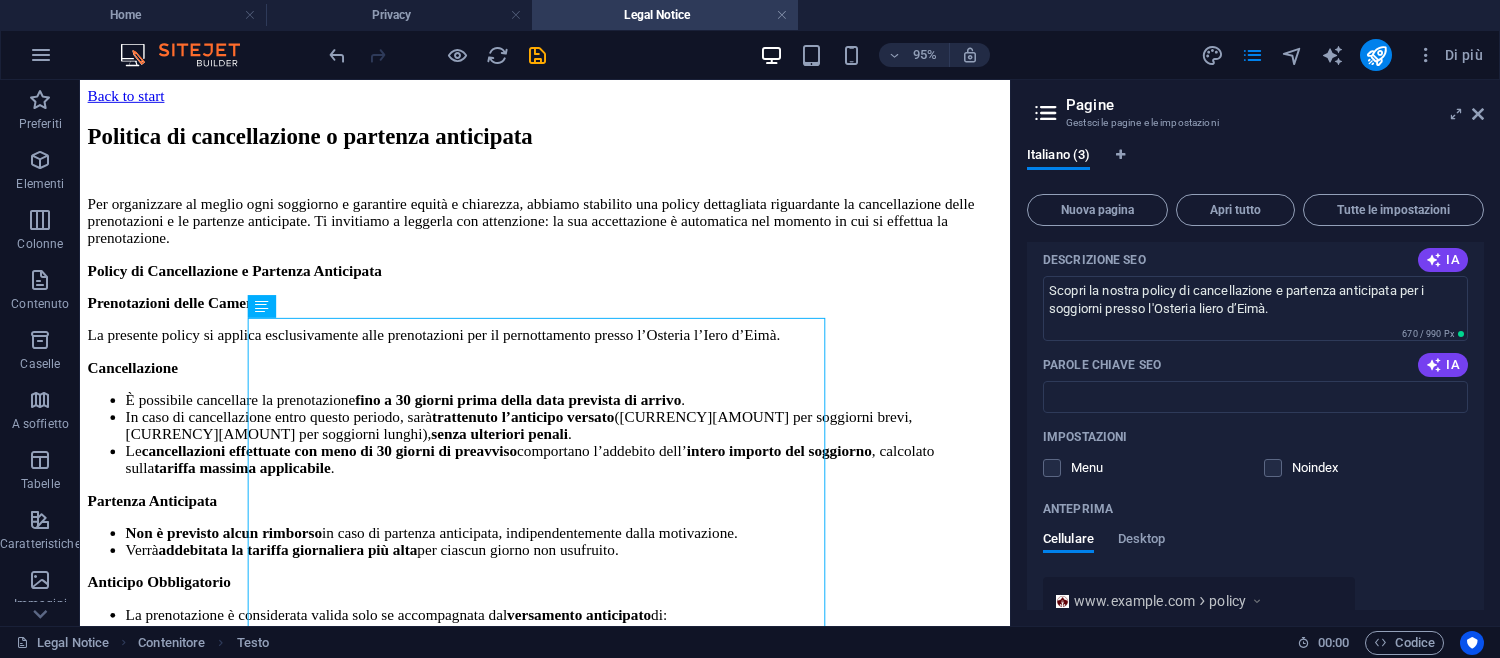 scroll, scrollTop: 336, scrollLeft: 0, axis: vertical 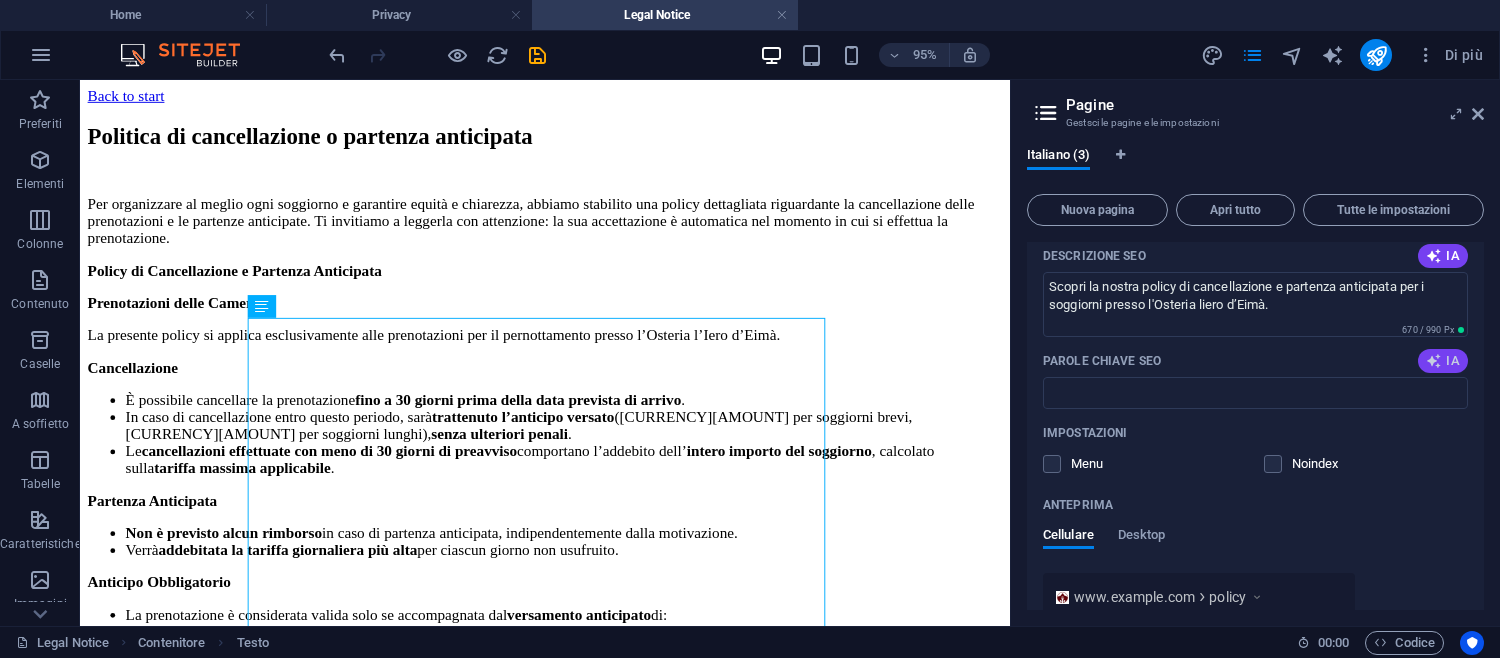 type on "Politica Cancellazione" 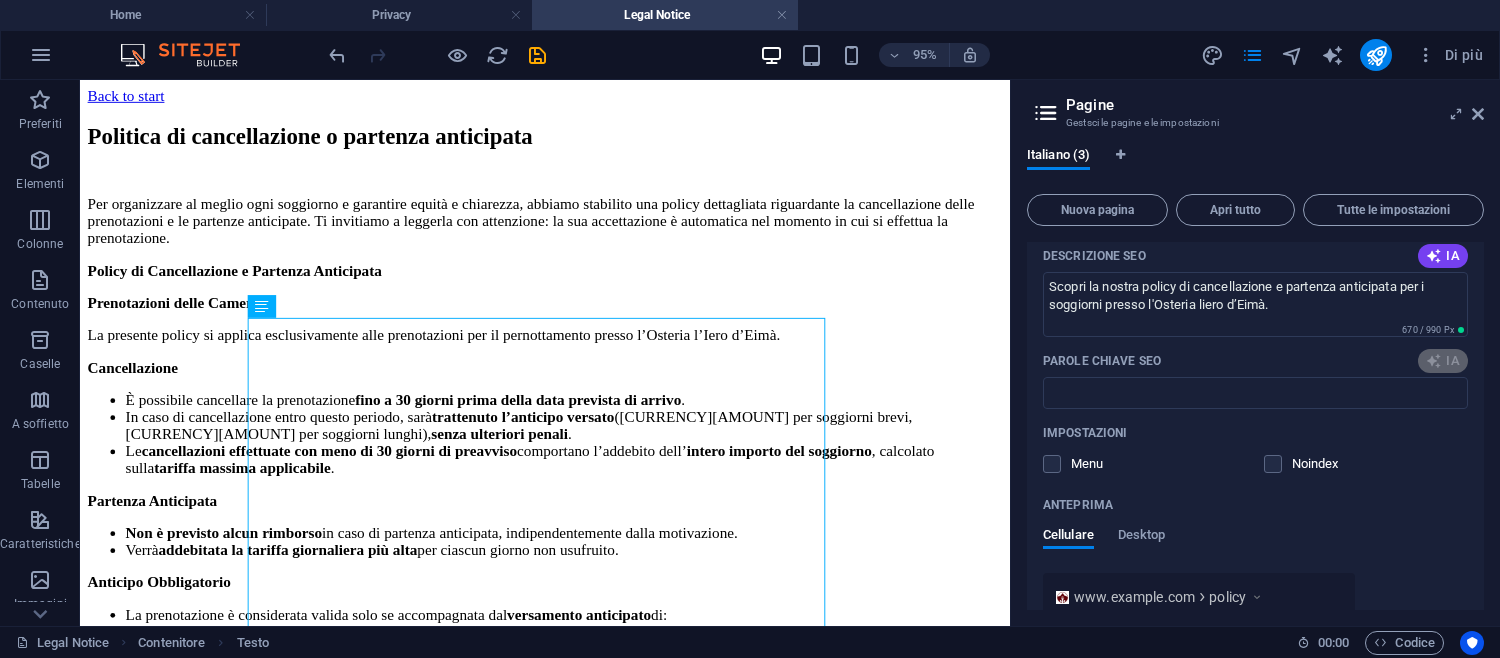 type on "cancellazione prenotazioni, policy di cancellazione, partenza anticipata, prenotazioni camere, anticipo obbligatorio, Osteria l’Iero d’Eimà" 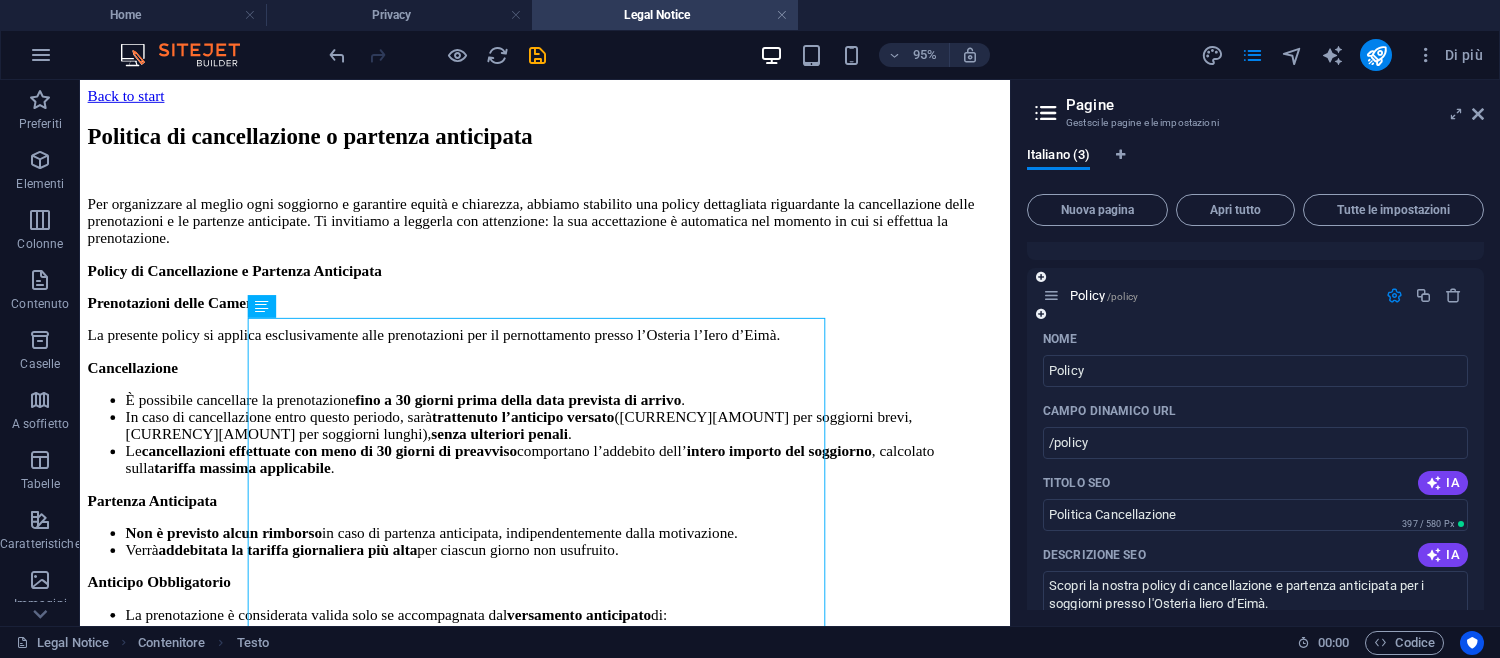 scroll, scrollTop: 0, scrollLeft: 0, axis: both 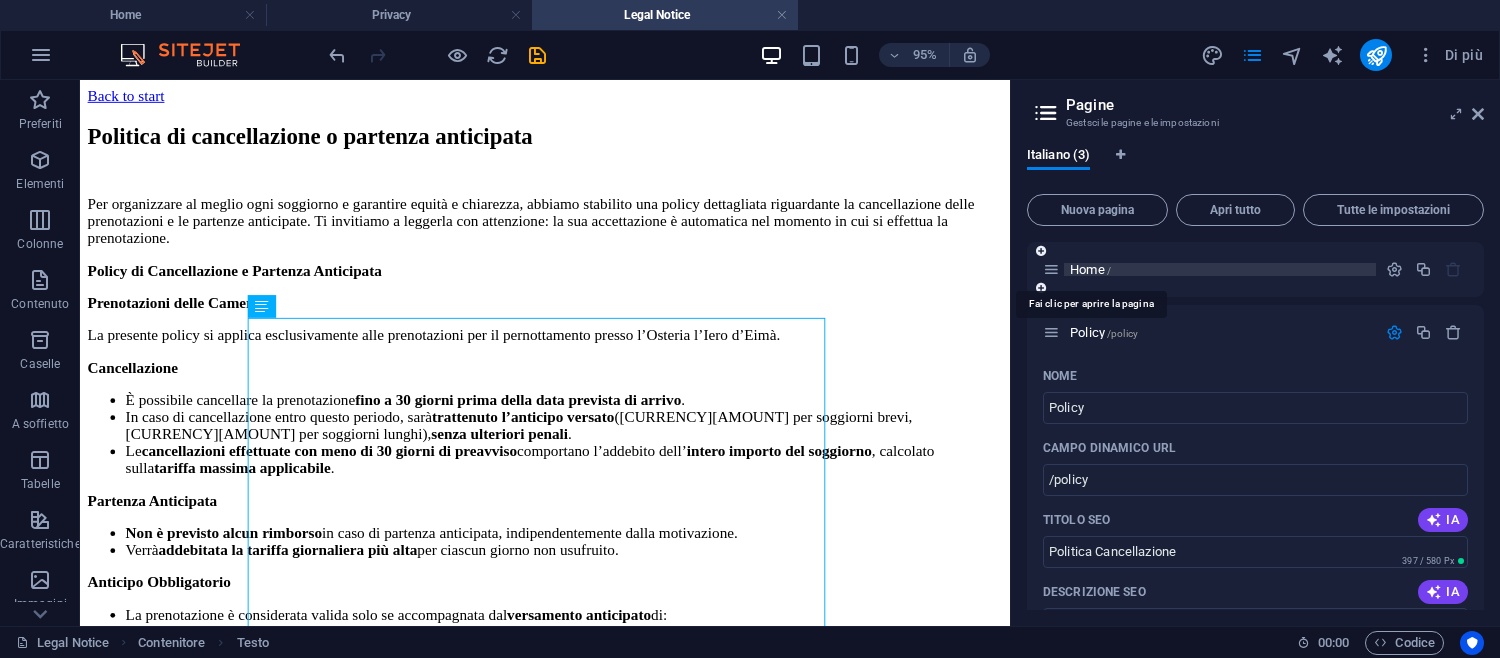 click on "Home /" at bounding box center (1090, 269) 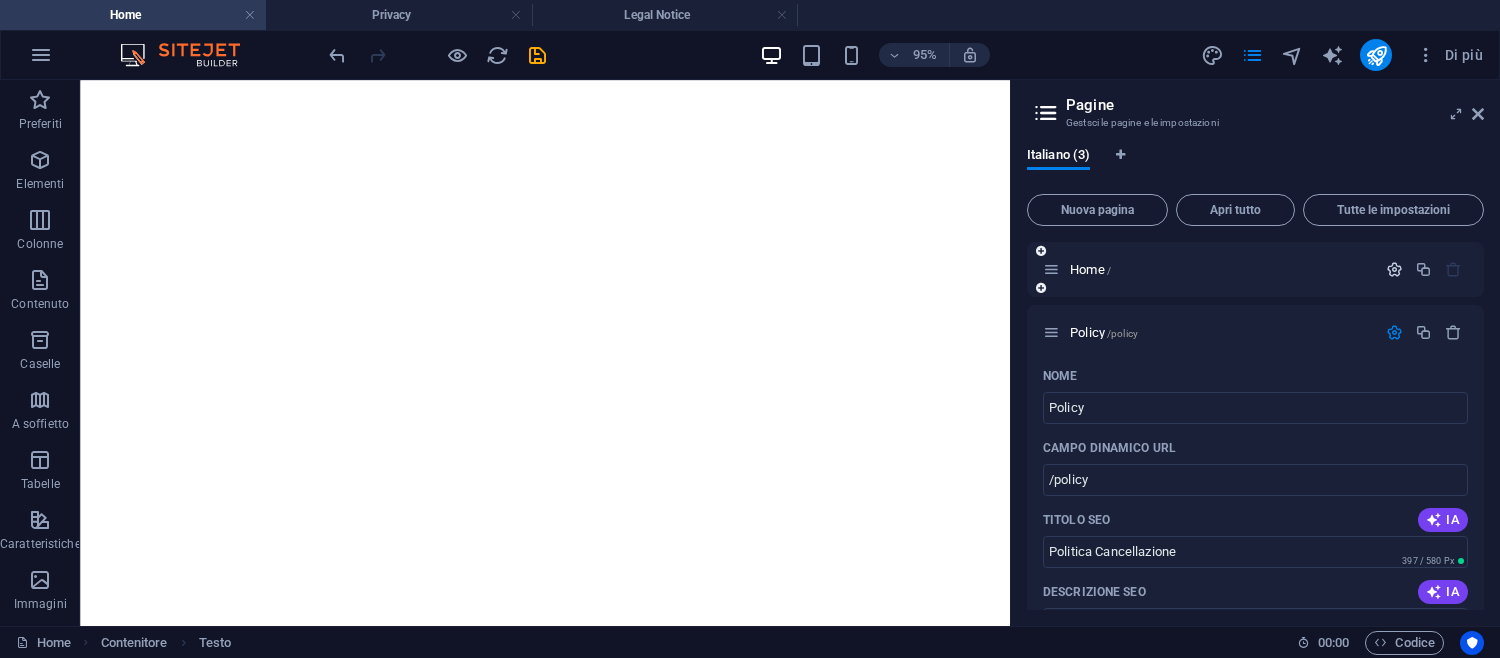 click at bounding box center (1394, 269) 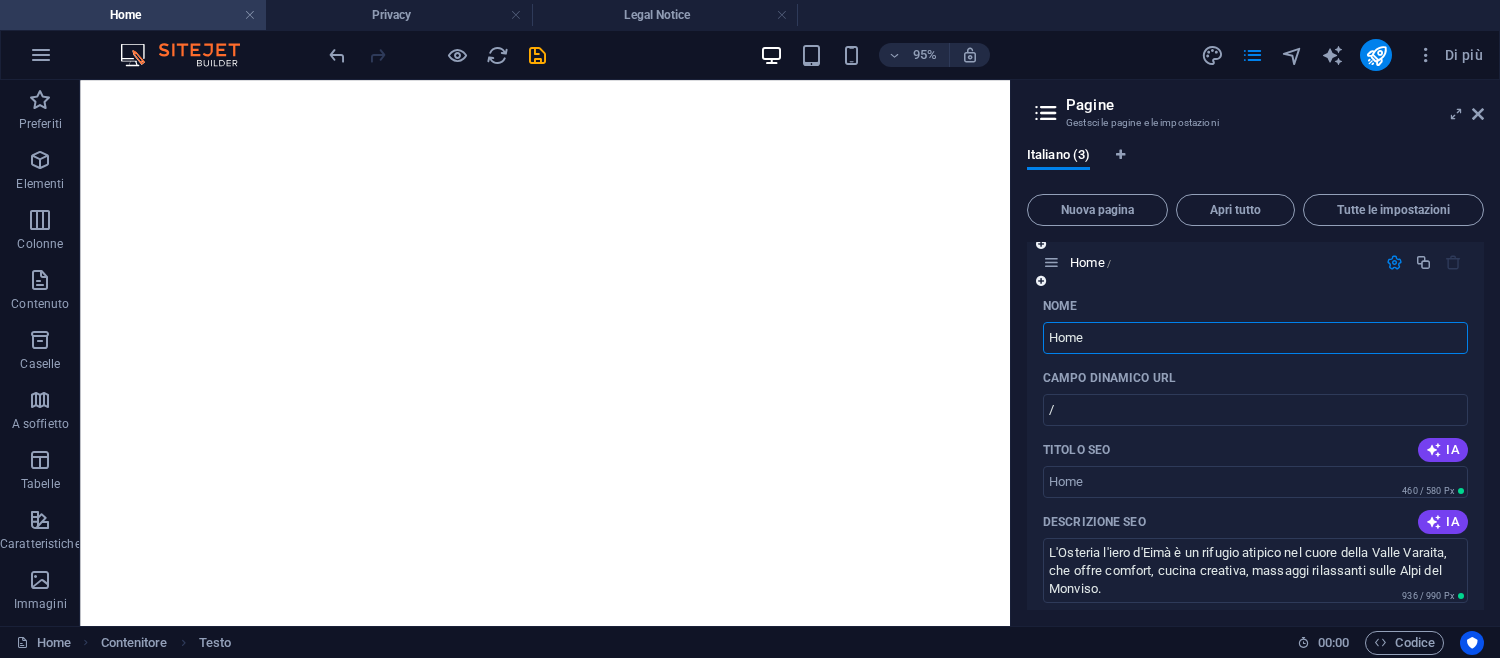 scroll, scrollTop: 8, scrollLeft: 0, axis: vertical 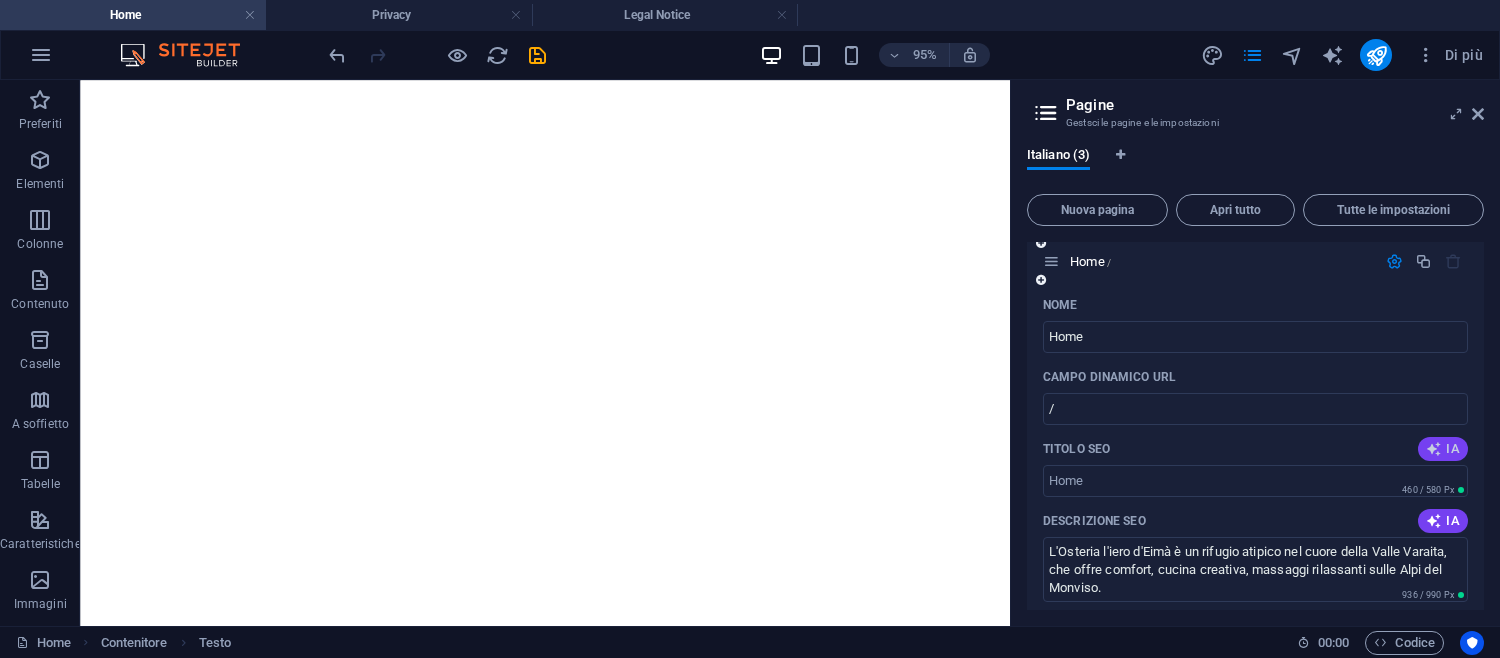 click at bounding box center (1434, 449) 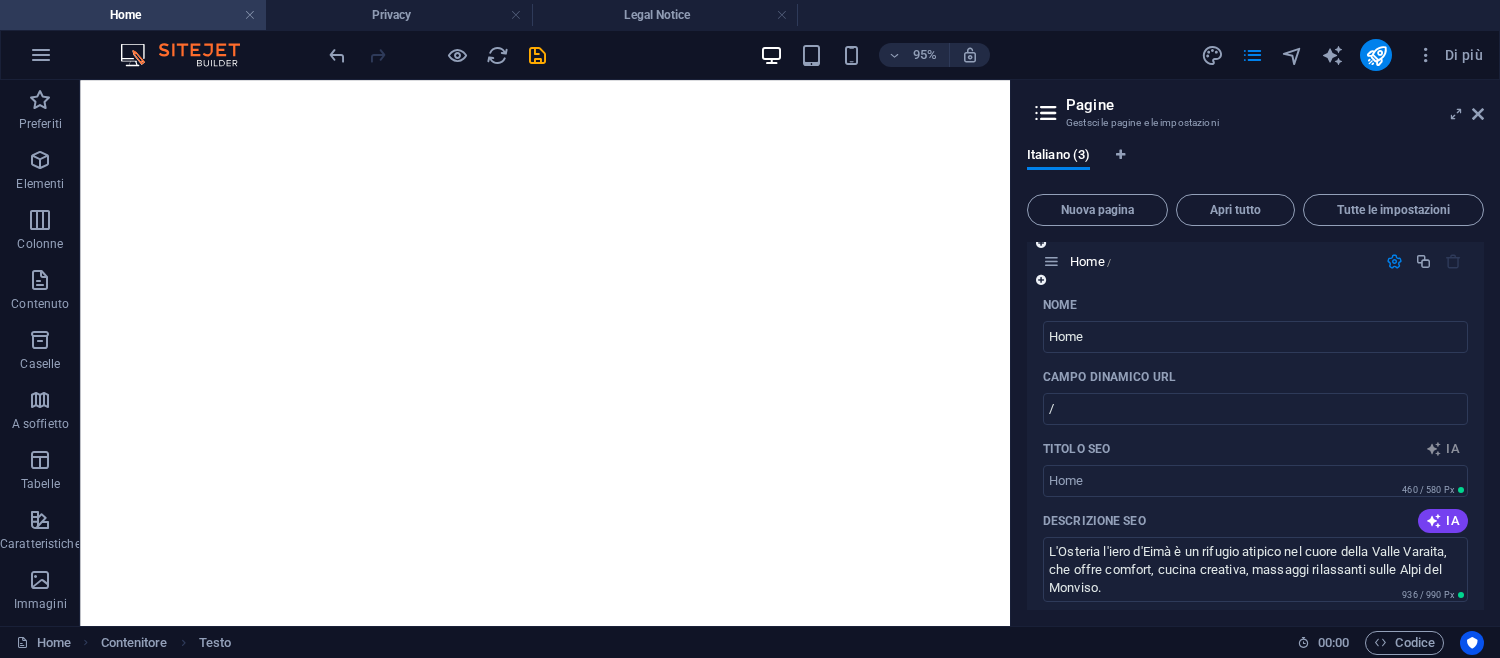 type on "Osteria liero dEimà: Natura e Gusto" 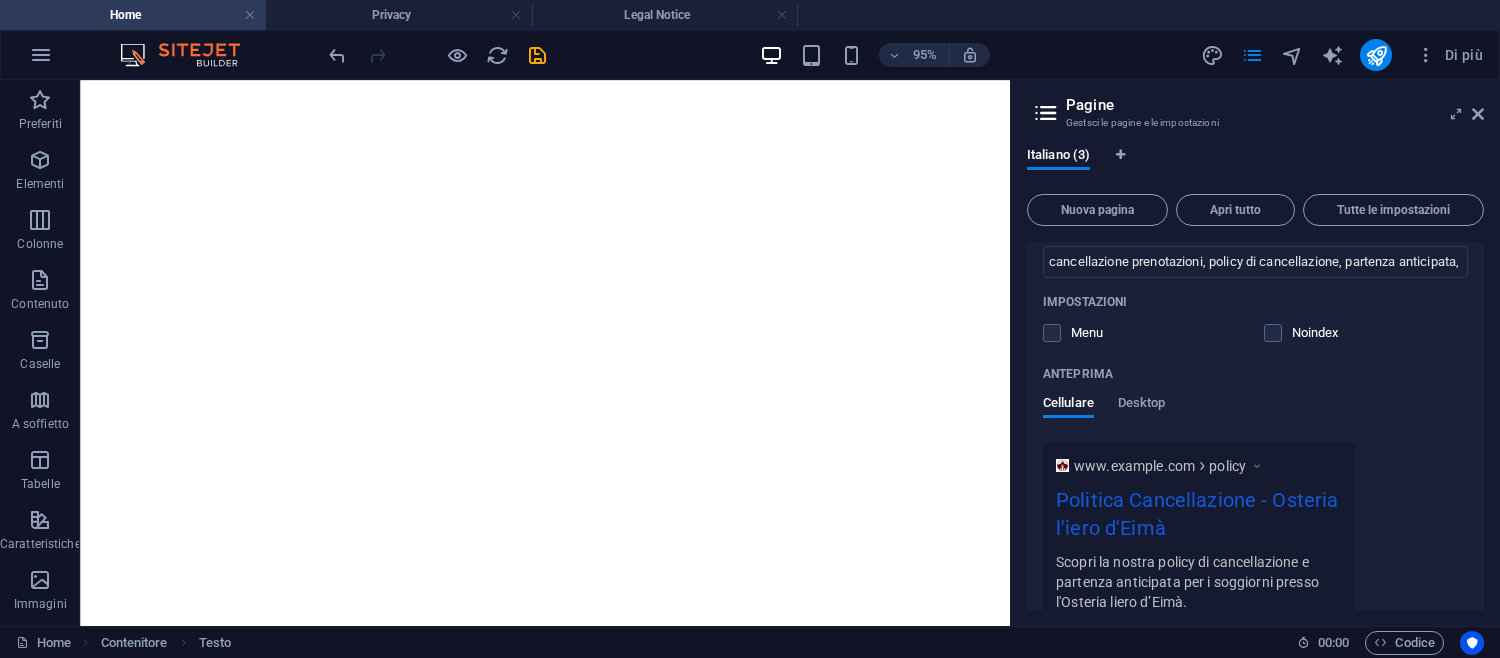 scroll, scrollTop: 1466, scrollLeft: 0, axis: vertical 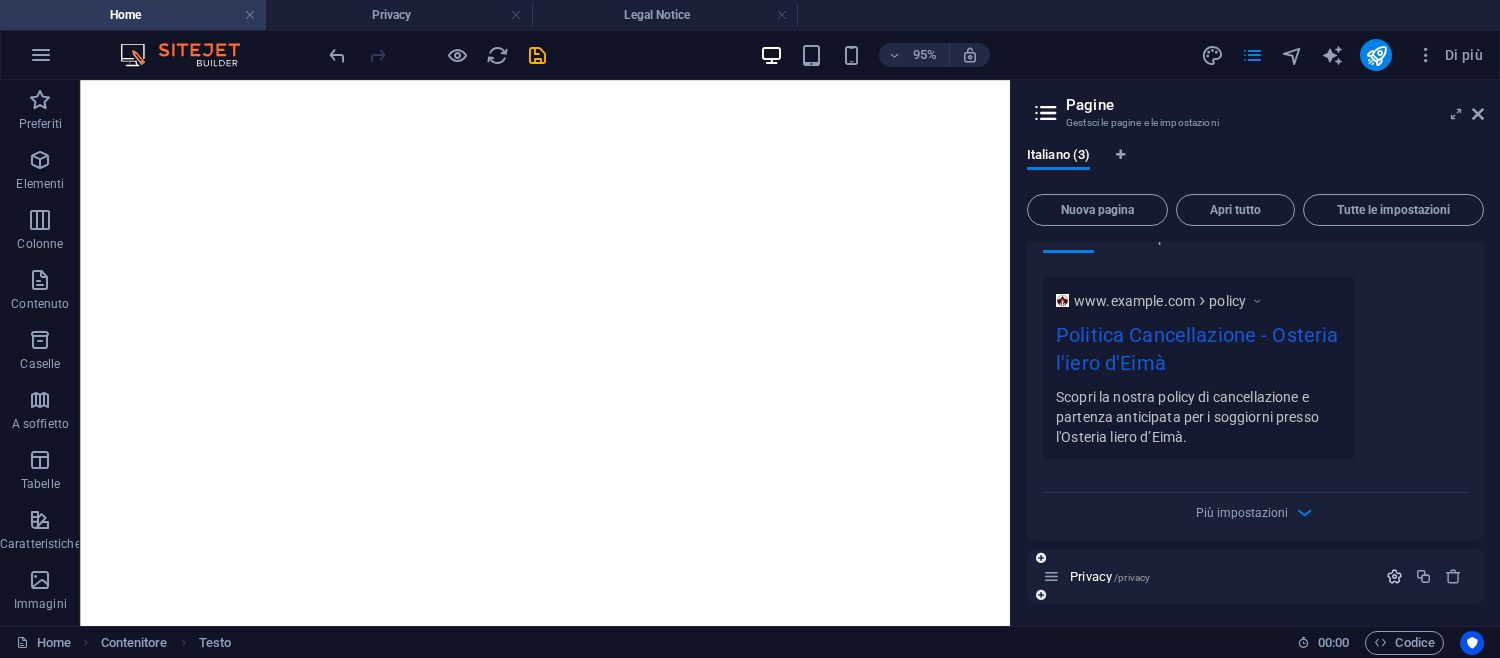 click at bounding box center [1394, 576] 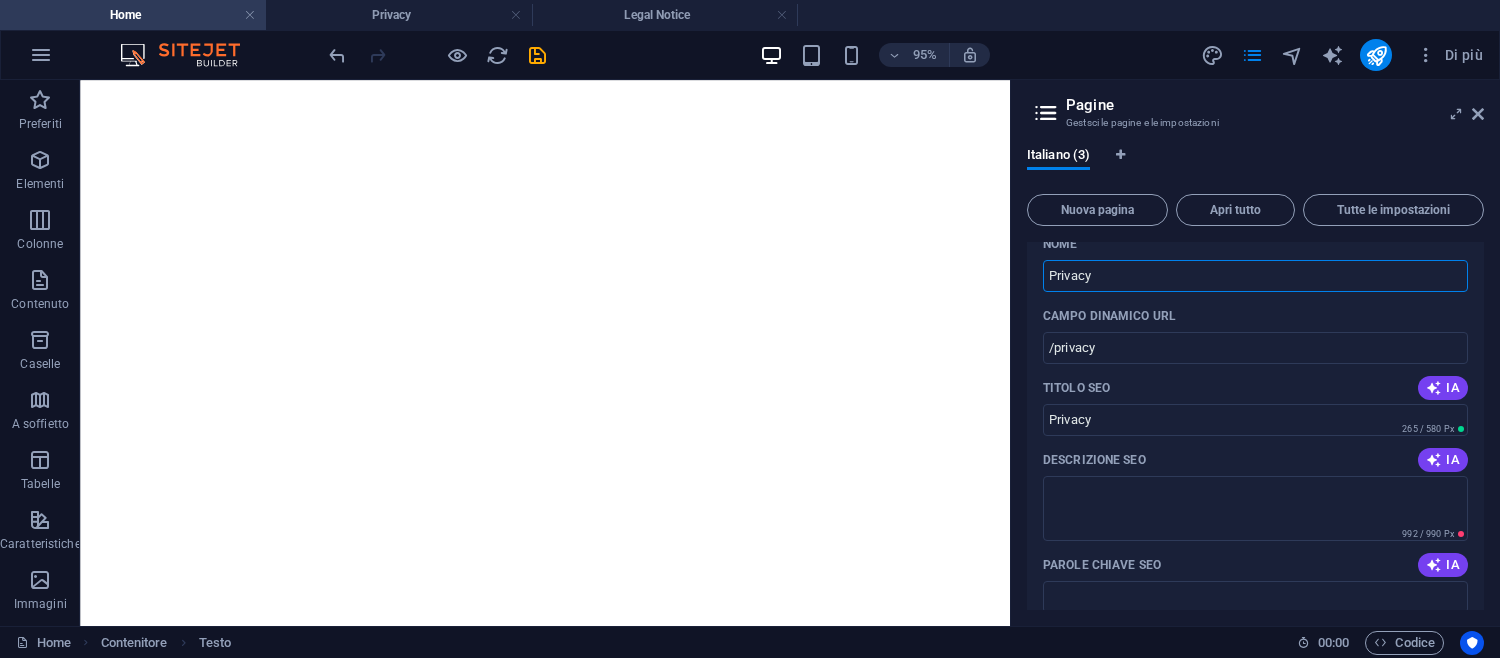 scroll, scrollTop: 1849, scrollLeft: 0, axis: vertical 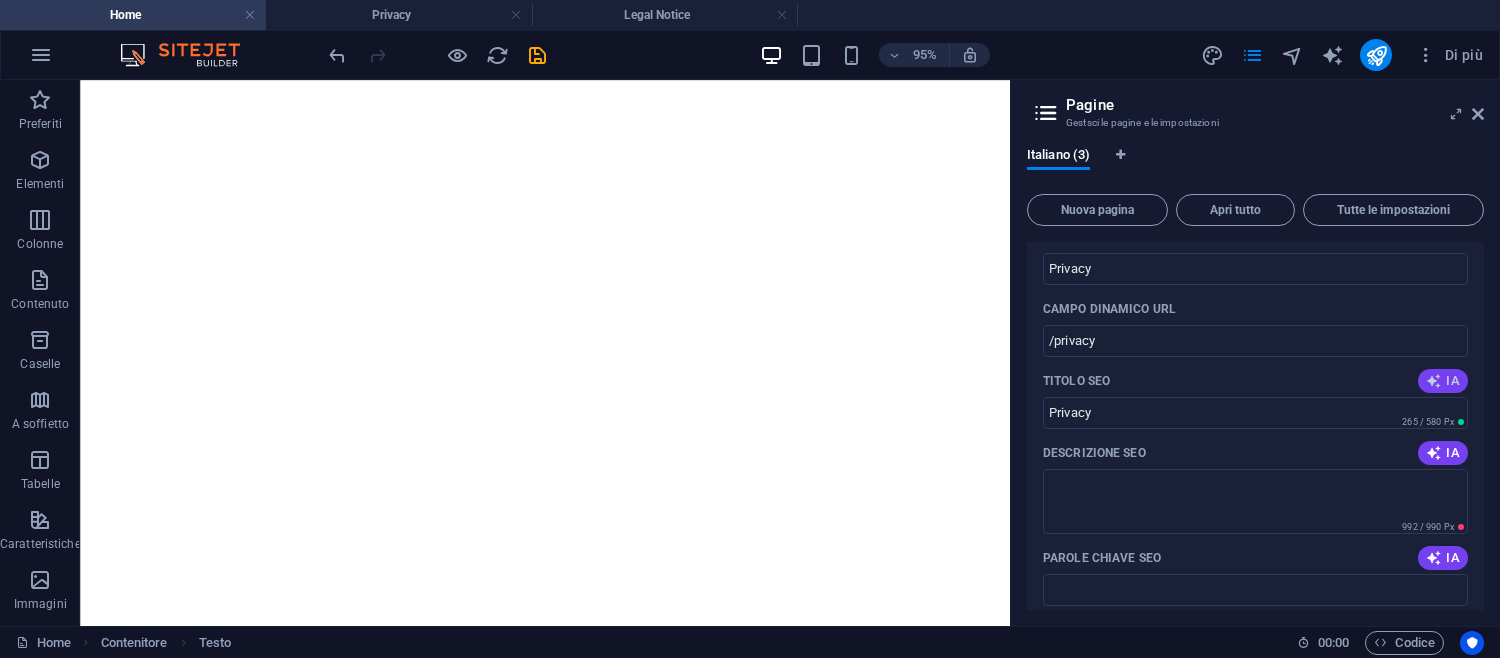 click at bounding box center (1434, 381) 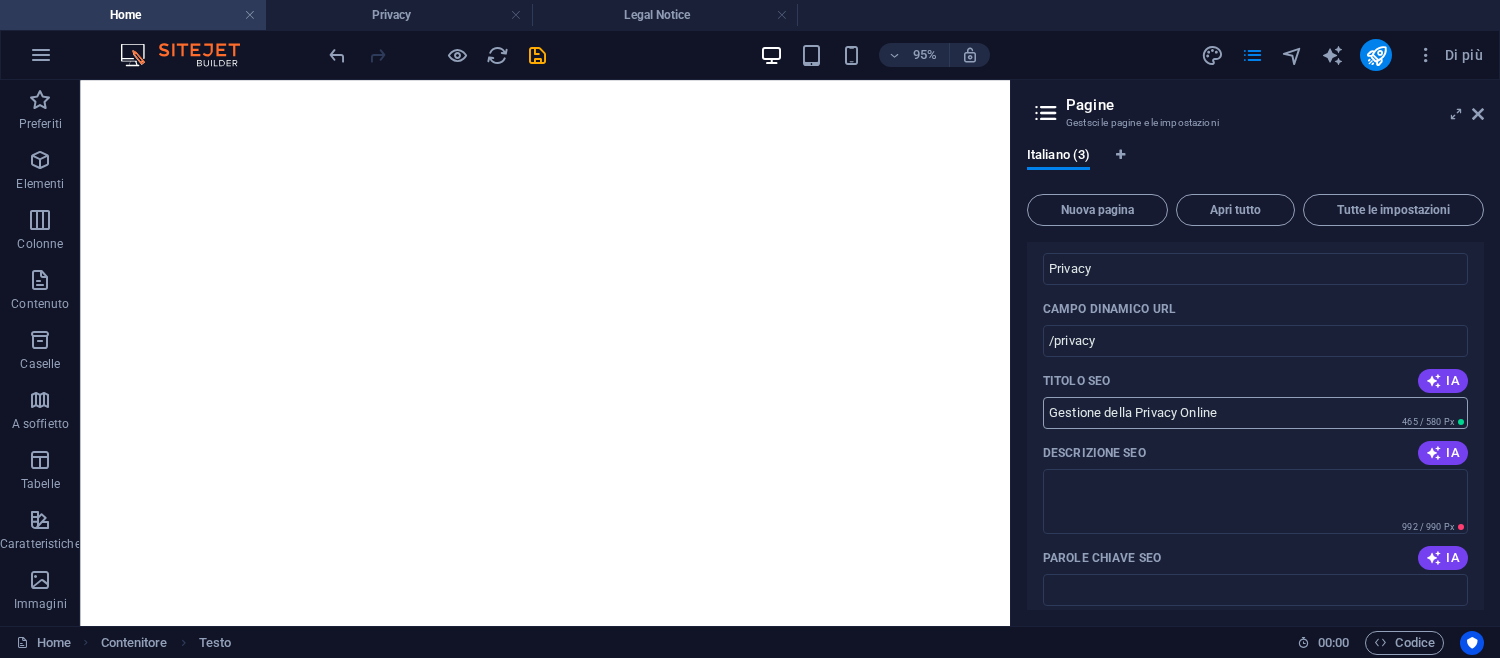 click on "Gestione della Privacy Online" at bounding box center [1255, 413] 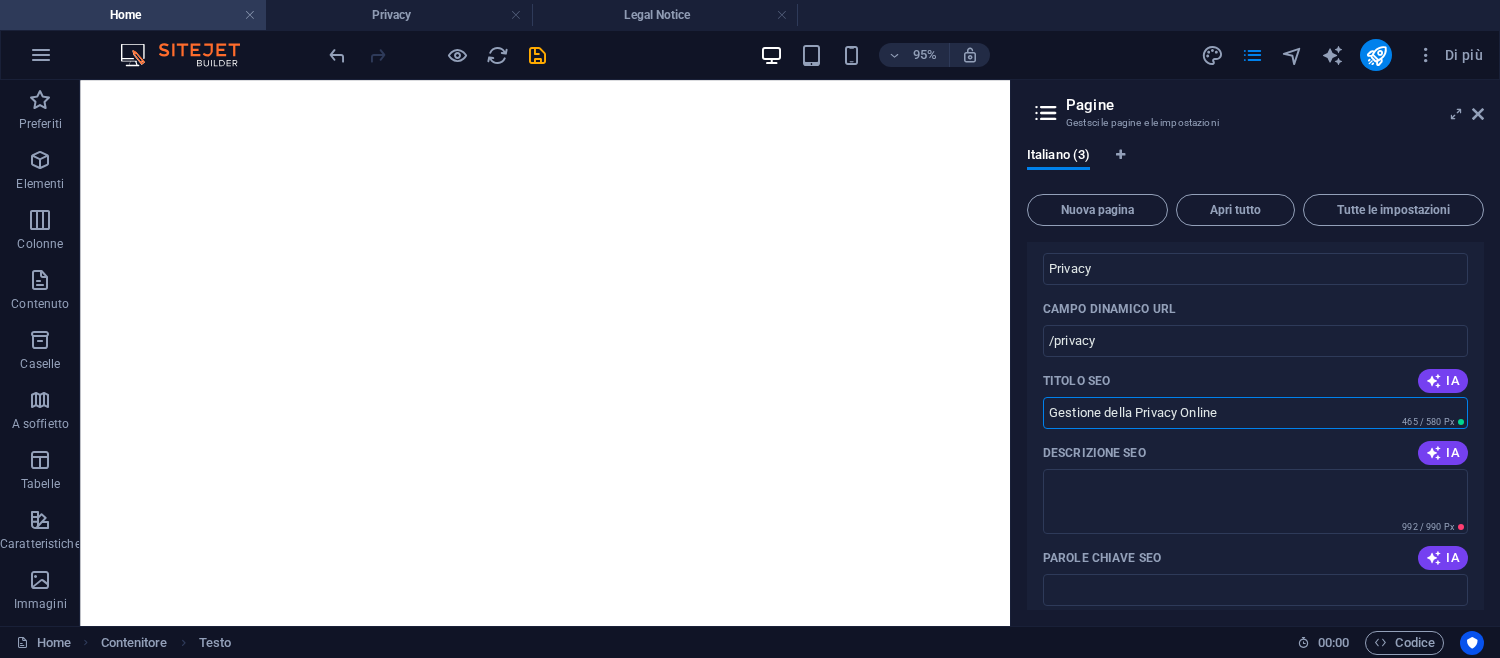 click on "Gestione della Privacy Online" at bounding box center (1255, 413) 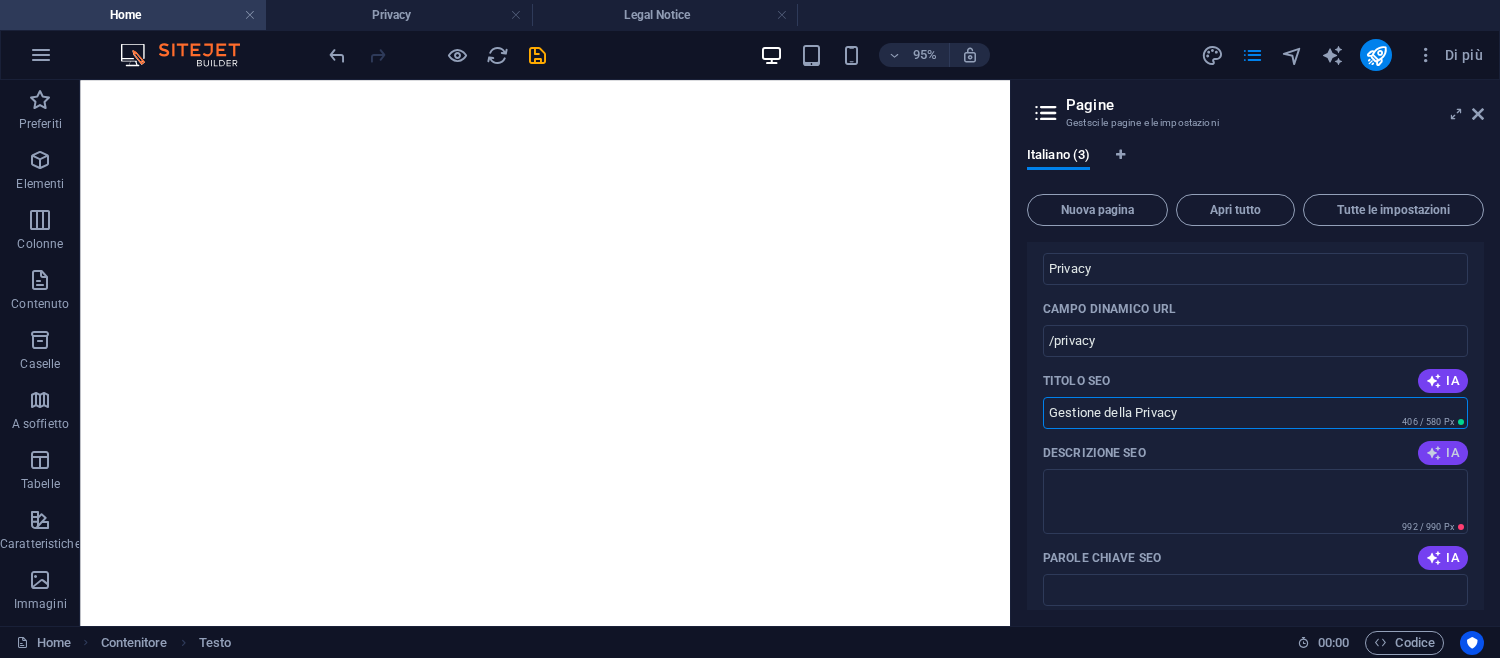 type on "Gestione della Privacy" 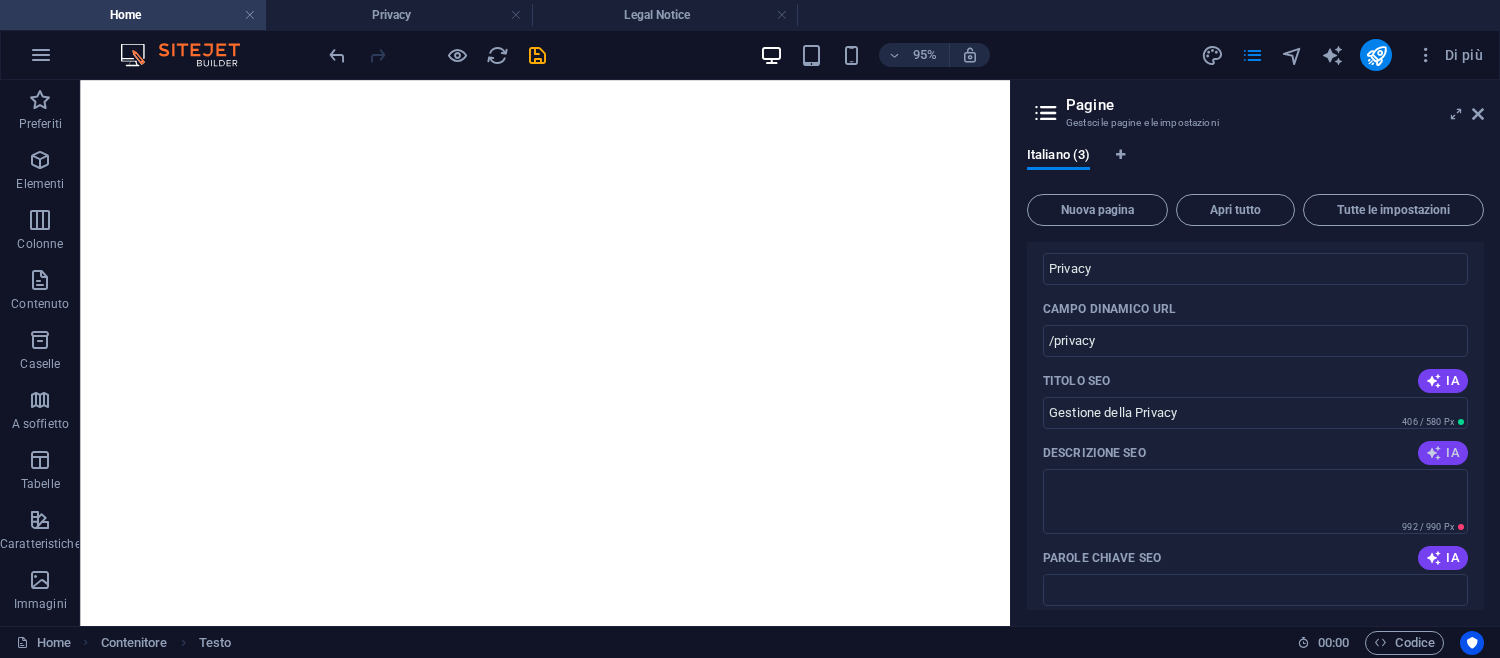 click at bounding box center (1434, 453) 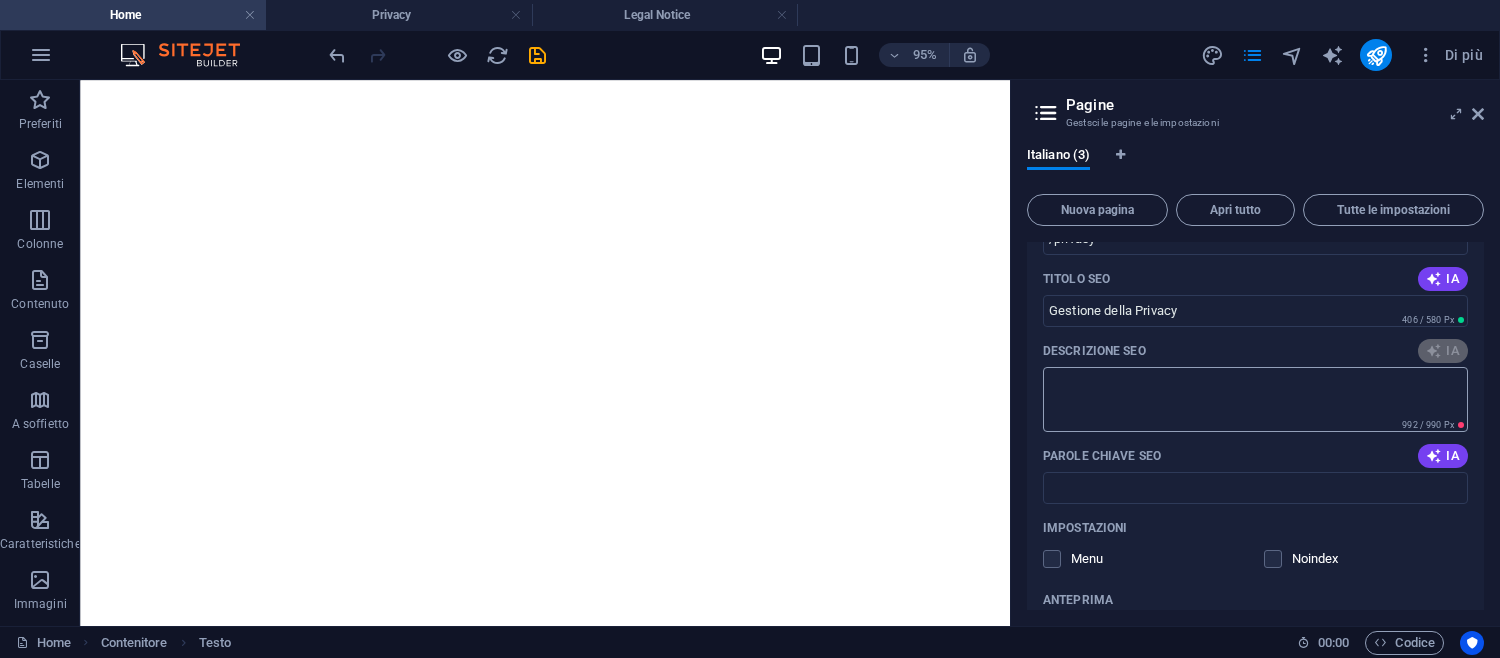 scroll, scrollTop: 1952, scrollLeft: 0, axis: vertical 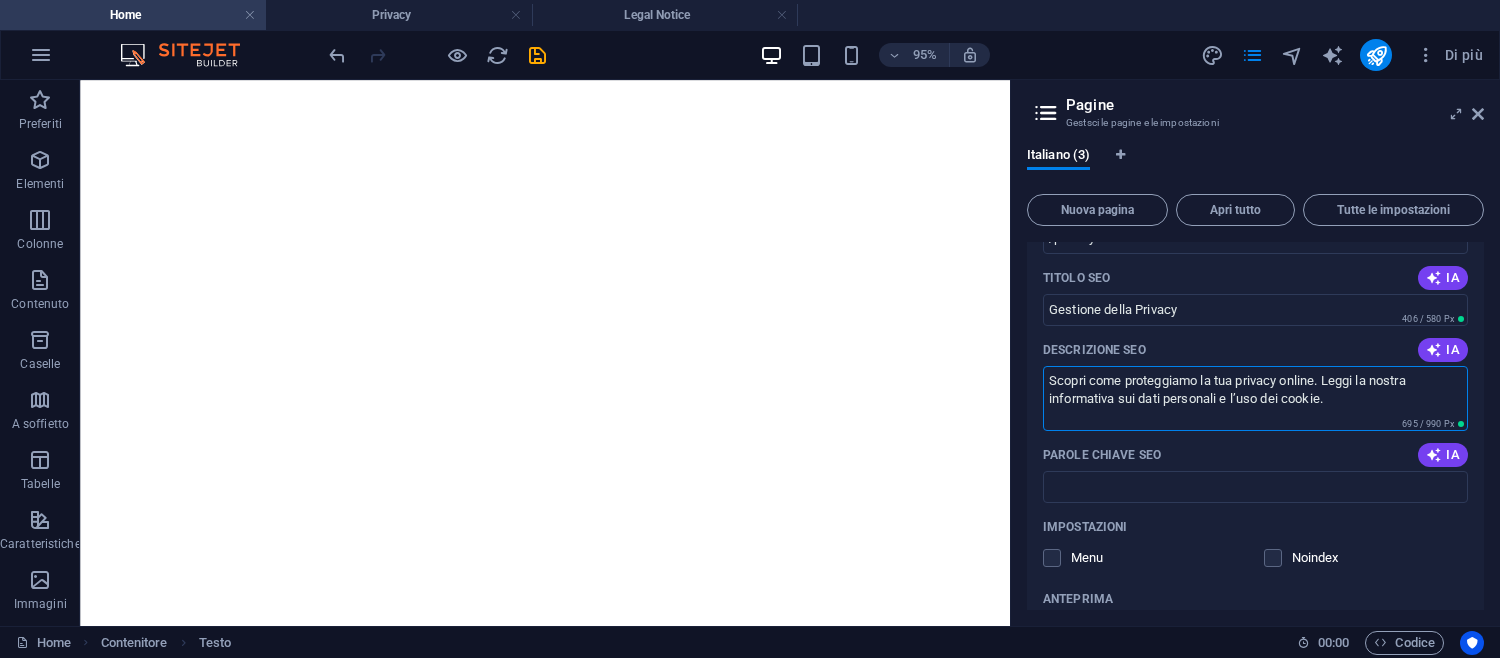 click on "Scopri come proteggiamo la tua privacy online. Leggi la nostra informativa sui dati personali e l’uso dei cookie." at bounding box center [1255, 398] 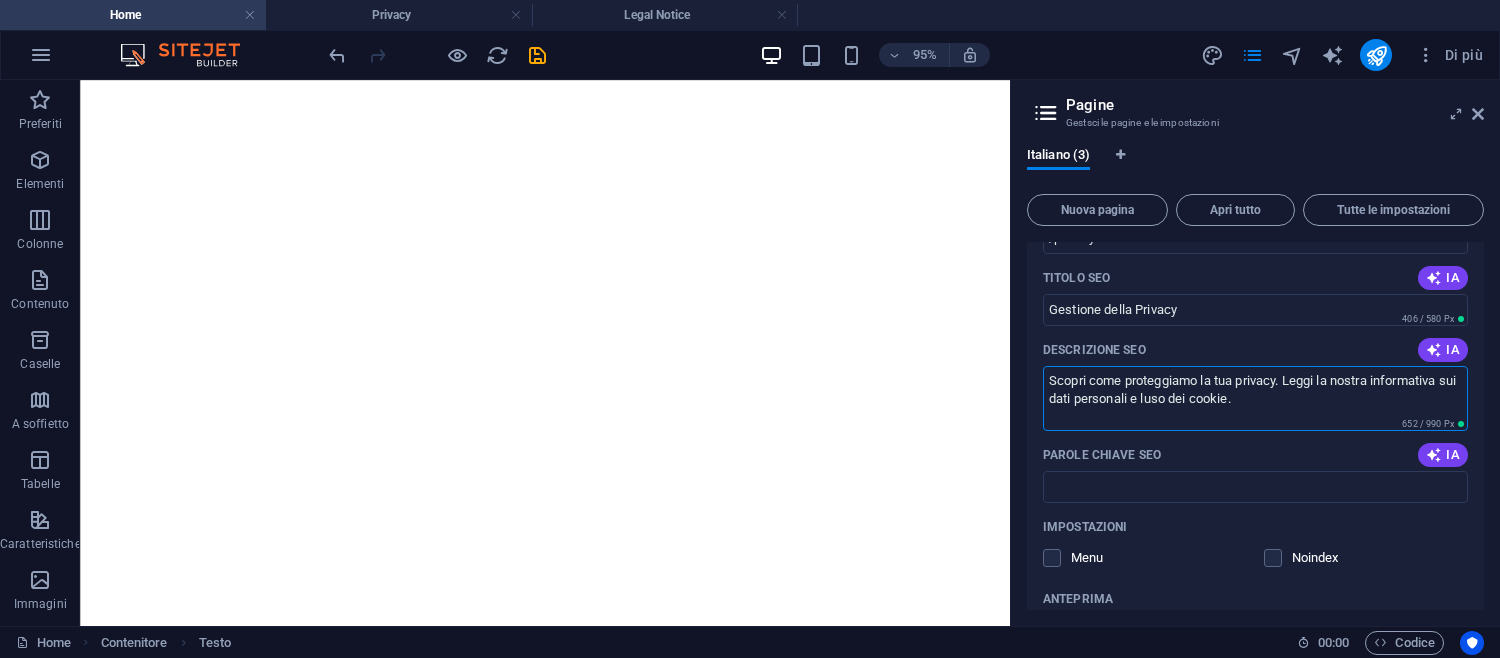 click on "Scopri come proteggiamo la tua privacy. Leggi la nostra informativa sui dati personali e luso dei cookie." at bounding box center (1255, 398) 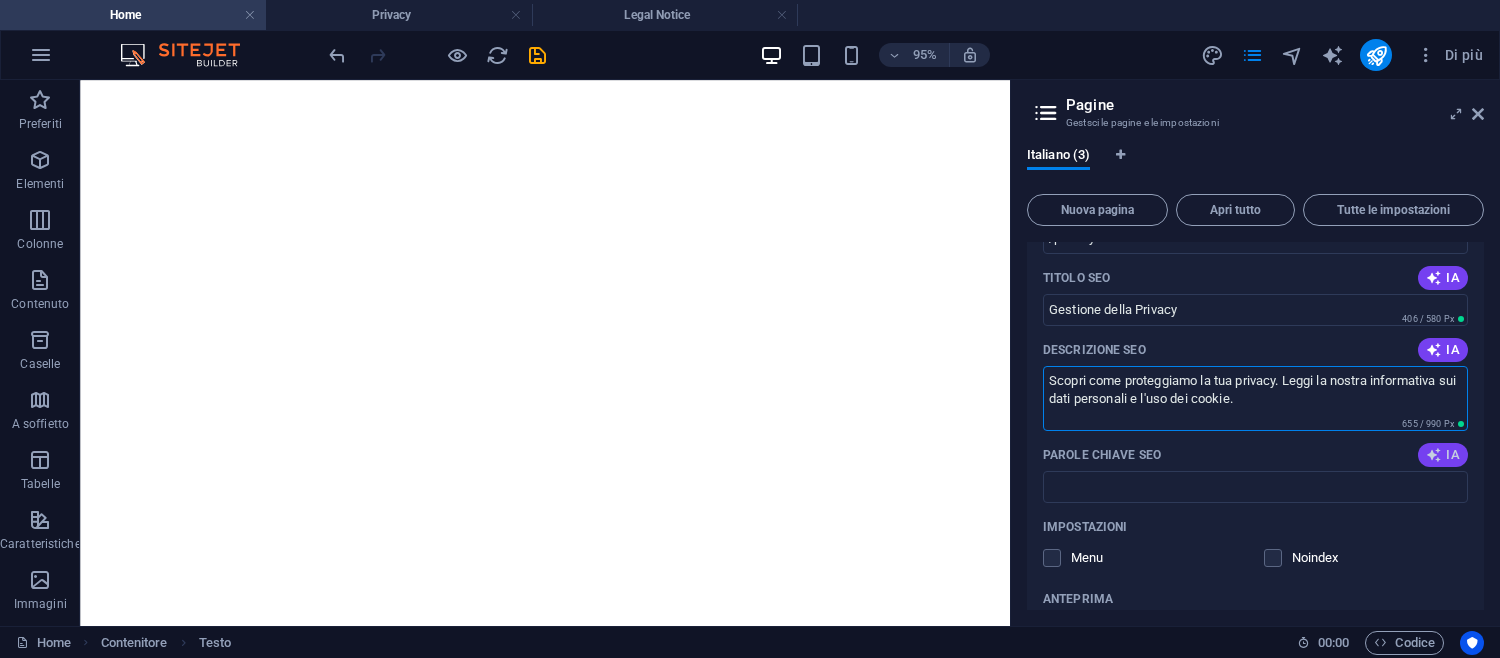 type on "Scopri come proteggiamo la tua privacy. Leggi la nostra informativa sui dati personali e l'uso dei cookie." 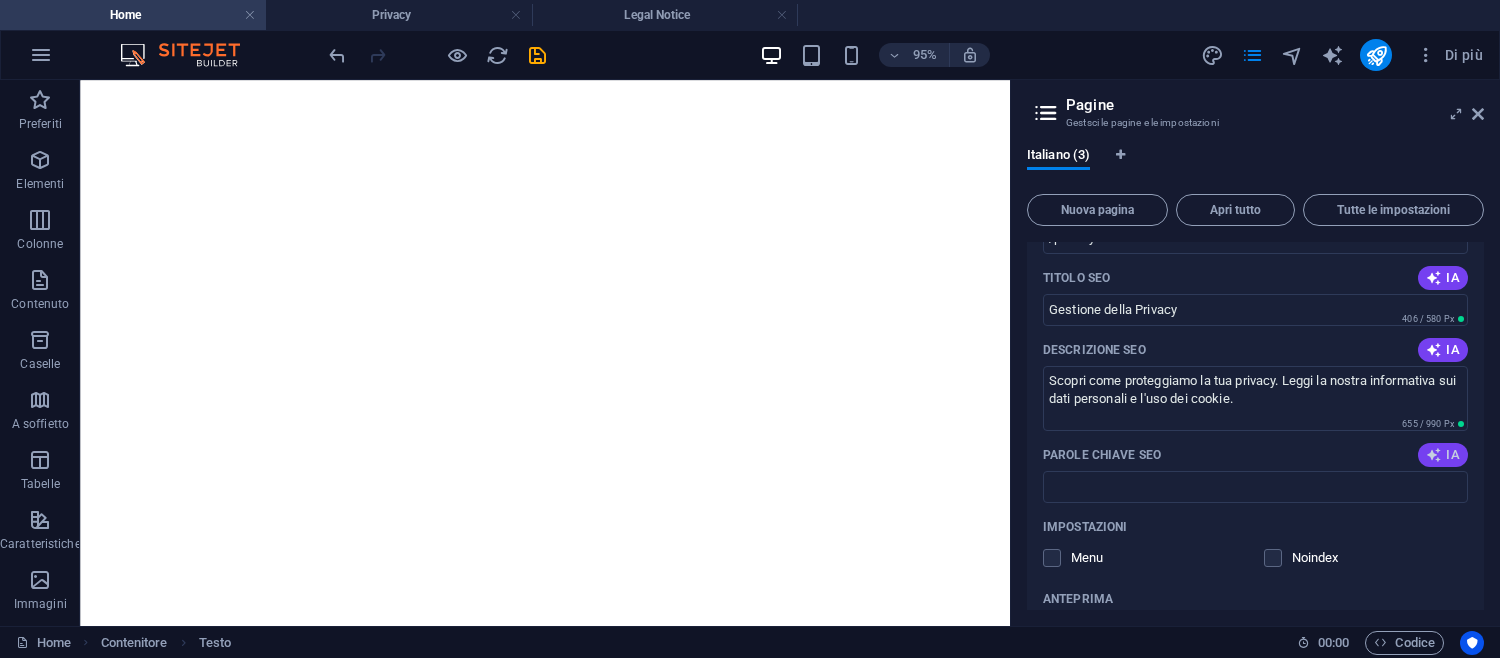 click at bounding box center (1434, 455) 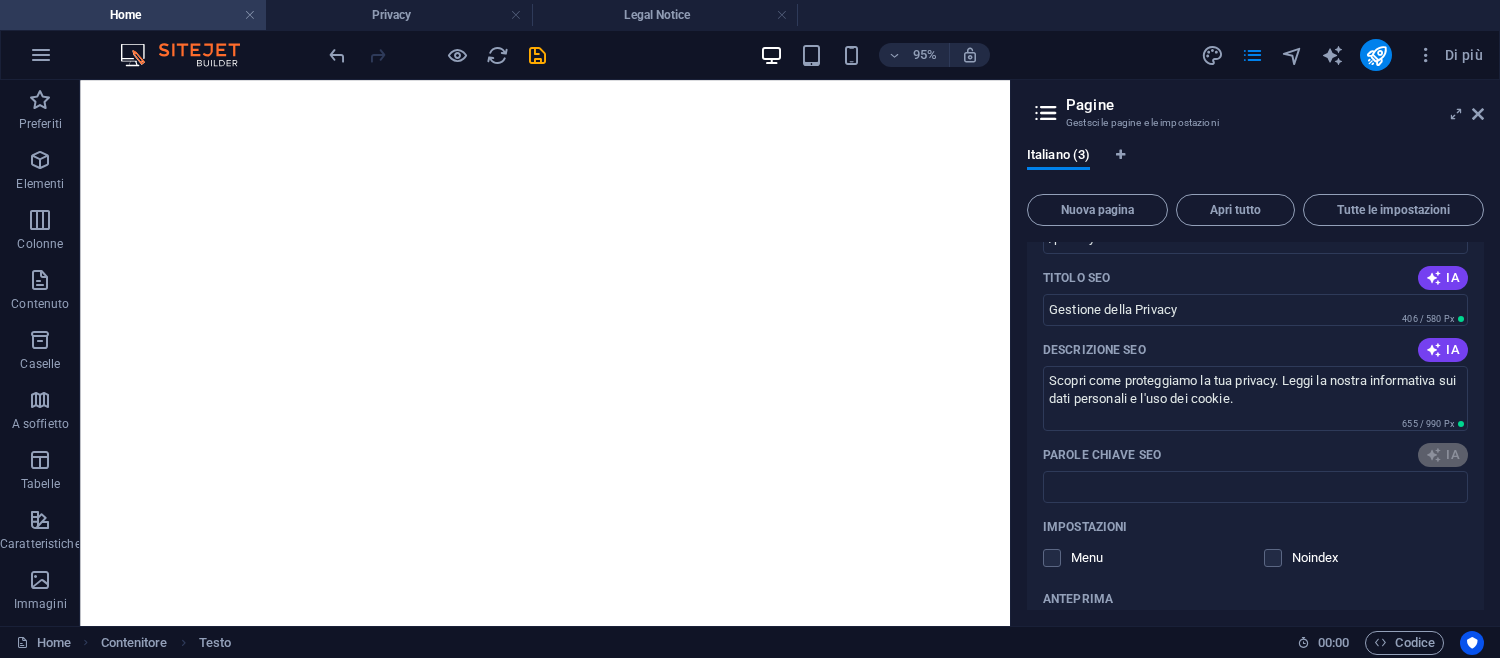 type on "privacy online, protezione dei dati, informativa privacy, trattamento dati personali, utilizzo dei cookie, diritti dell’utente" 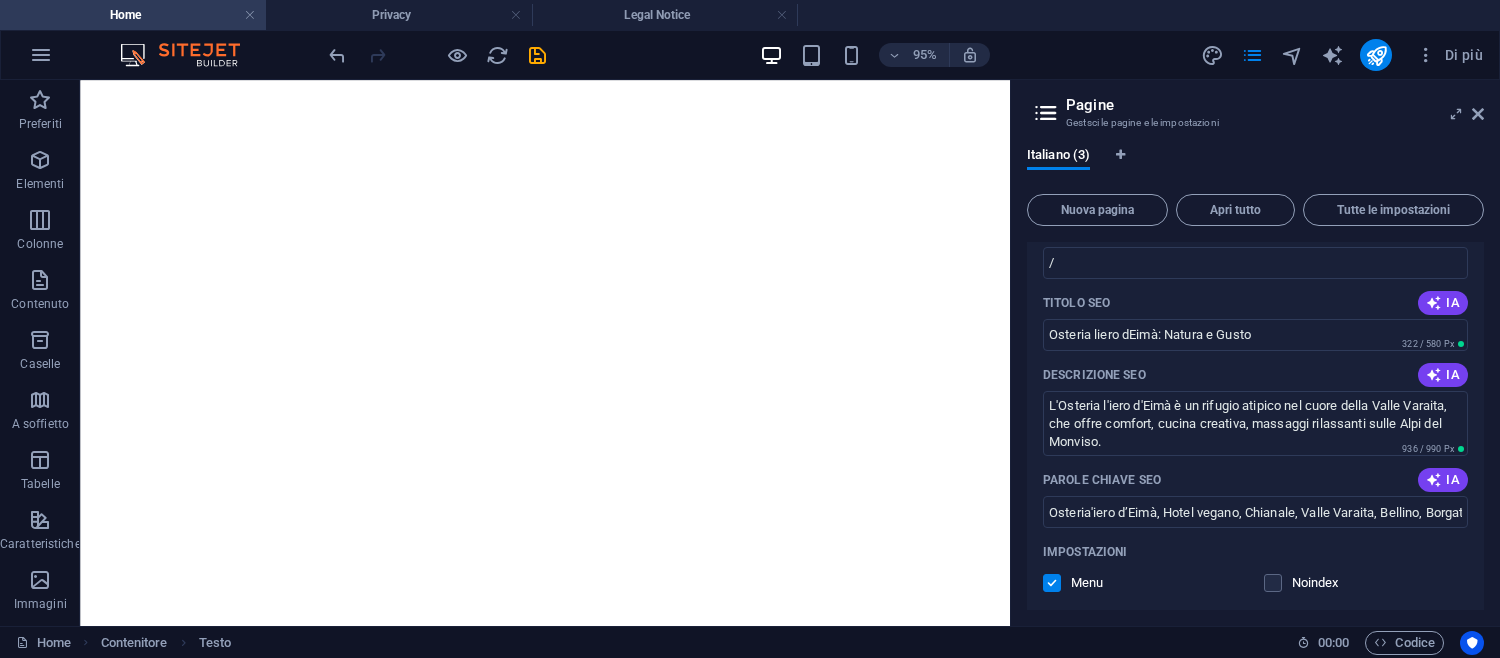 scroll, scrollTop: 0, scrollLeft: 0, axis: both 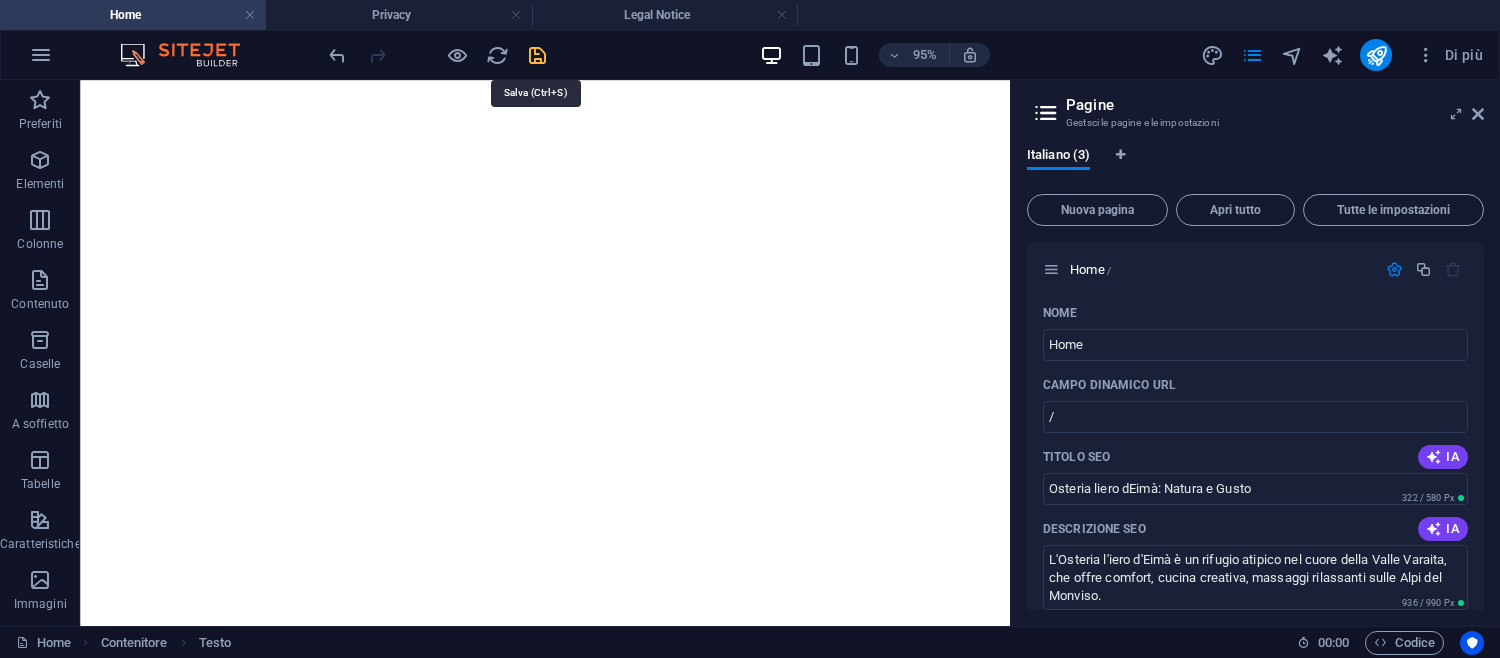 click at bounding box center (537, 55) 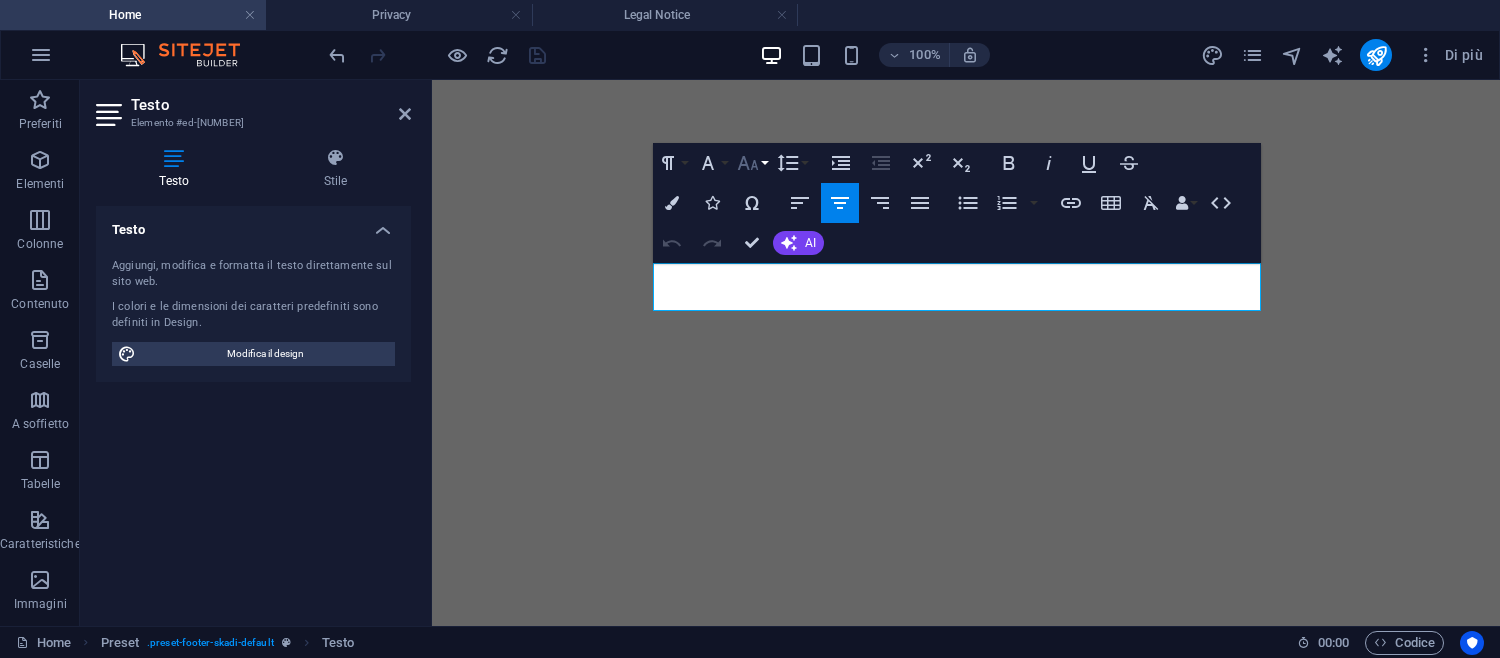 click on "Font Size" at bounding box center (752, 163) 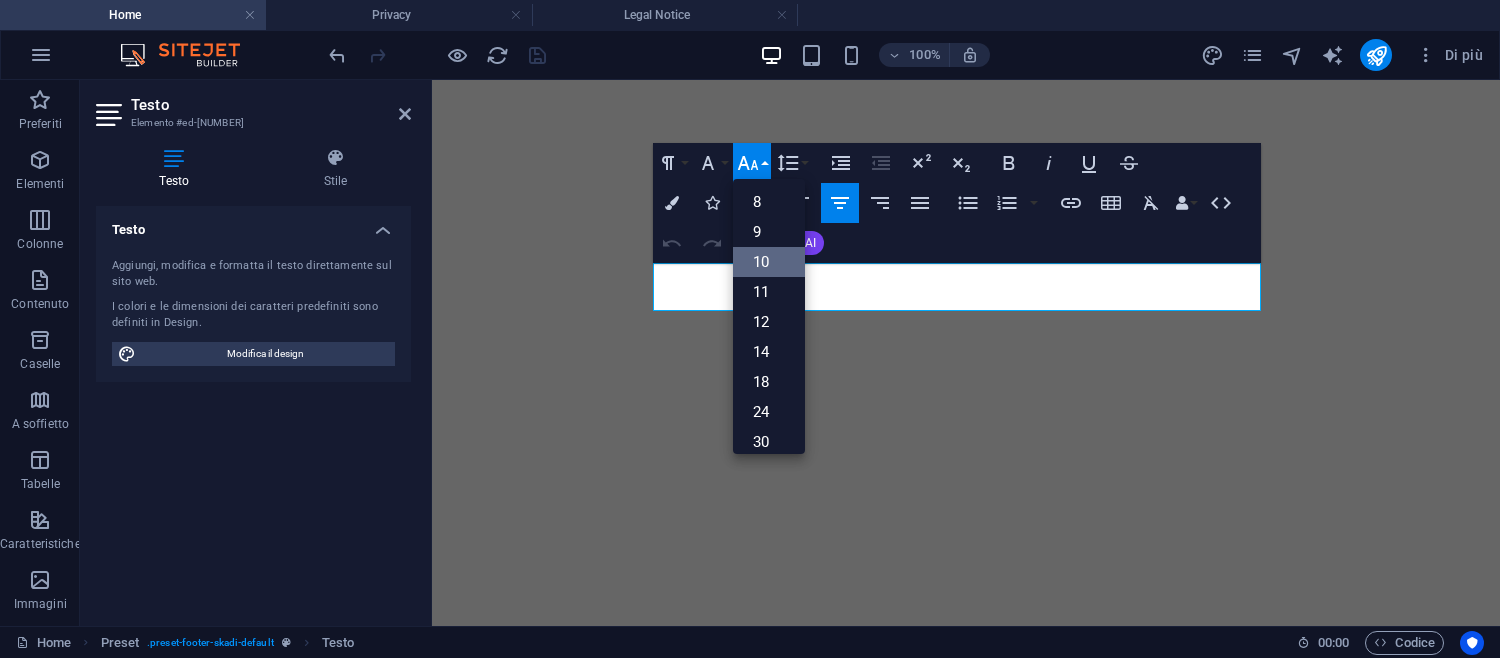 click on "10" at bounding box center [769, 262] 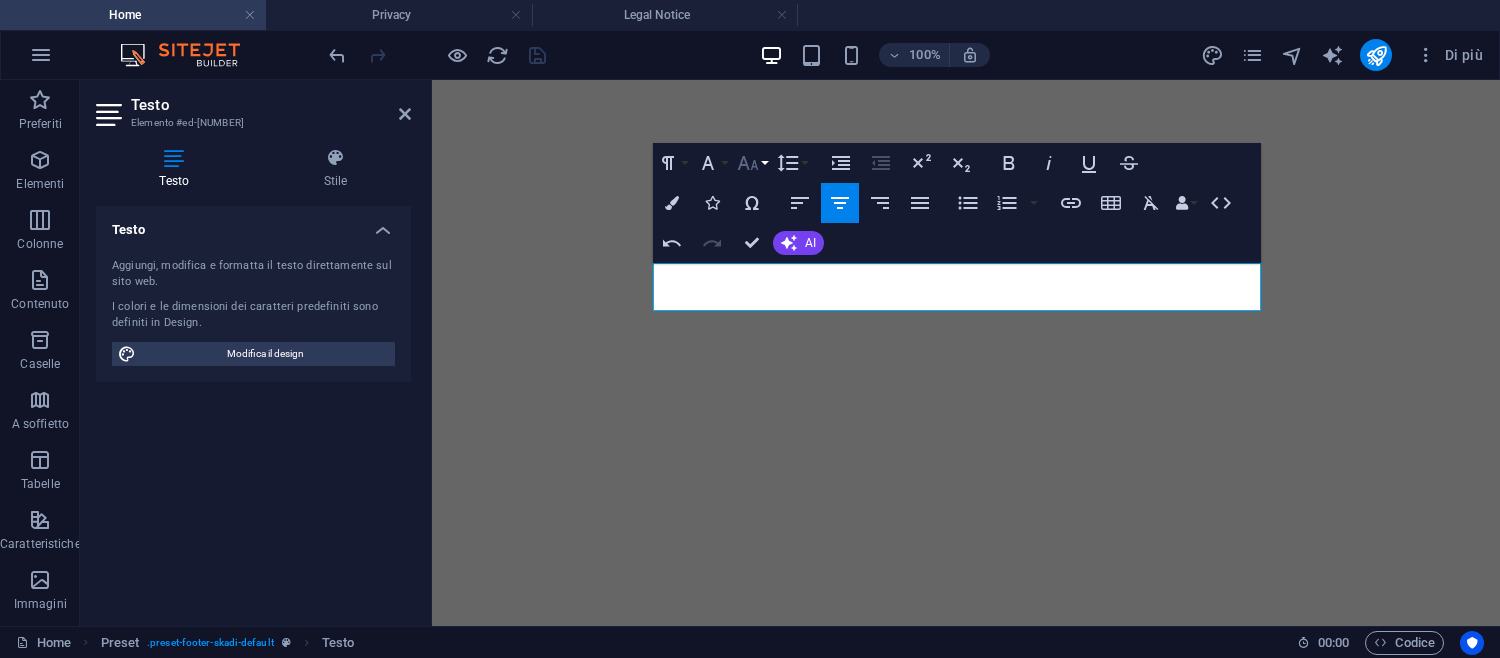 click 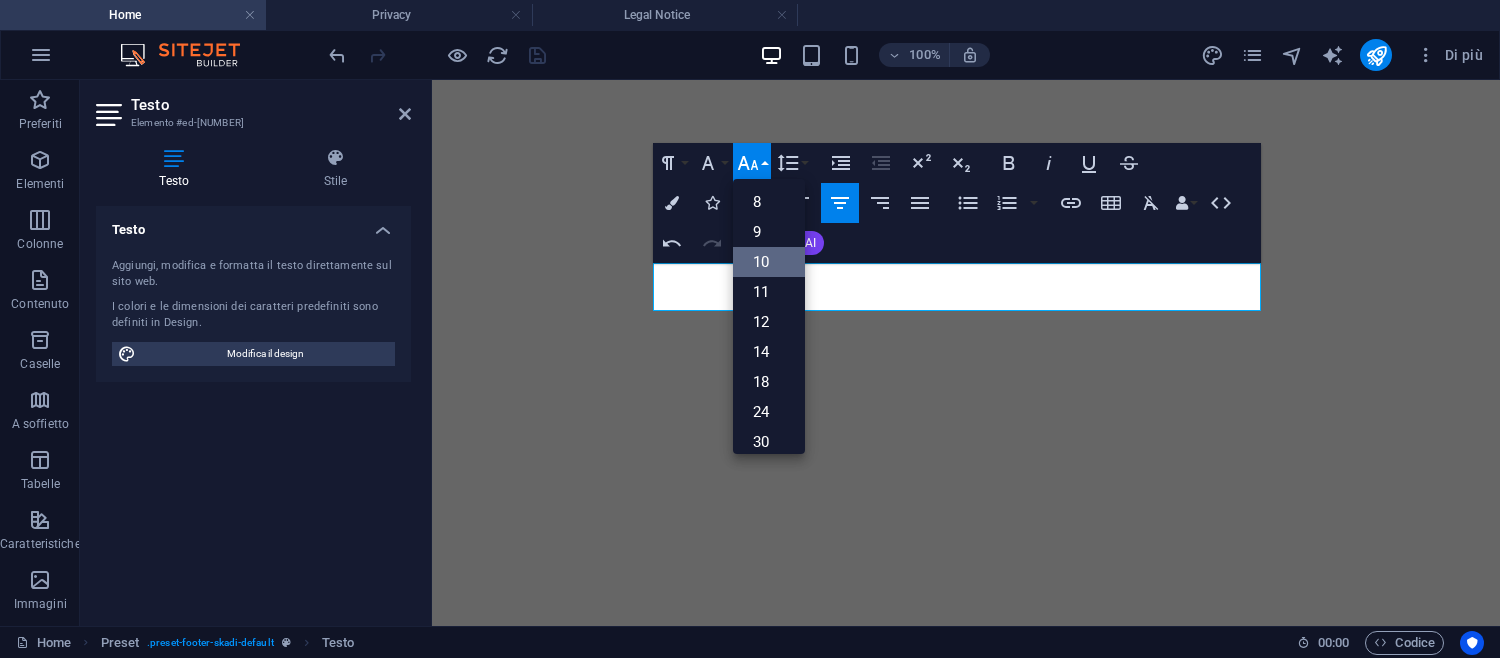 scroll, scrollTop: 83, scrollLeft: 0, axis: vertical 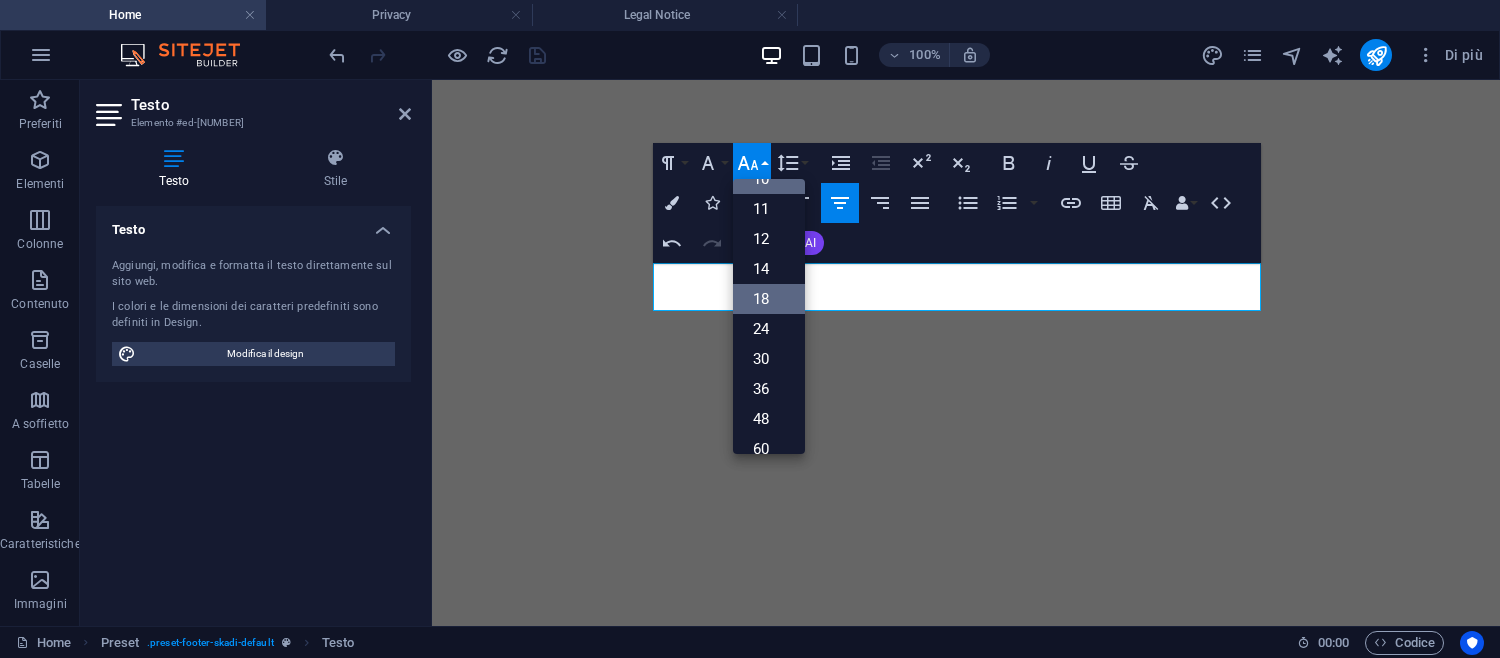 click on "18" at bounding box center [769, 299] 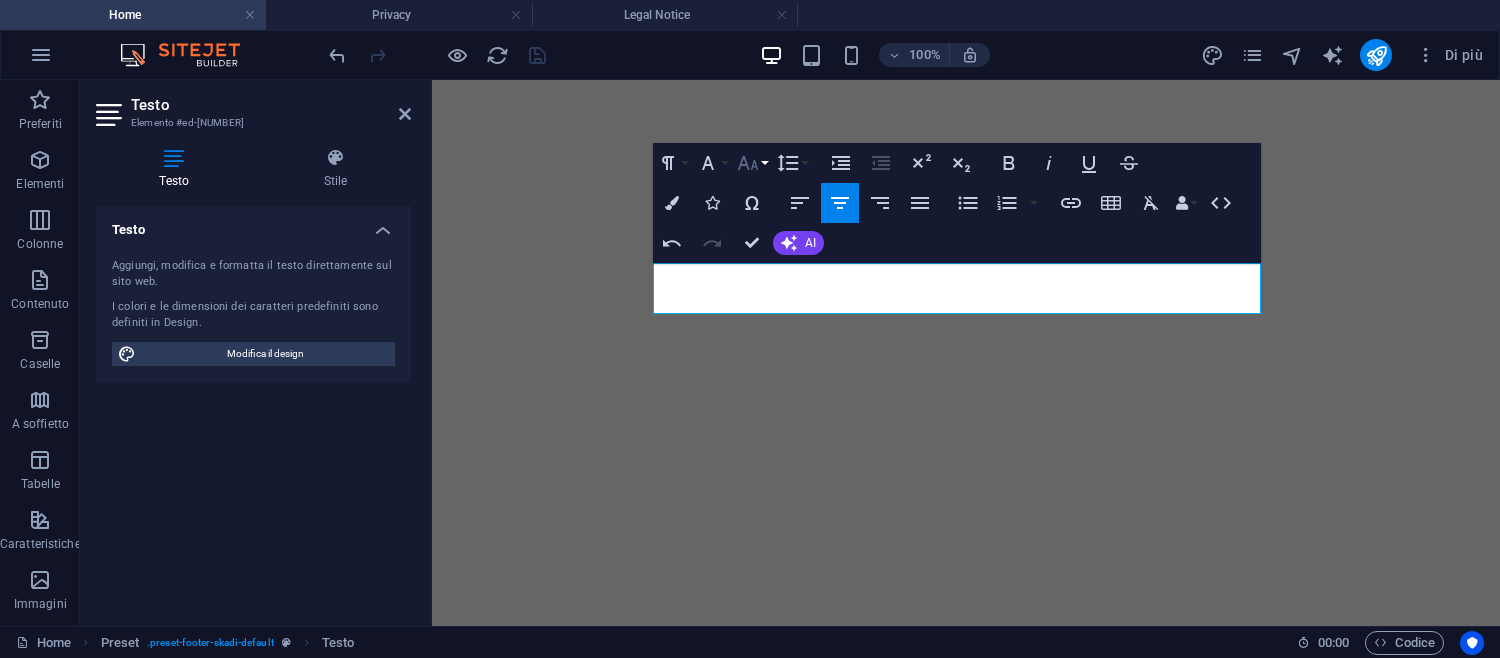click 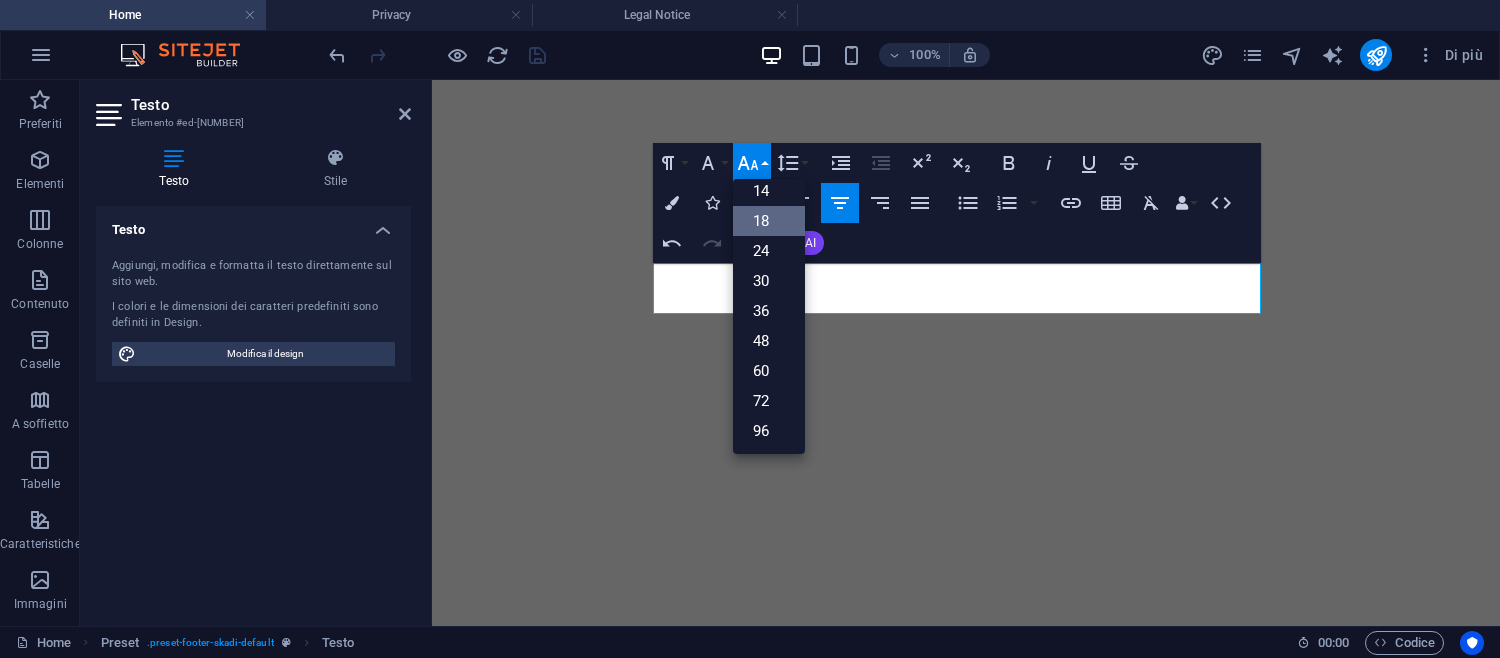 scroll, scrollTop: 161, scrollLeft: 0, axis: vertical 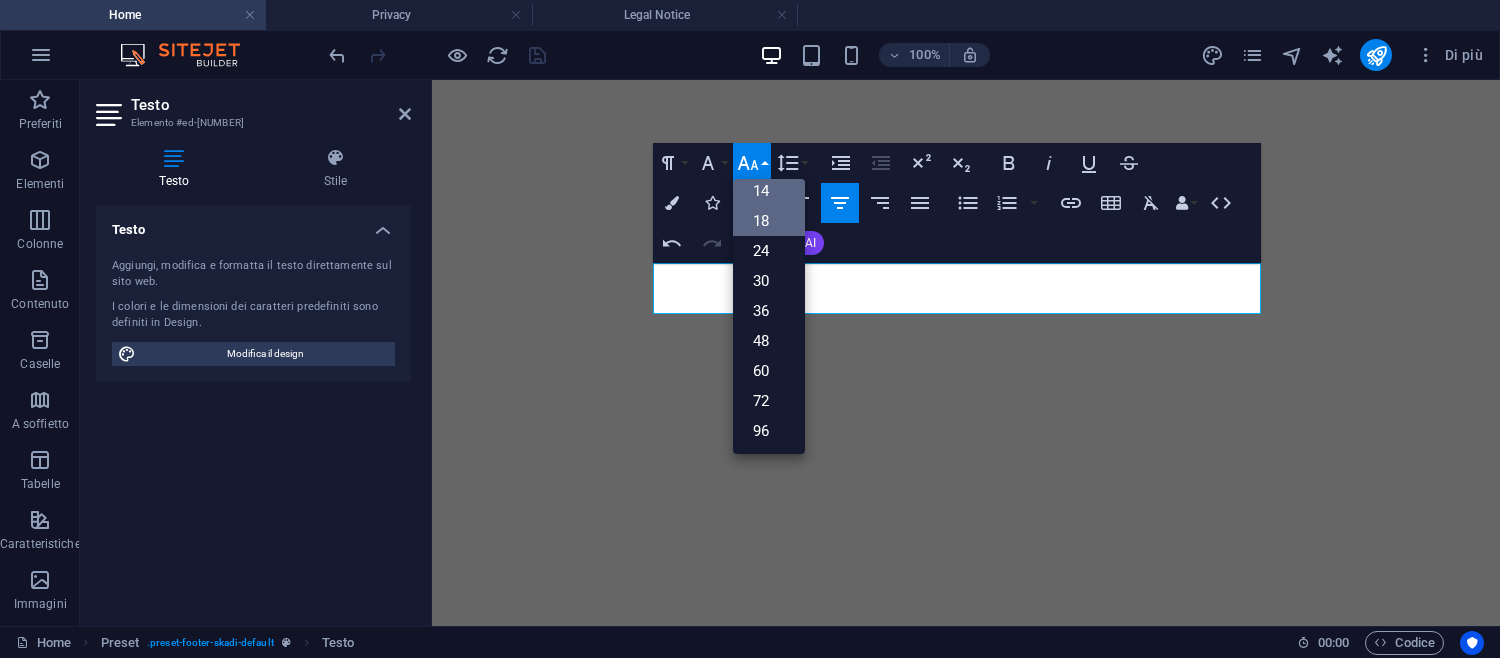 click on "14" at bounding box center (769, 191) 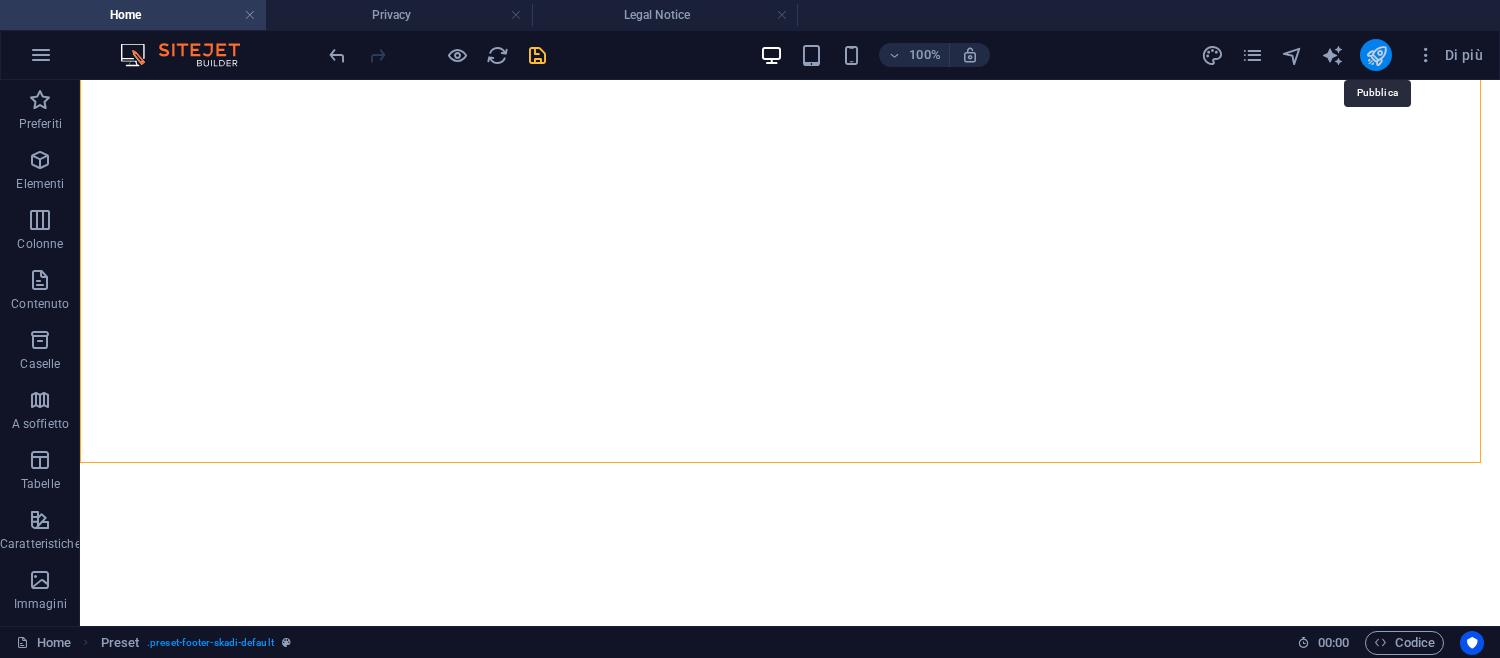 click at bounding box center [1376, 55] 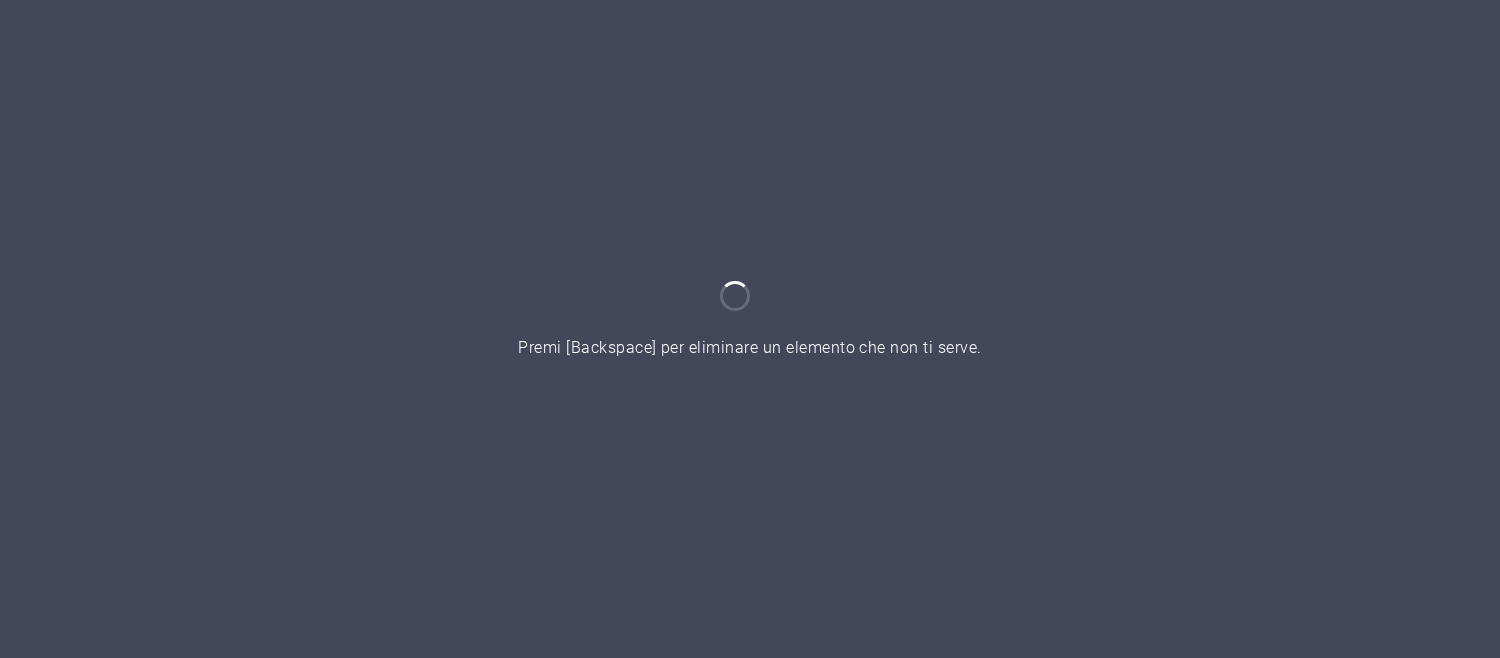 scroll, scrollTop: 0, scrollLeft: 0, axis: both 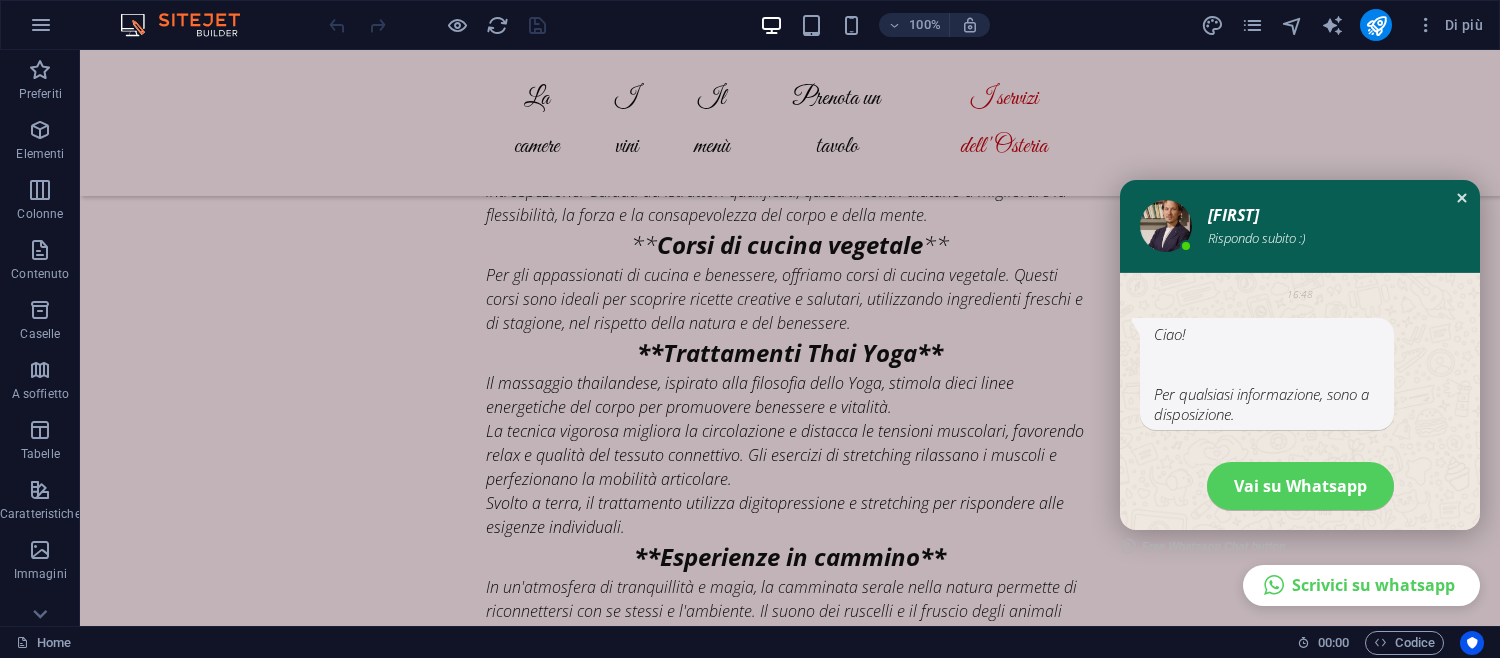 click at bounding box center (1462, 198) 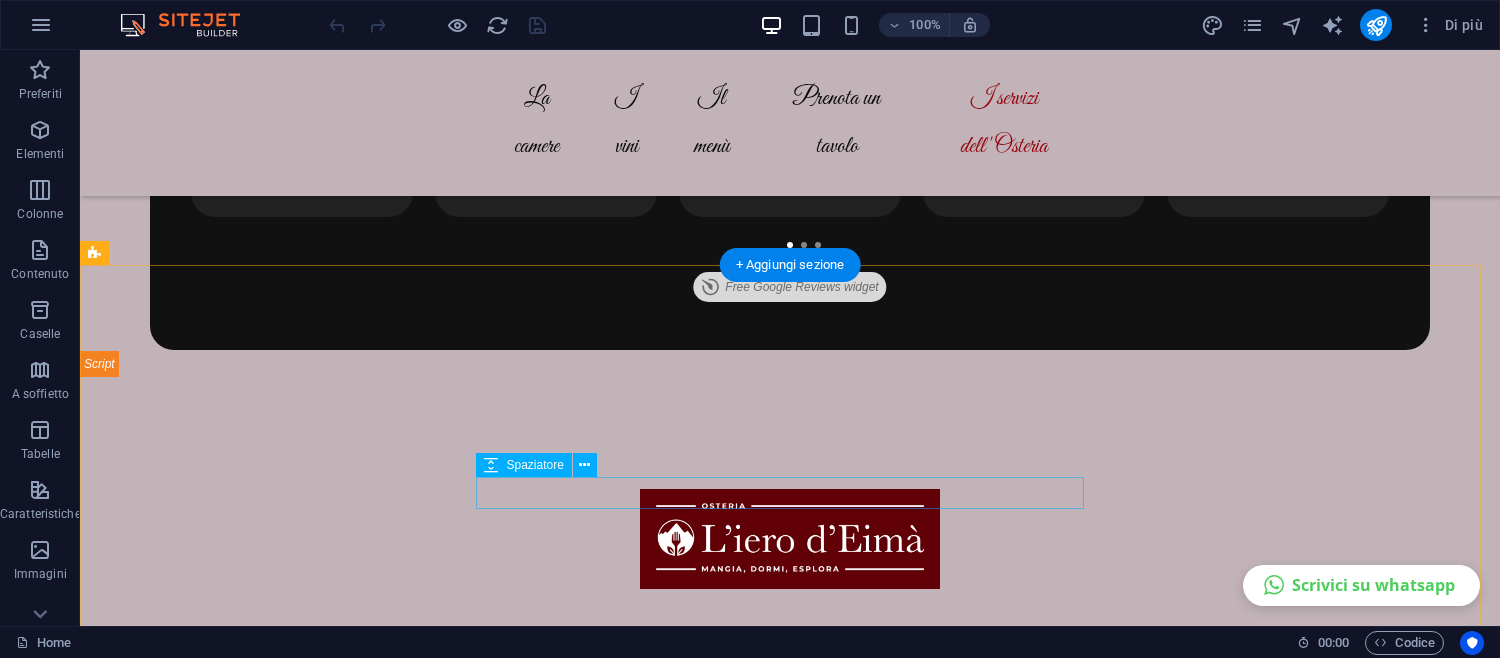scroll, scrollTop: 7385, scrollLeft: 0, axis: vertical 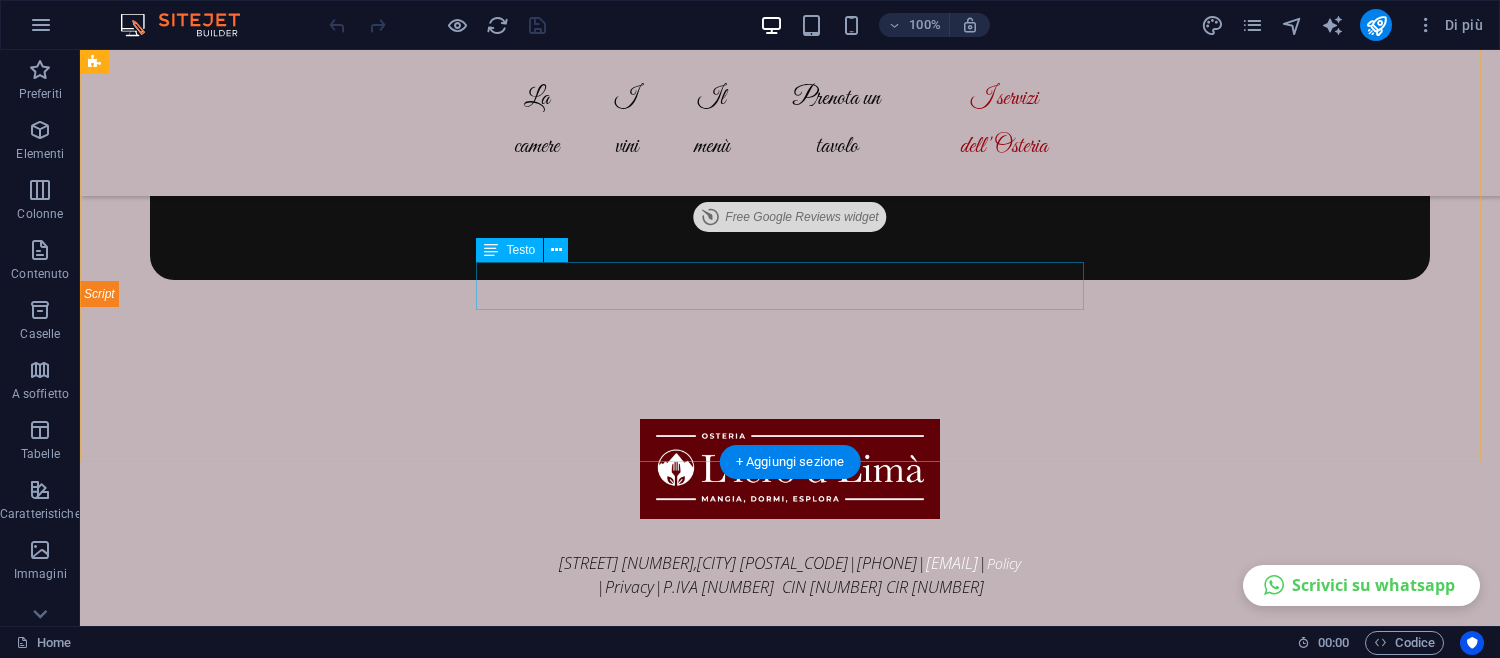 click on "Borgata Celle 19/A ,  Bellino   12020  |  0175518057  |  info@olide.it  |  Policy  |   Privacy  |P.IVA IT04031540042  CIN IT004017B4EH6LAXB6 CIR 004017-AFF-00003" at bounding box center [790, 575] 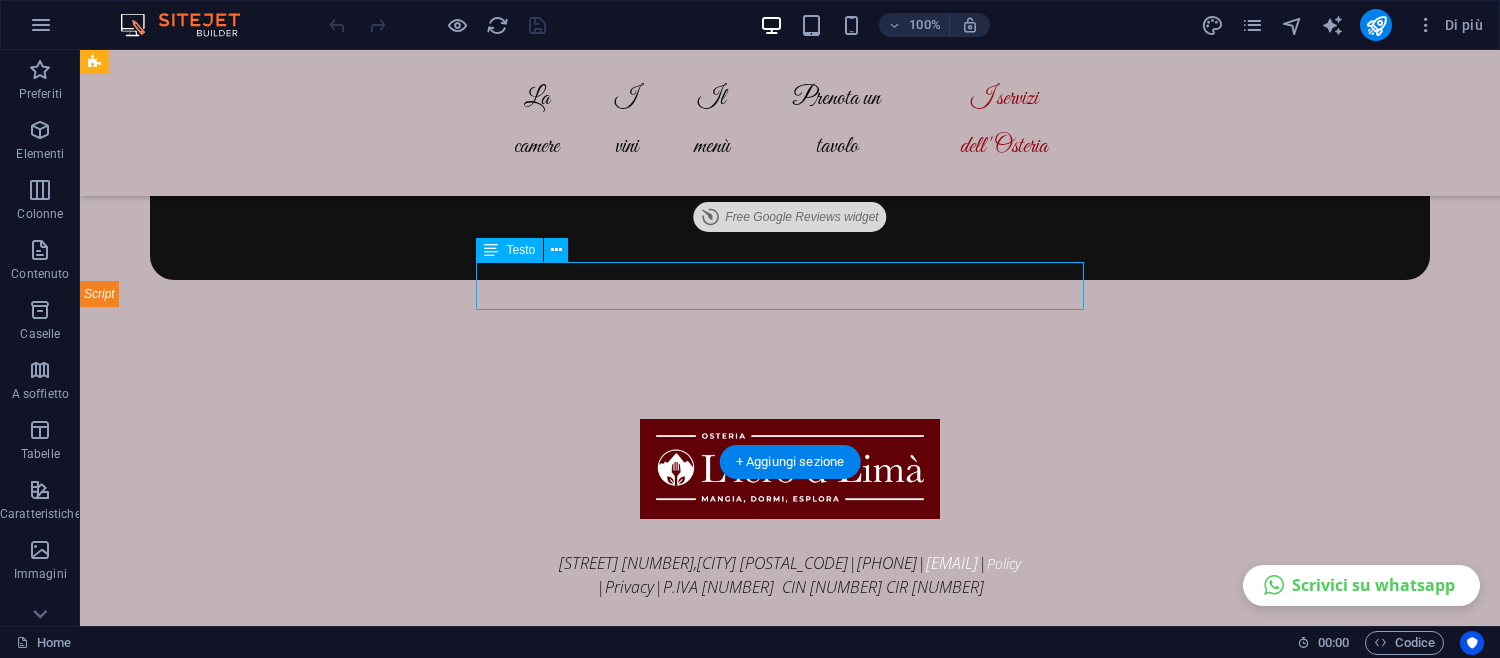 click on "Borgata Celle 19/A ,  Bellino   12020  |  0175518057  |  info@olide.it  |  Policy  |   Privacy  |P.IVA IT04031540042  CIN IT004017B4EH6LAXB6 CIR 004017-AFF-00003" at bounding box center (790, 575) 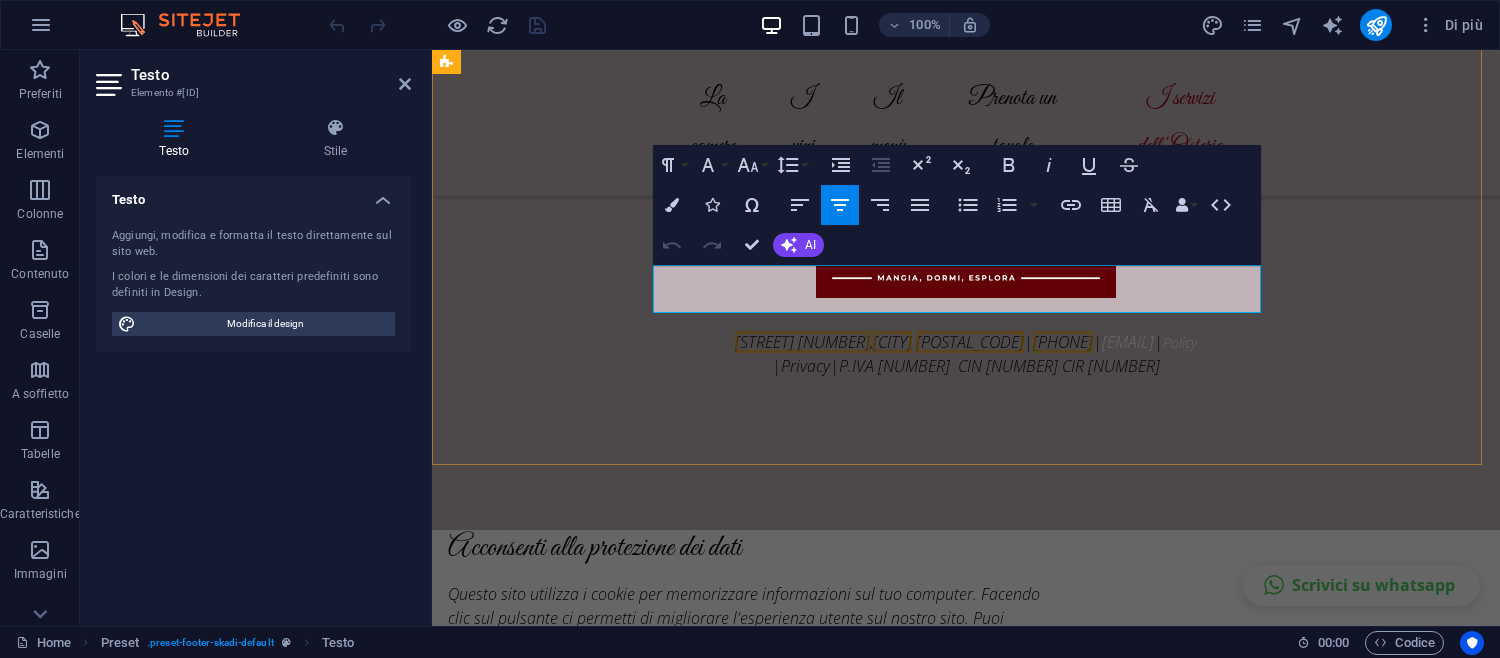 scroll, scrollTop: 7450, scrollLeft: 0, axis: vertical 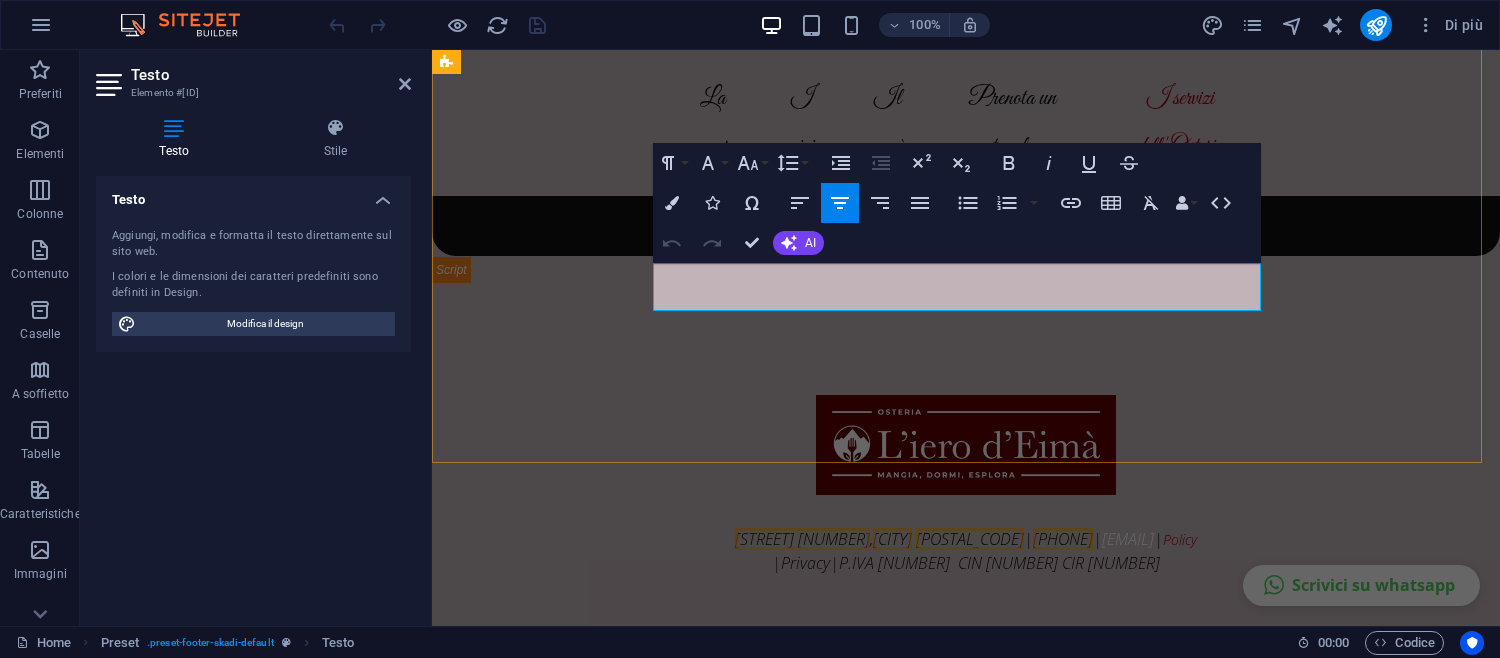 click on "Policy" at bounding box center [1180, 539] 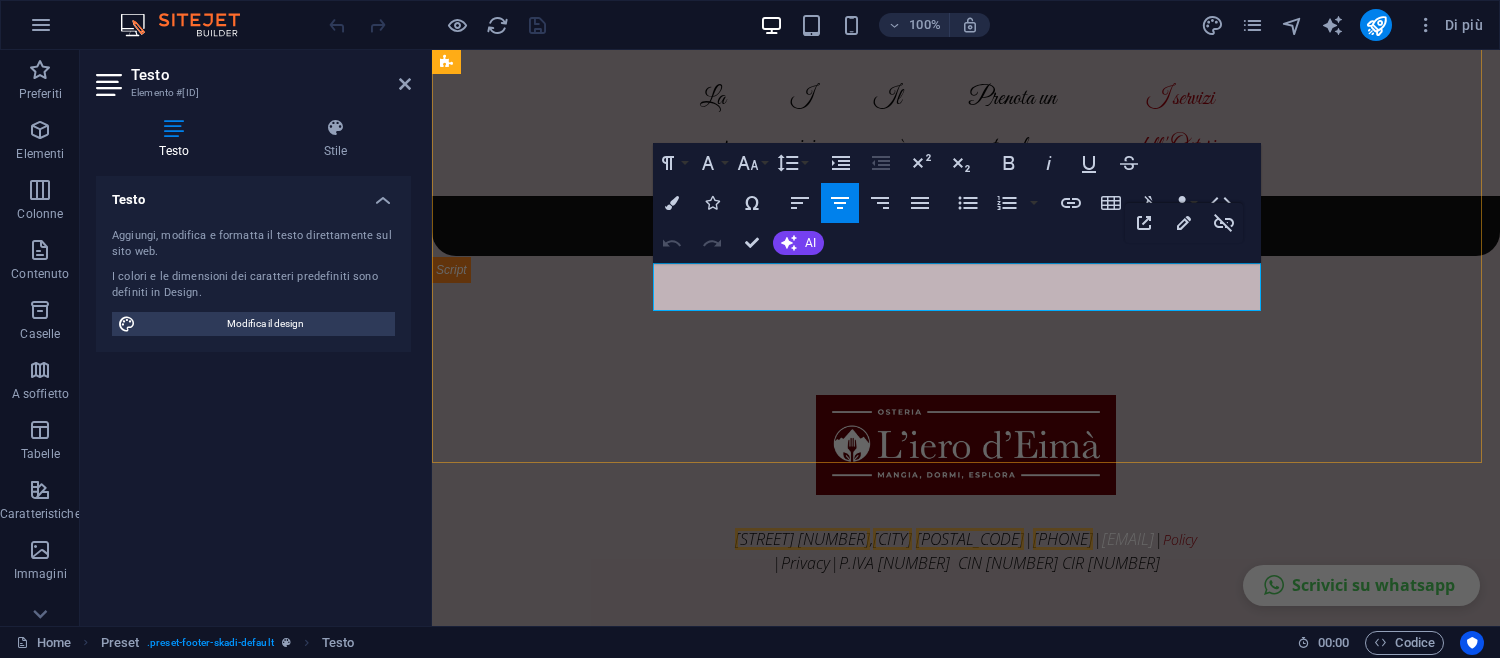 click on "Policy" at bounding box center [1180, 539] 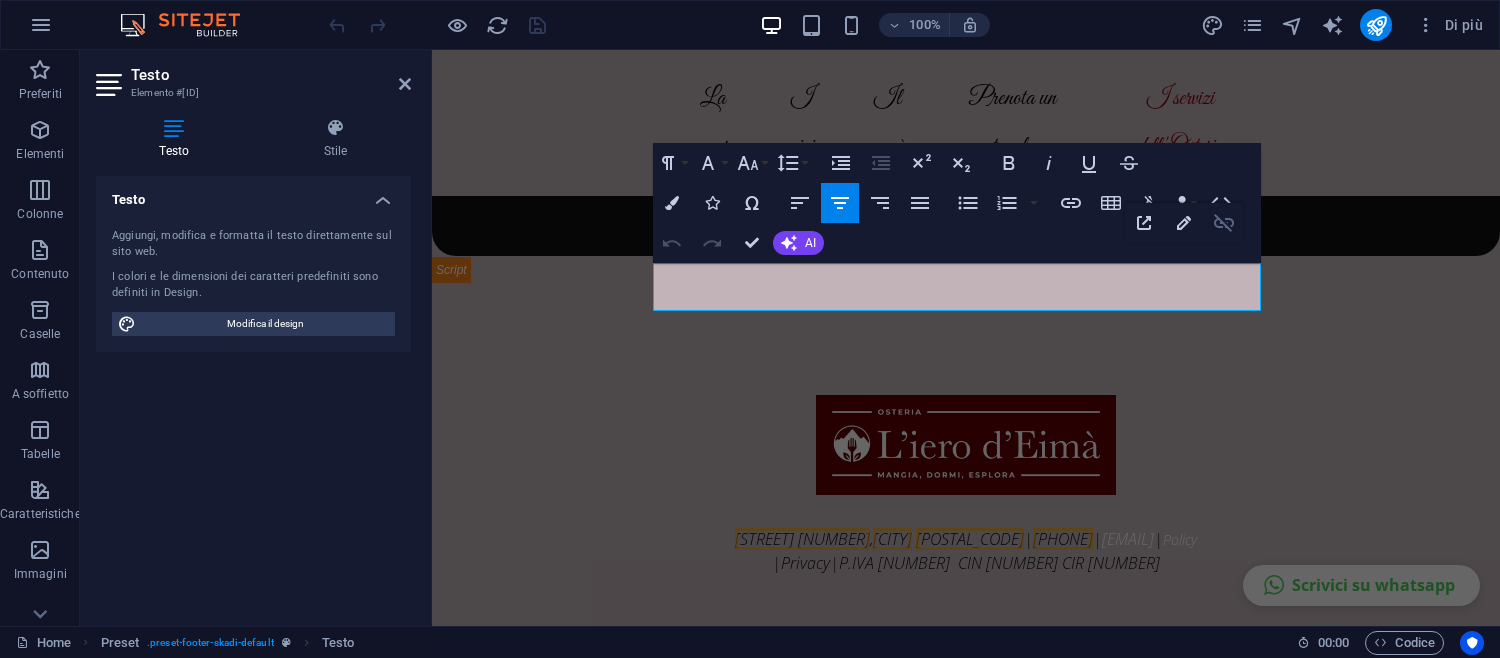 click 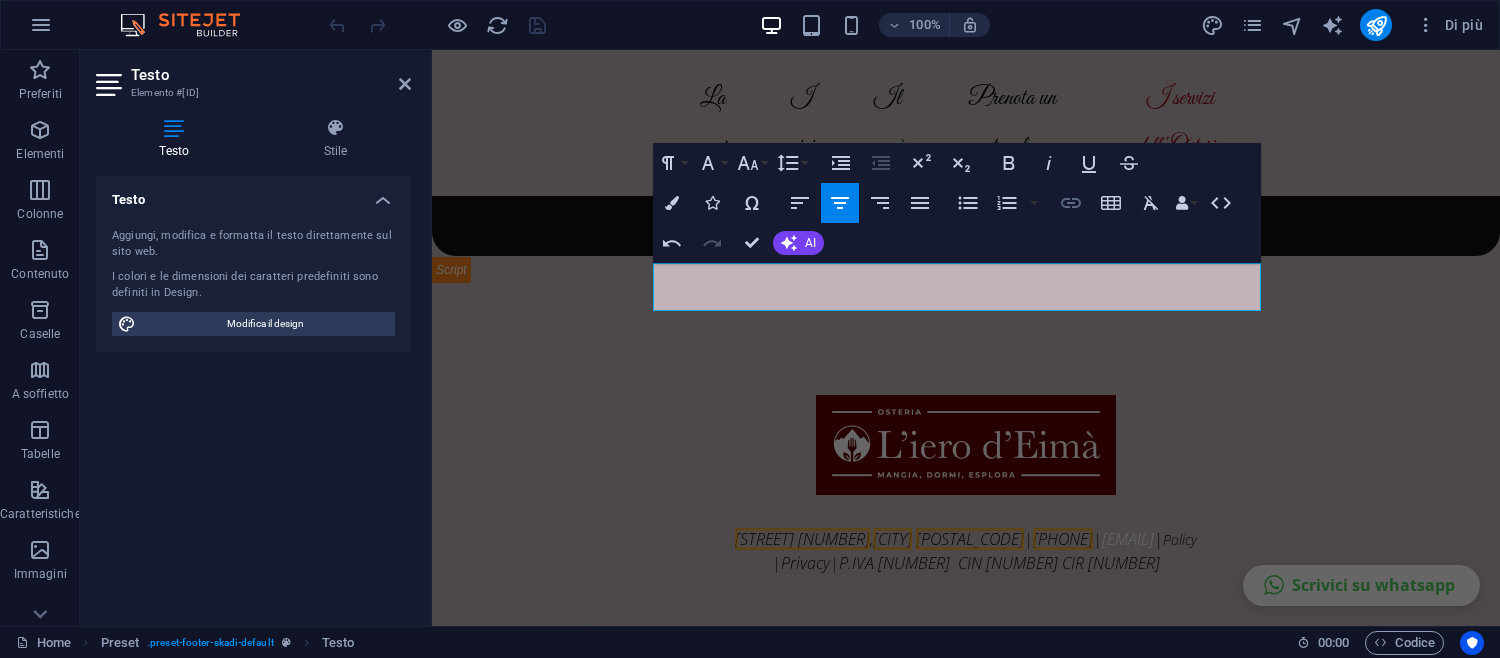 click 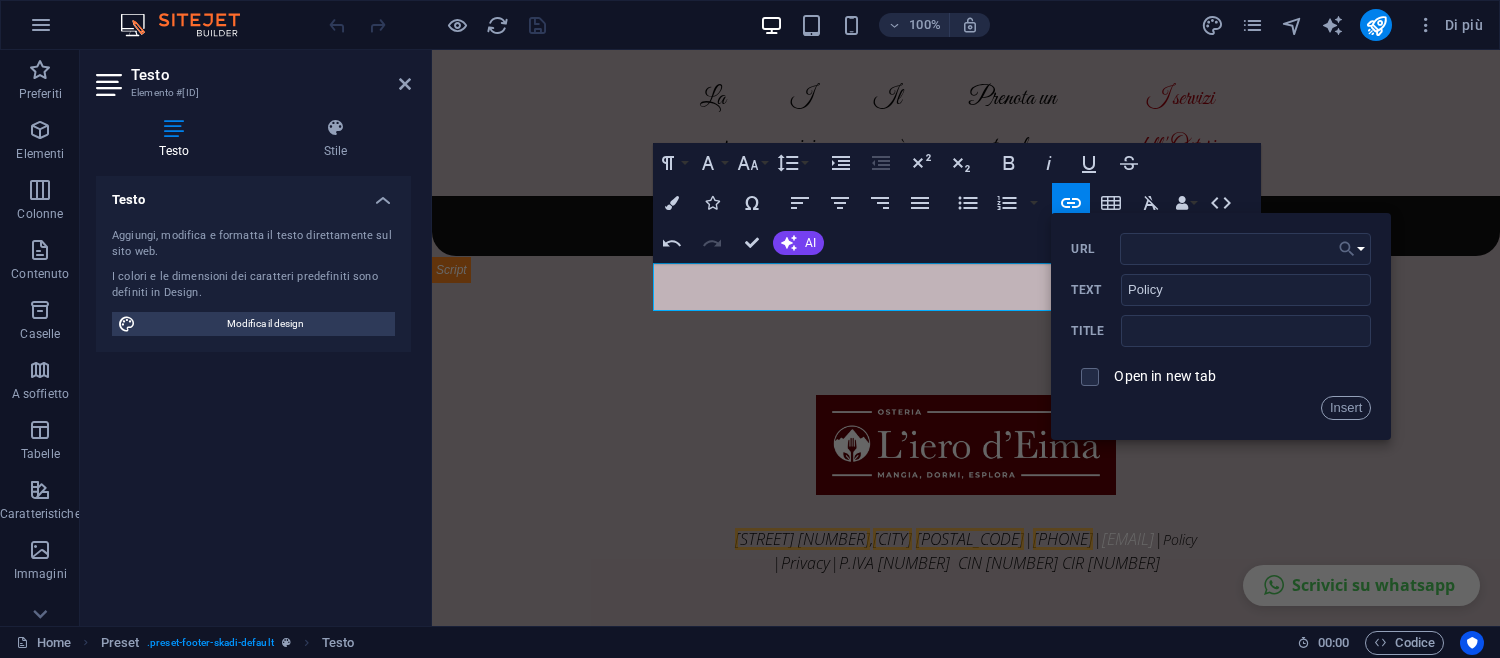 click 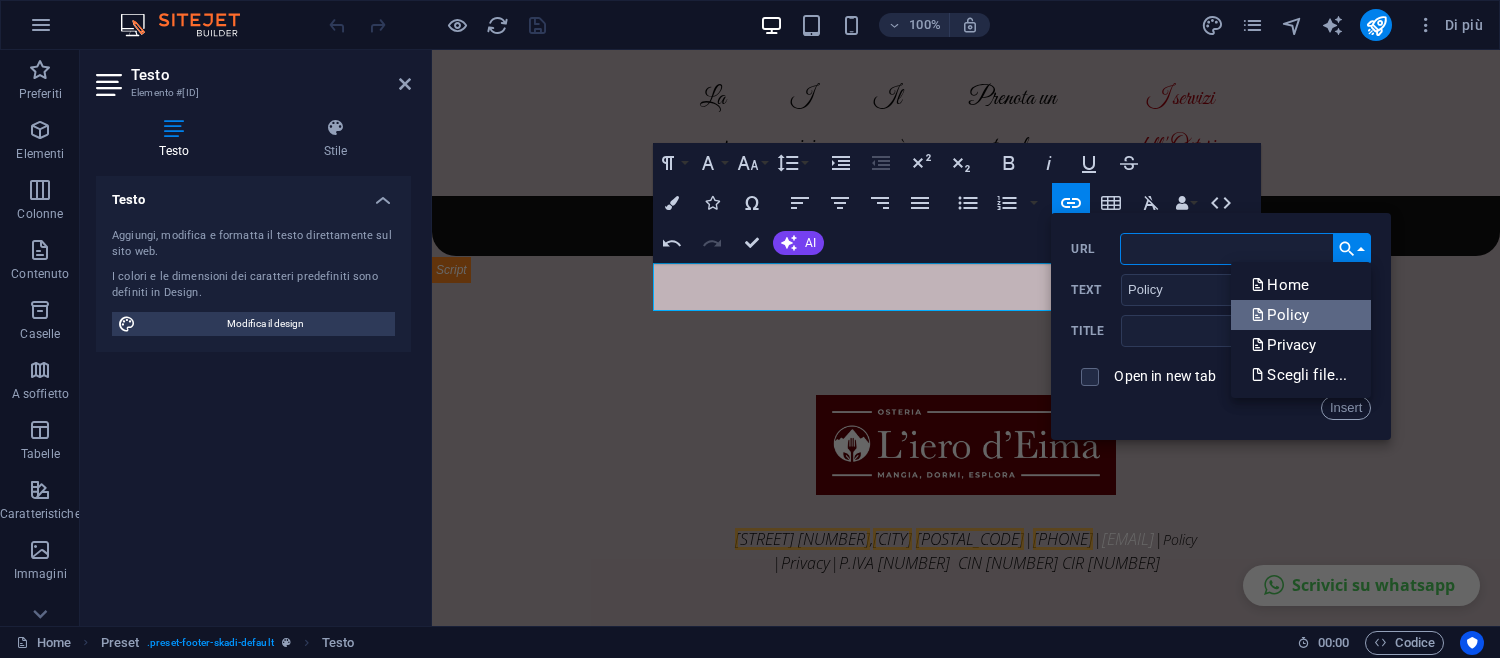 click on "Policy" at bounding box center [1282, 315] 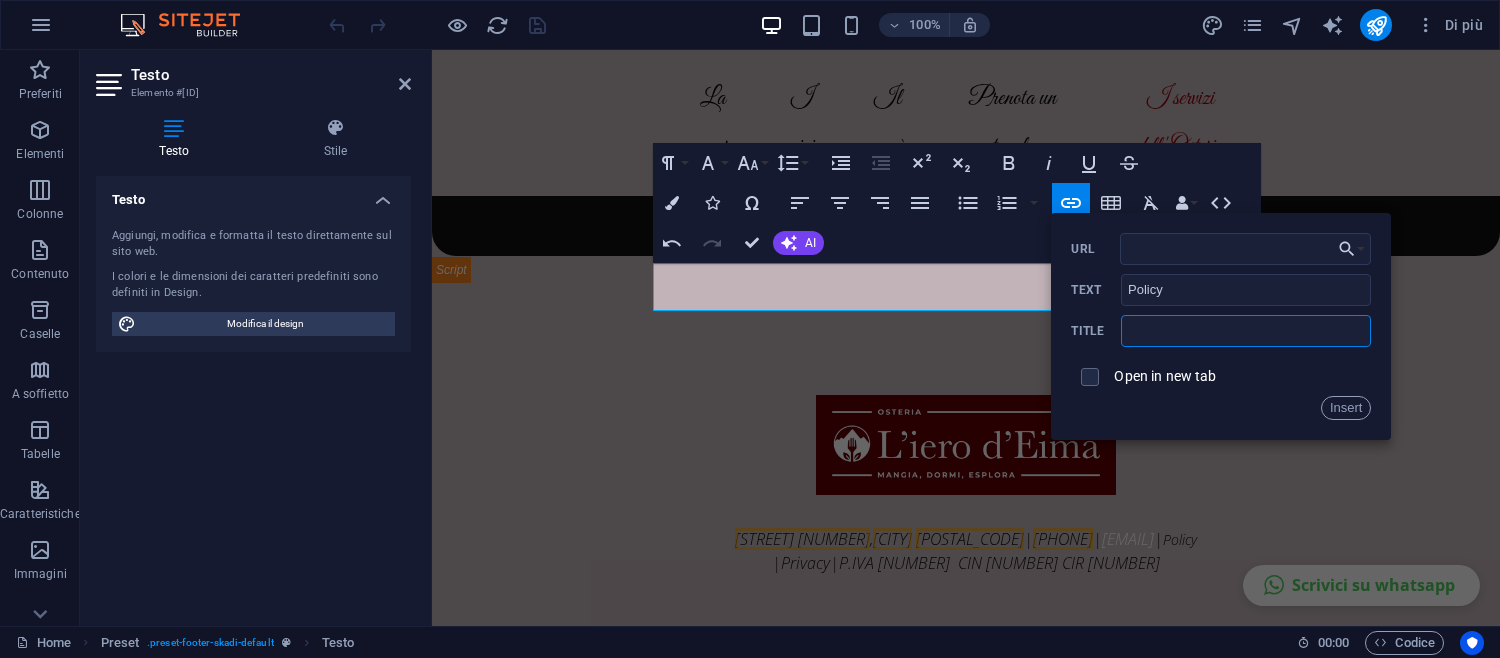click at bounding box center (1246, 331) 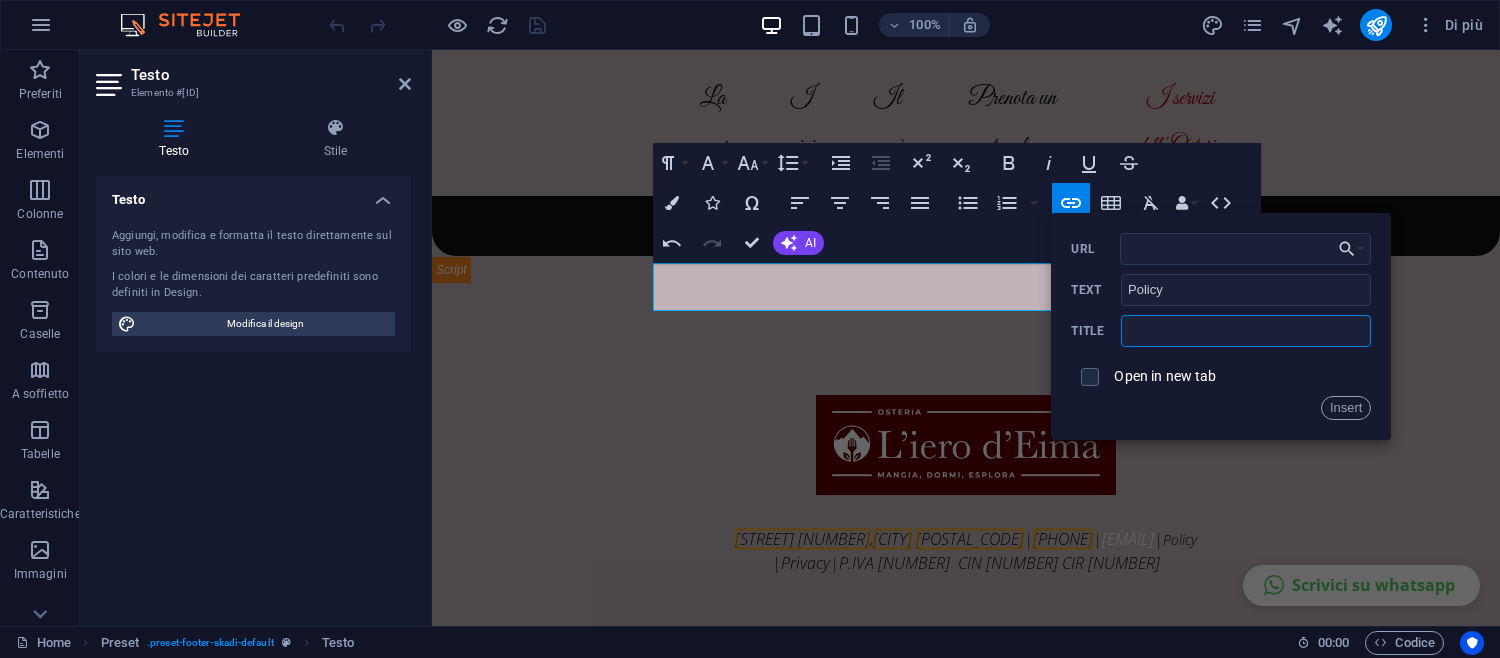 type on "Politica di cancellazione e partenza anticipata" 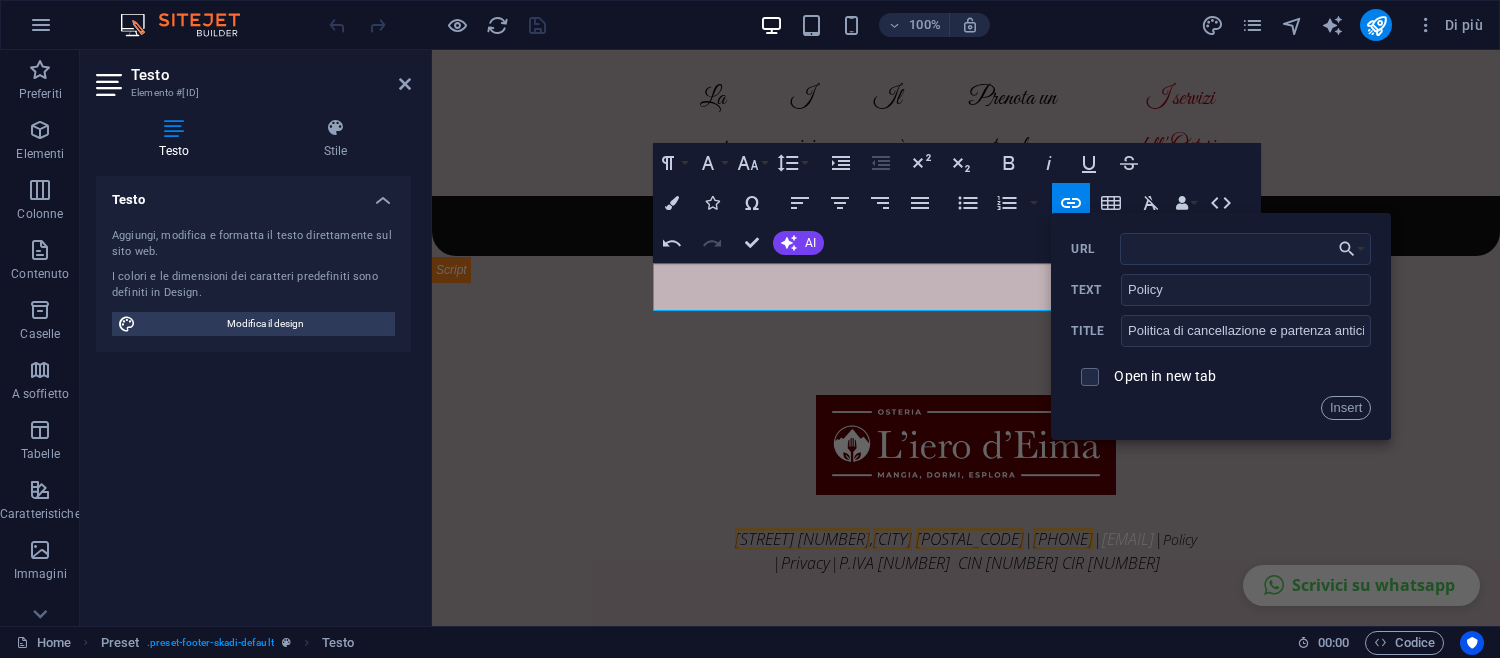 click on "Open in new tab" at bounding box center [1165, 376] 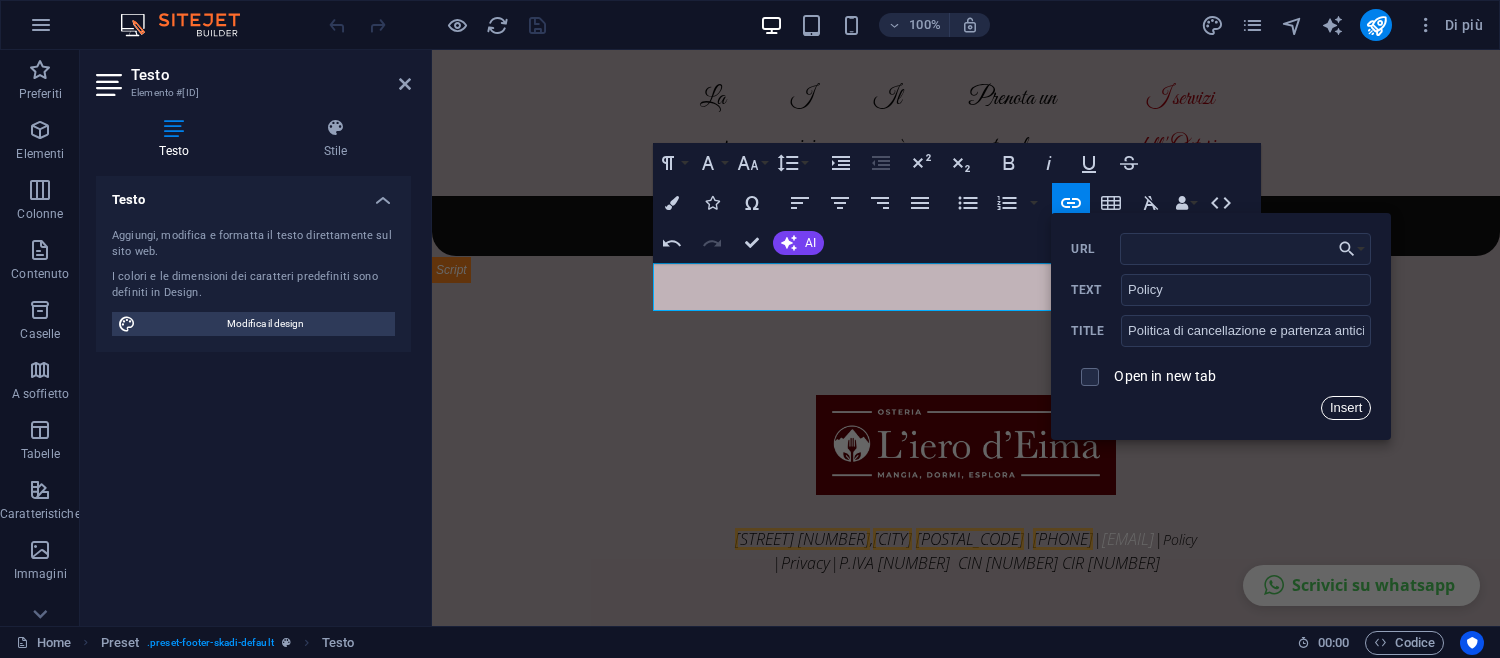 click on "Insert" at bounding box center (1346, 408) 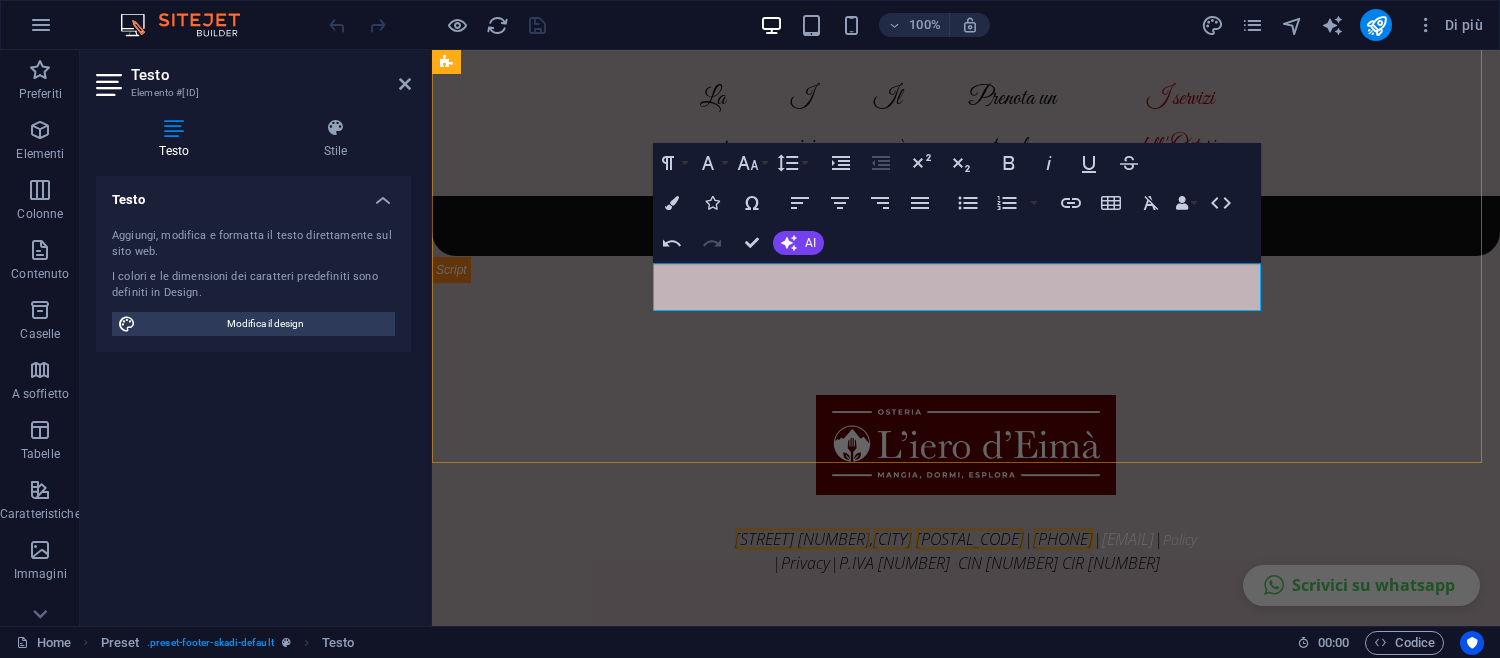 click on "Privacy" at bounding box center (805, 563) 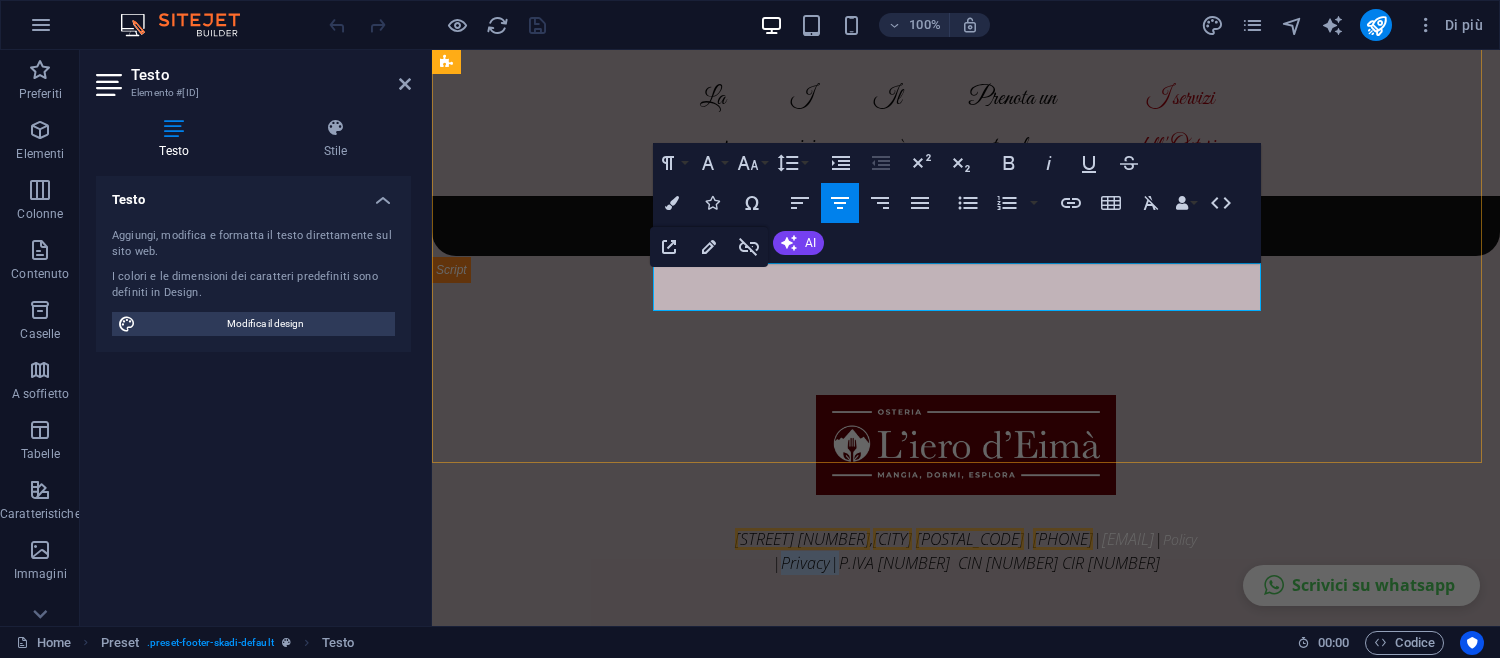 click on "Privacy" at bounding box center (805, 563) 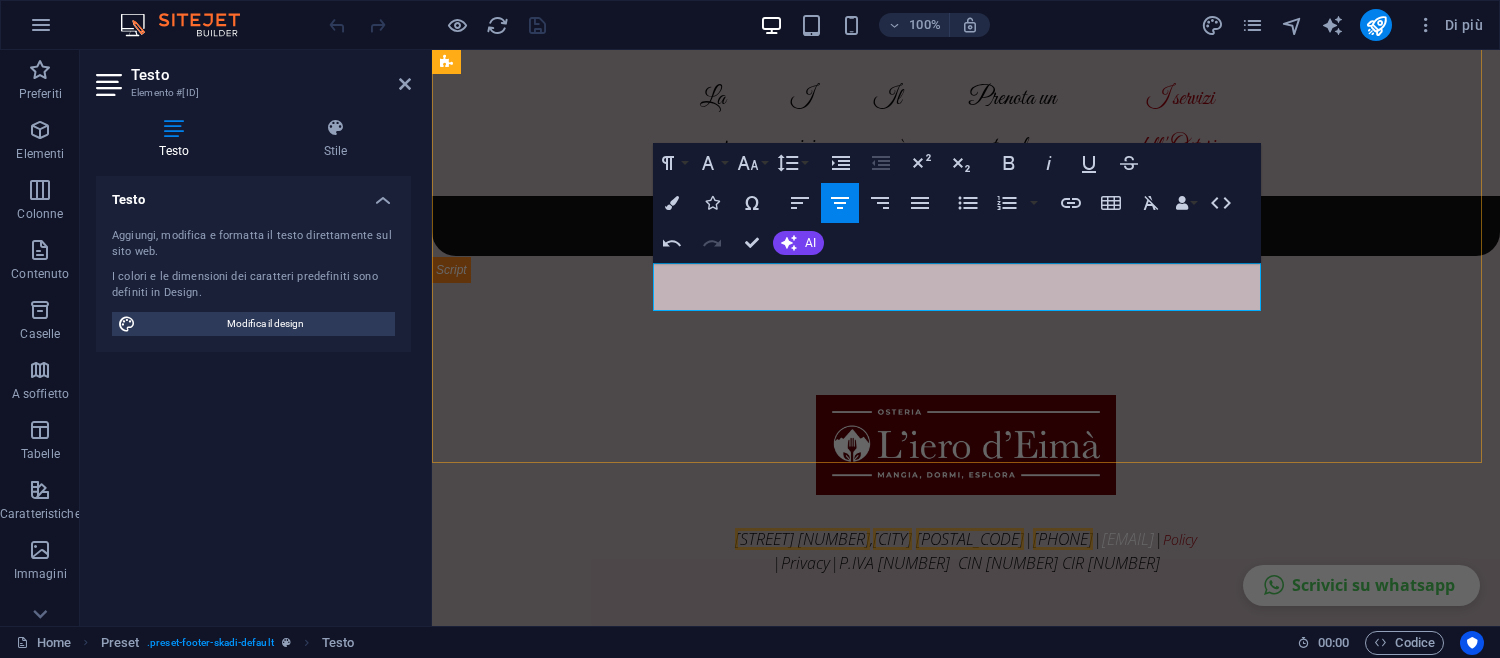 click on "Policy" at bounding box center [1180, 539] 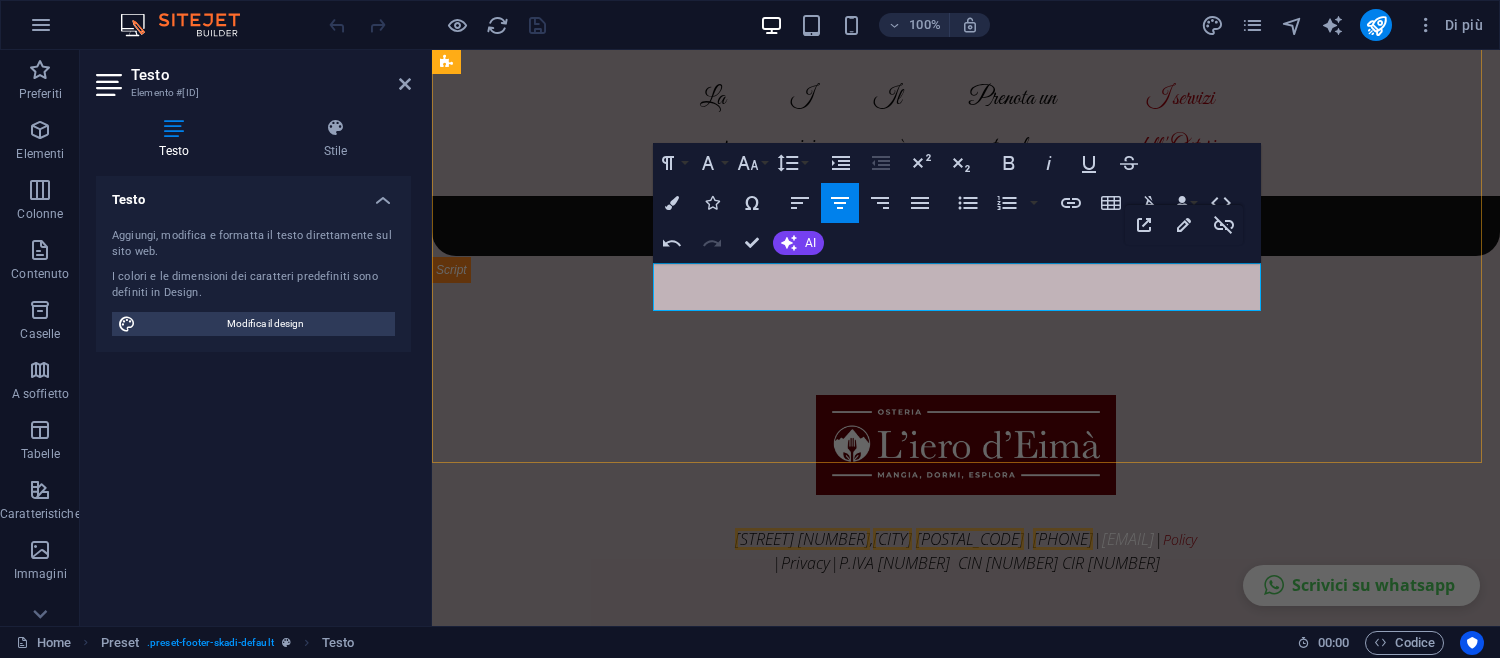 click on "Policy" at bounding box center [1180, 539] 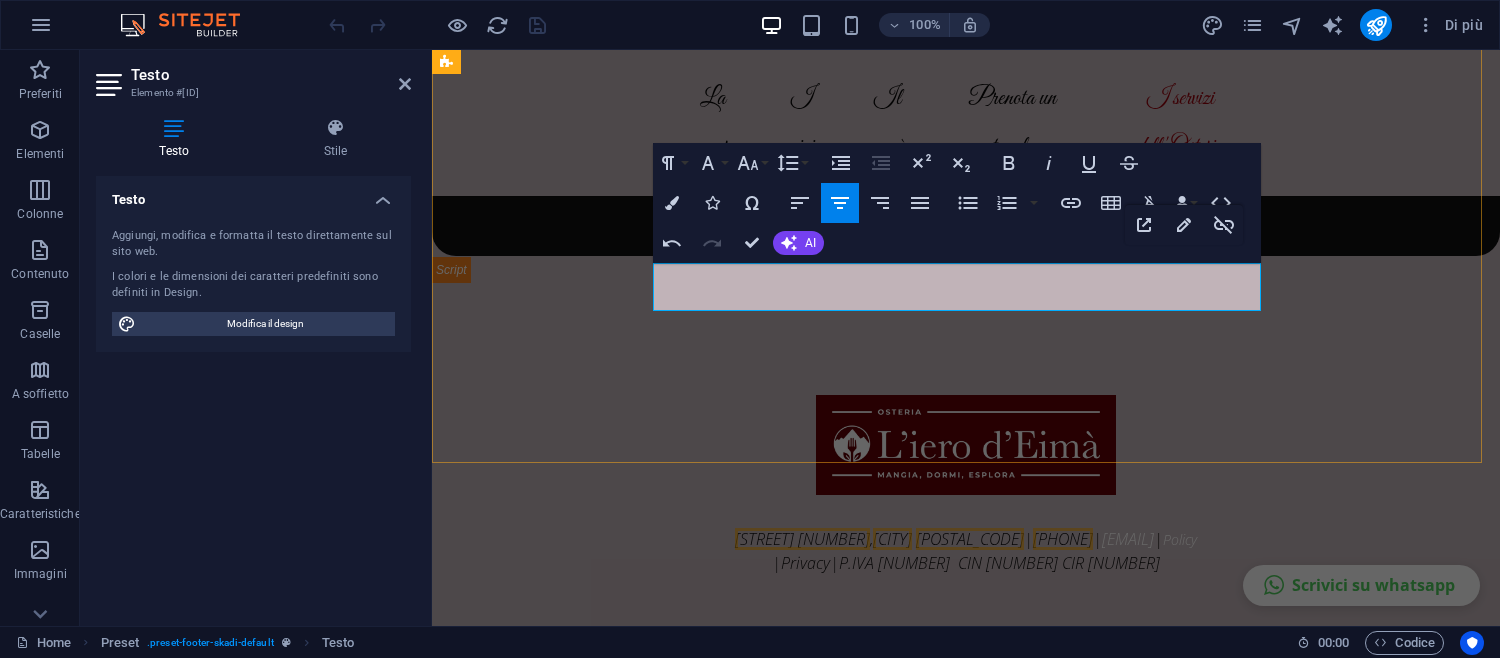 click on "Privacy" at bounding box center (805, 563) 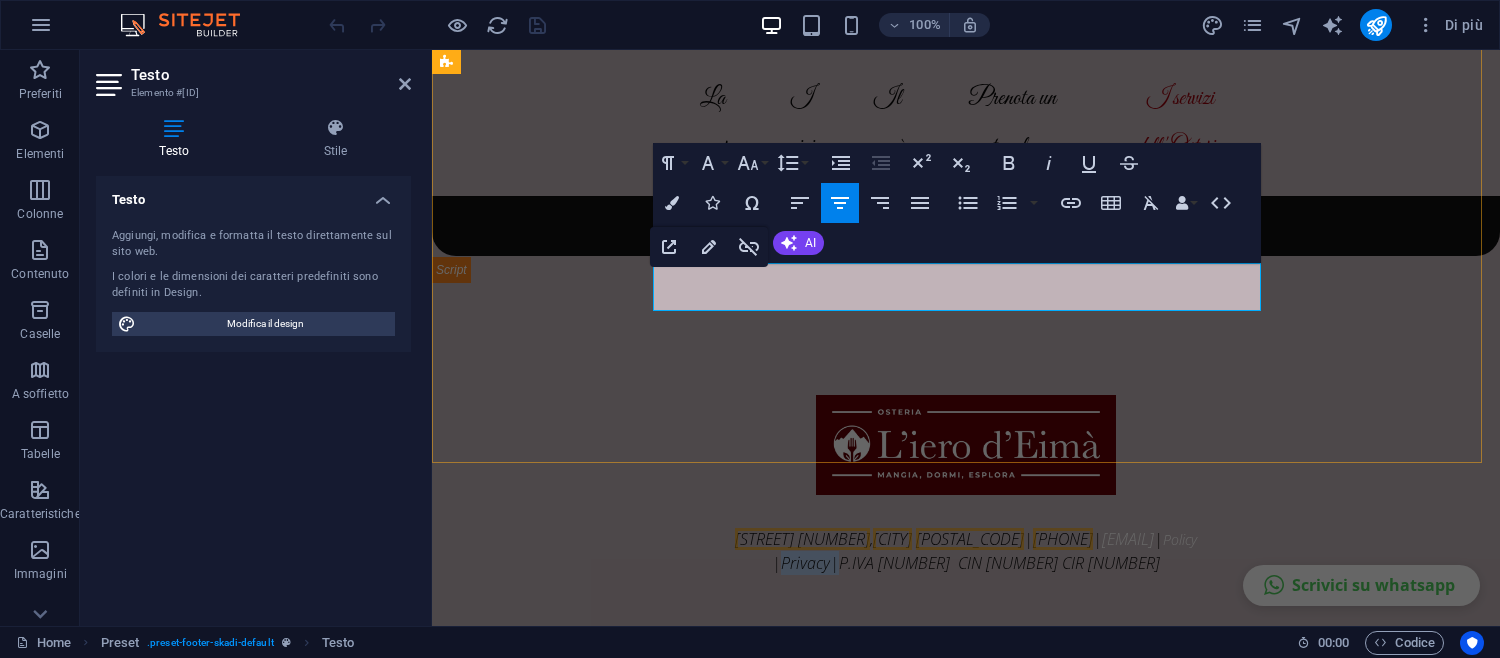 click on "Privacy" at bounding box center (805, 563) 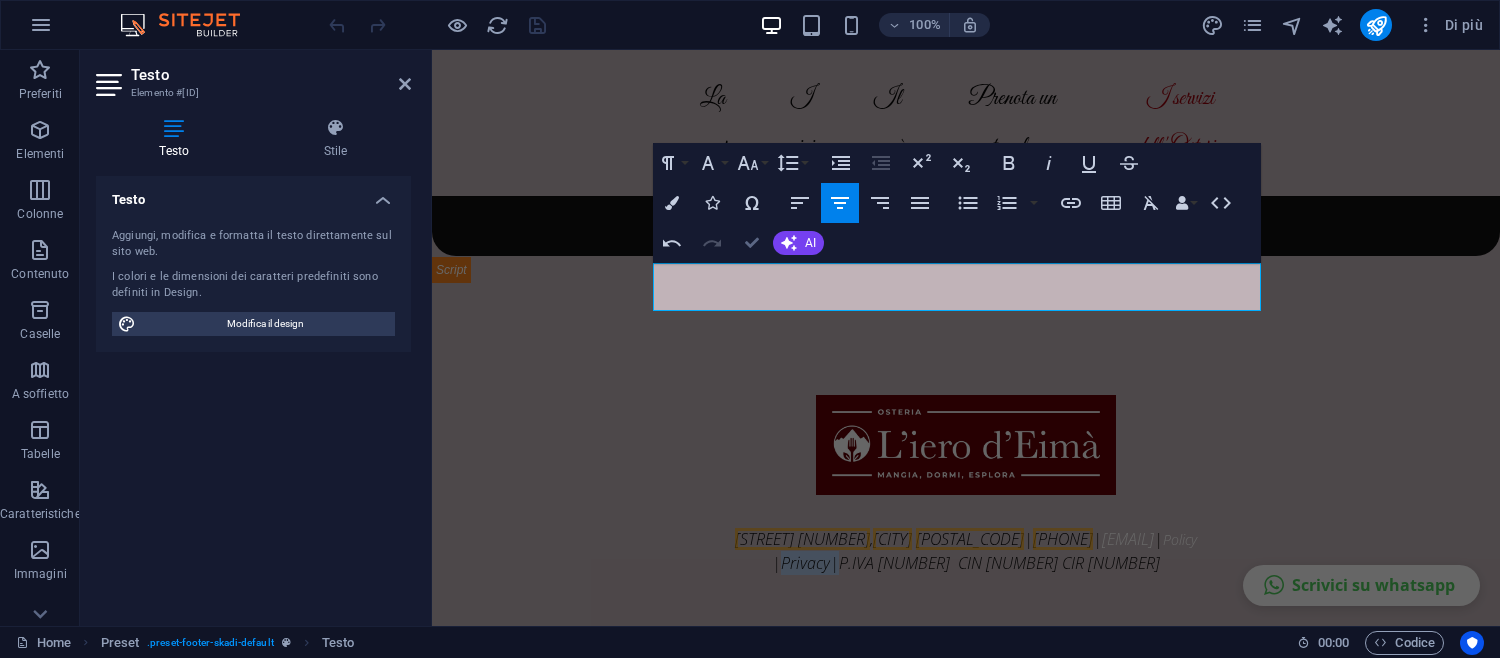 scroll, scrollTop: 7384, scrollLeft: 0, axis: vertical 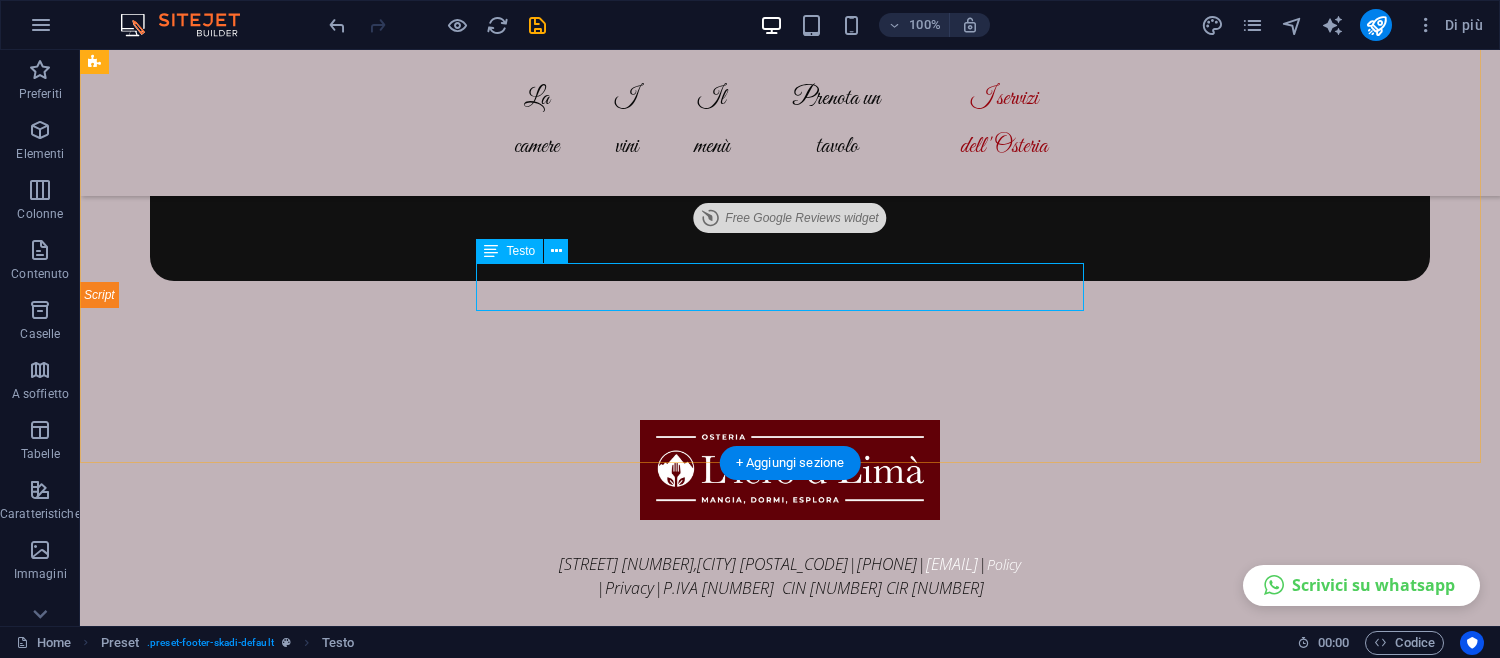 click on "Borgata Celle 19/A ,  Bellino   12020  |  0175518057  |  info@olide.it  |  Policy  |   Privacy  |P.IVA IT04031540042  CIN IT004017B4EH6LAXB6 CIR 004017-AFF-00003" at bounding box center (790, 576) 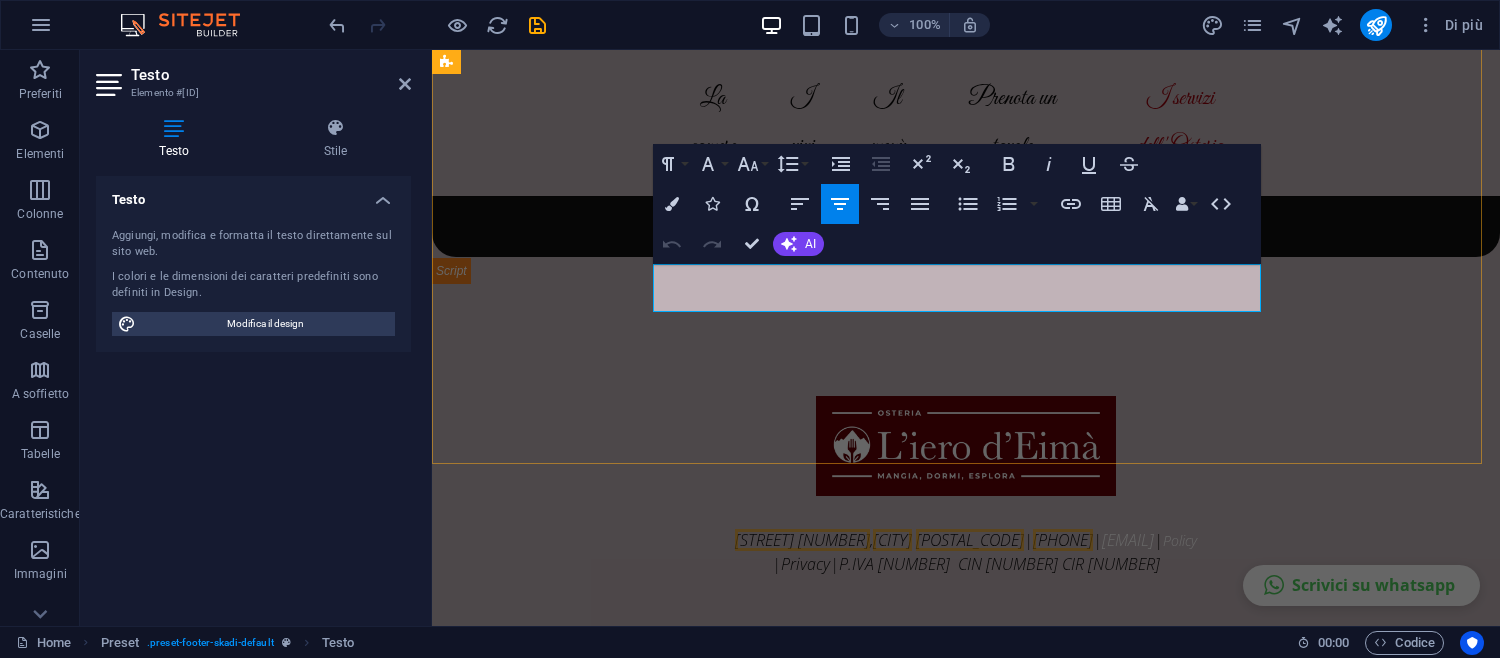 click on "Privacy" at bounding box center [805, 564] 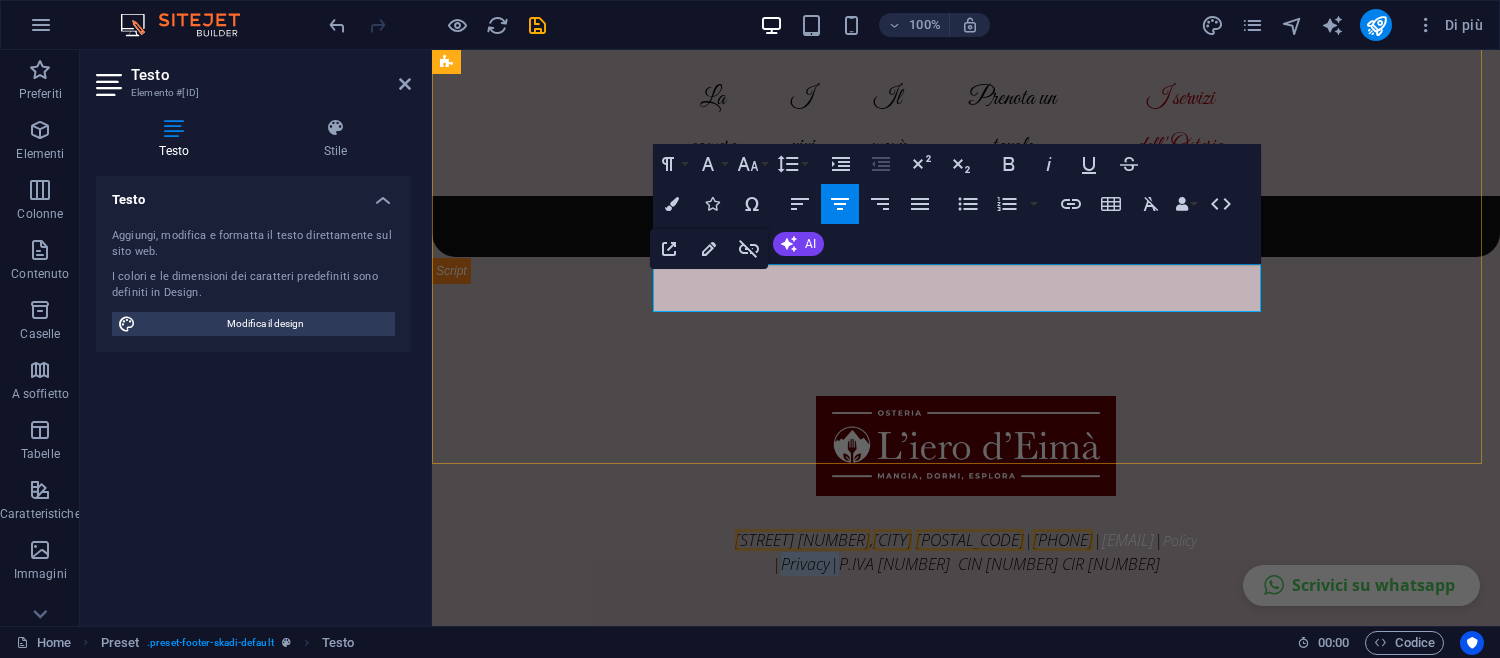 click on "Privacy" at bounding box center [805, 564] 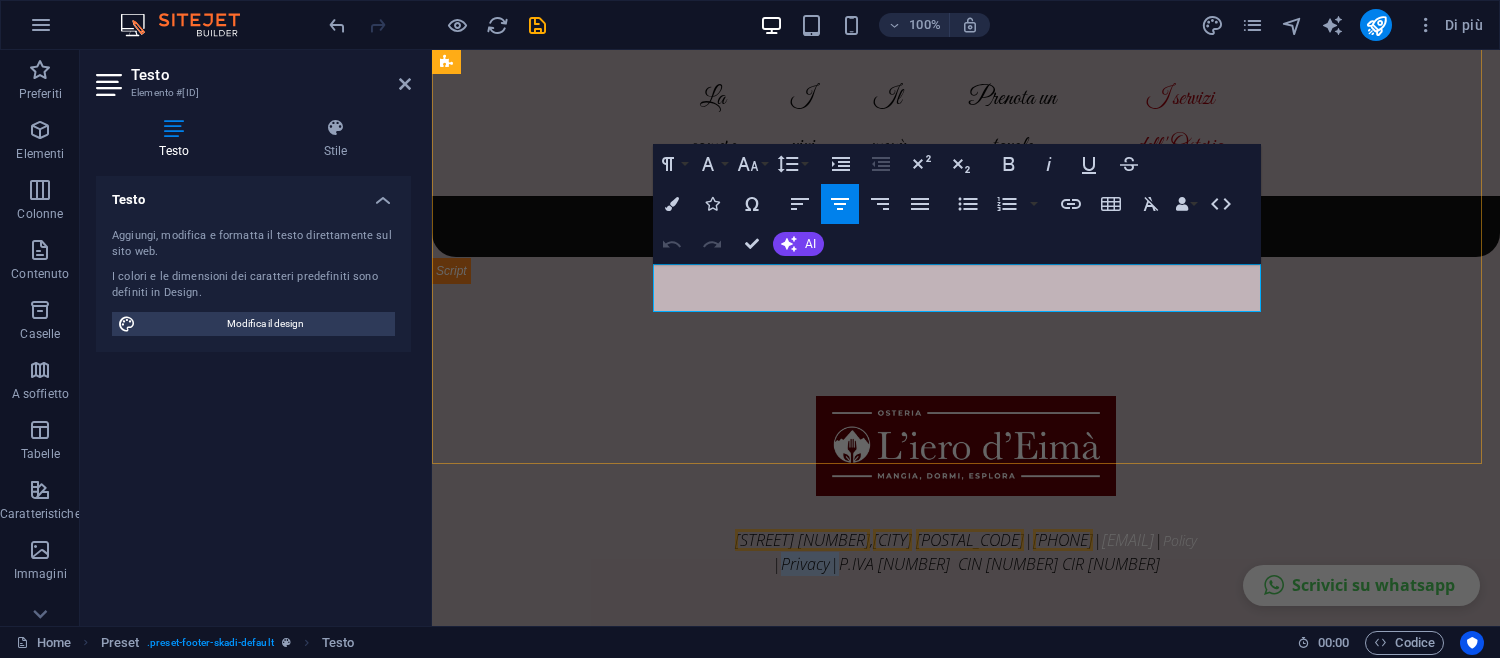 click on "Privacy" at bounding box center [805, 564] 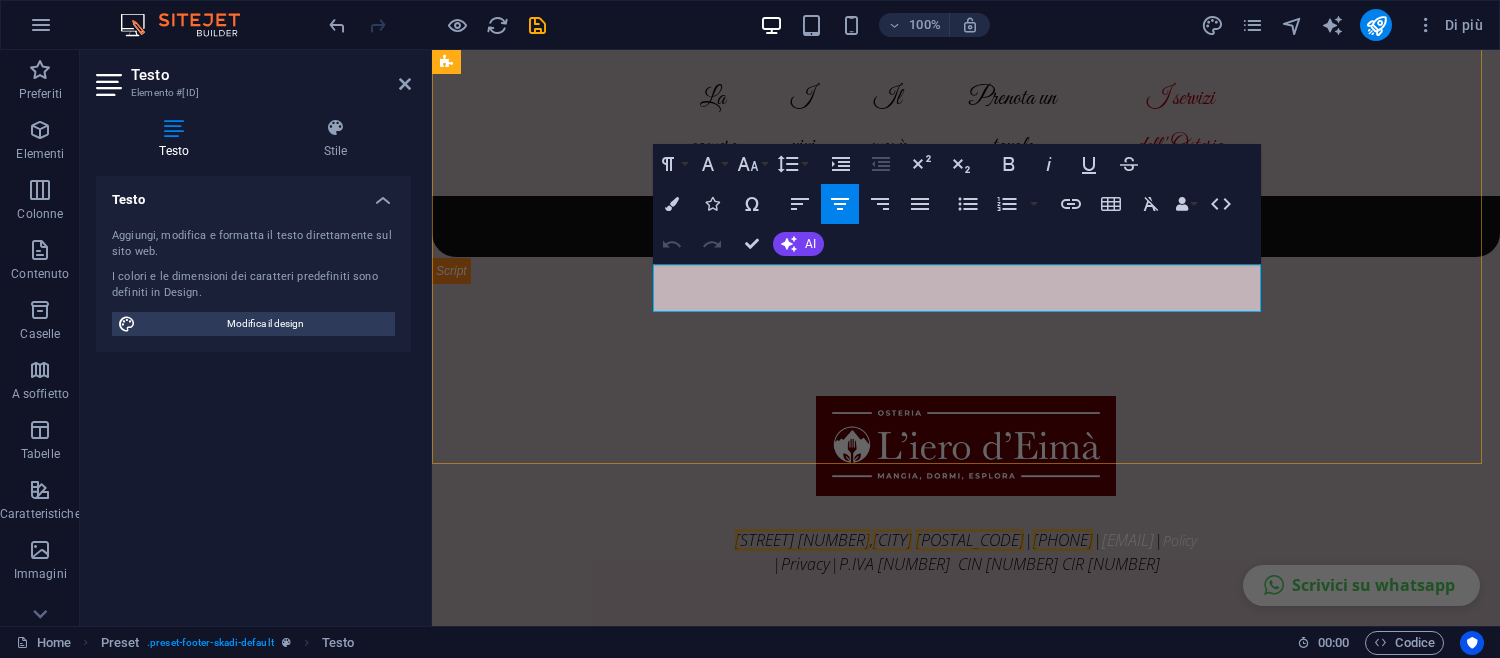 click on "Privacy" at bounding box center [805, 564] 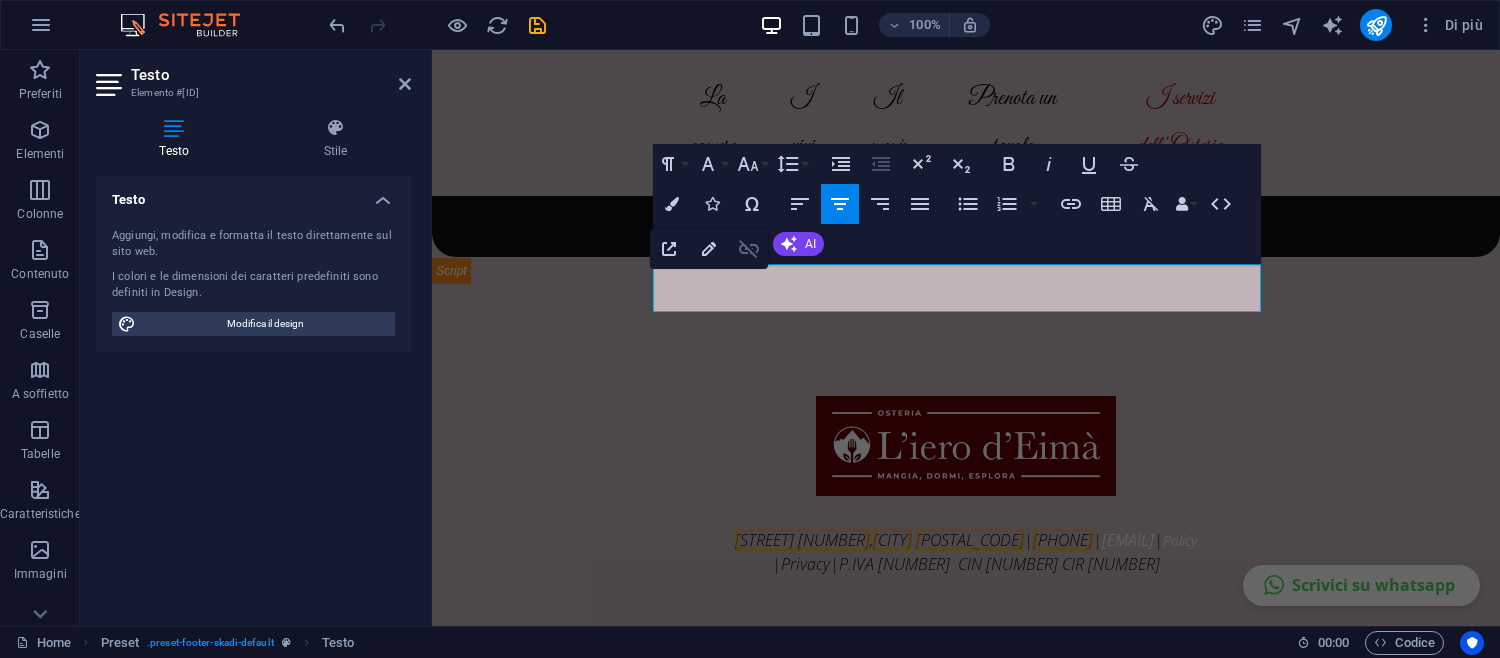 click 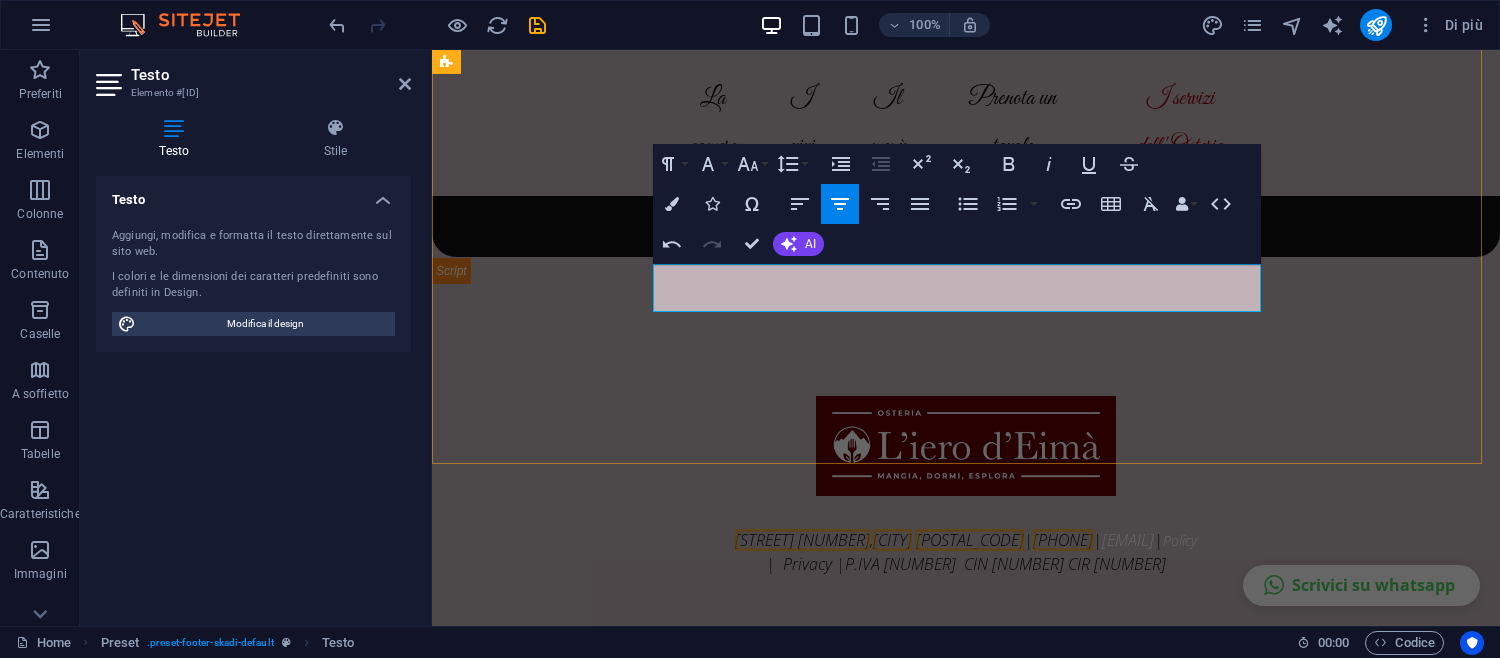click on "|  Privacy |P.IVA IT04031540042  CIN IT004017B4EH6LAXB6 CIR 004017-AFF-00003" at bounding box center (966, 564) 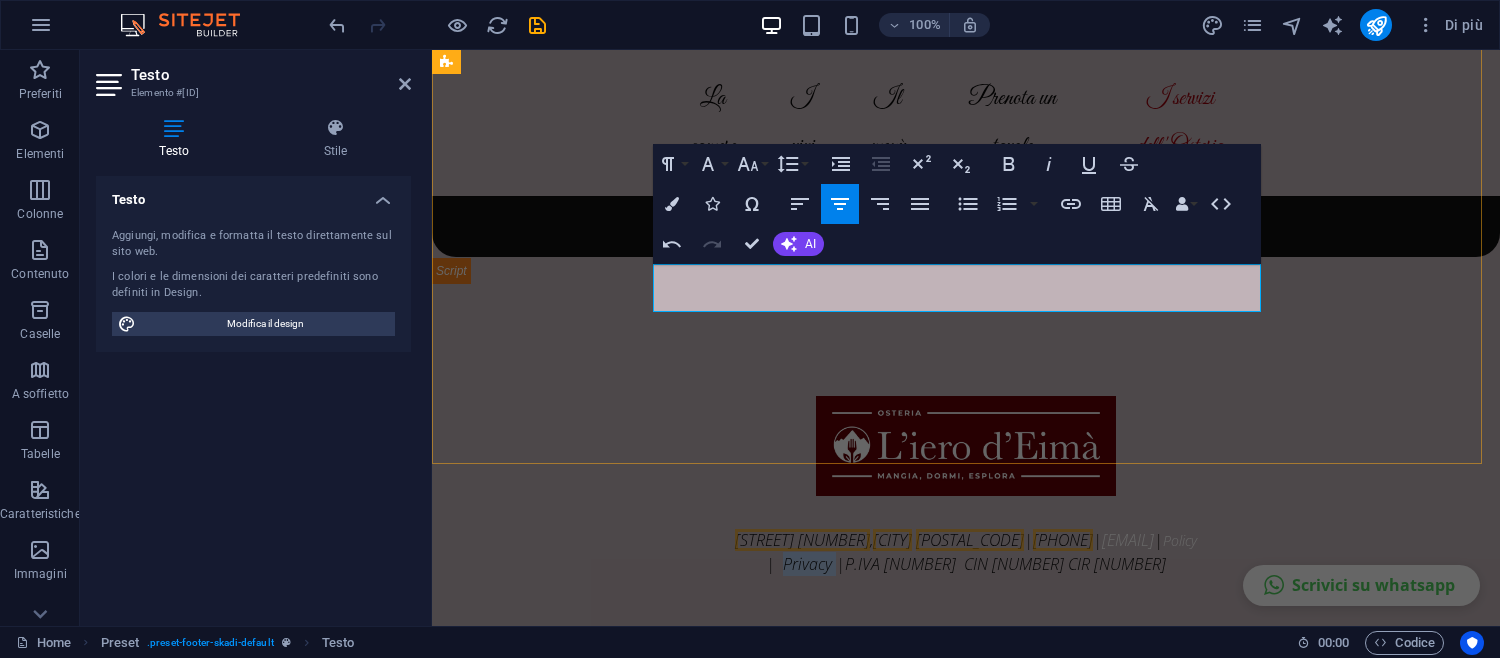 click on "|  Privacy |P.IVA IT04031540042  CIN IT004017B4EH6LAXB6 CIR 004017-AFF-00003" at bounding box center (966, 564) 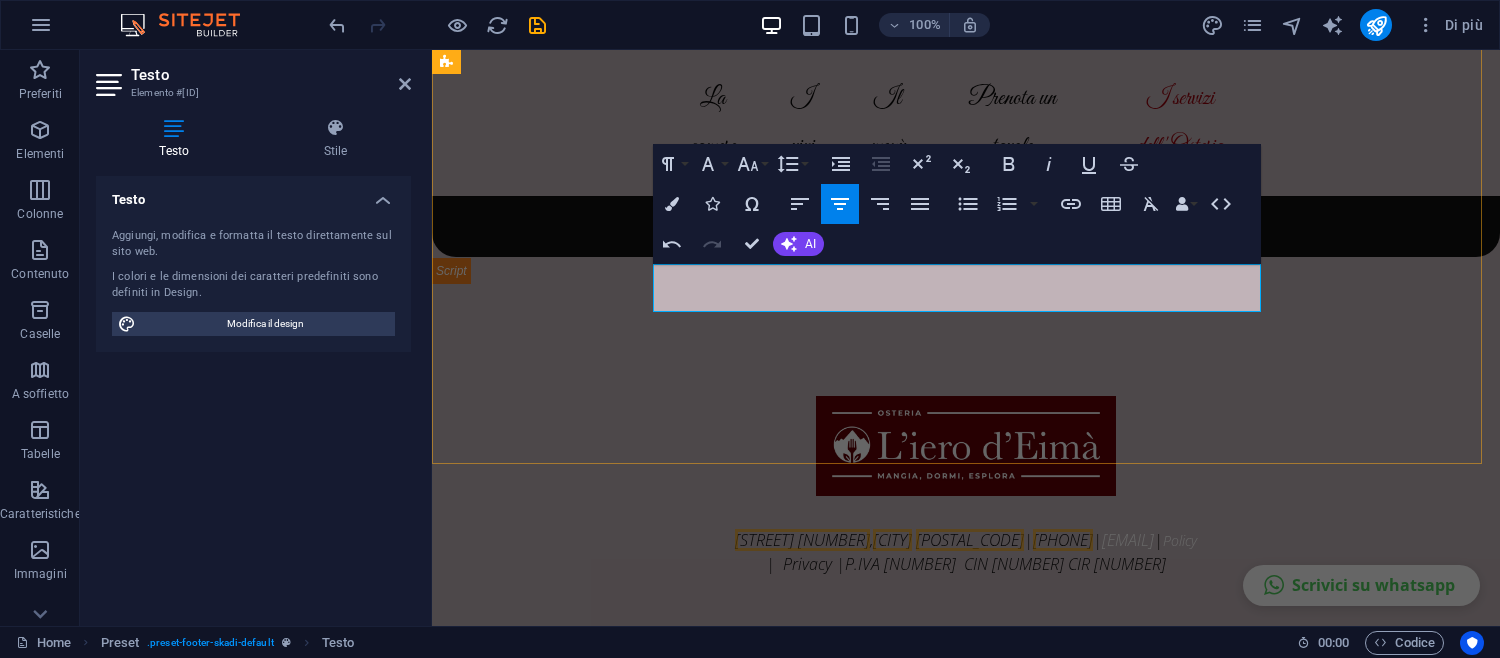 click on "|  Privacy |P.IVA IT04031540042  CIN IT004017B4EH6LAXB6 CIR 004017-AFF-00003" at bounding box center [966, 564] 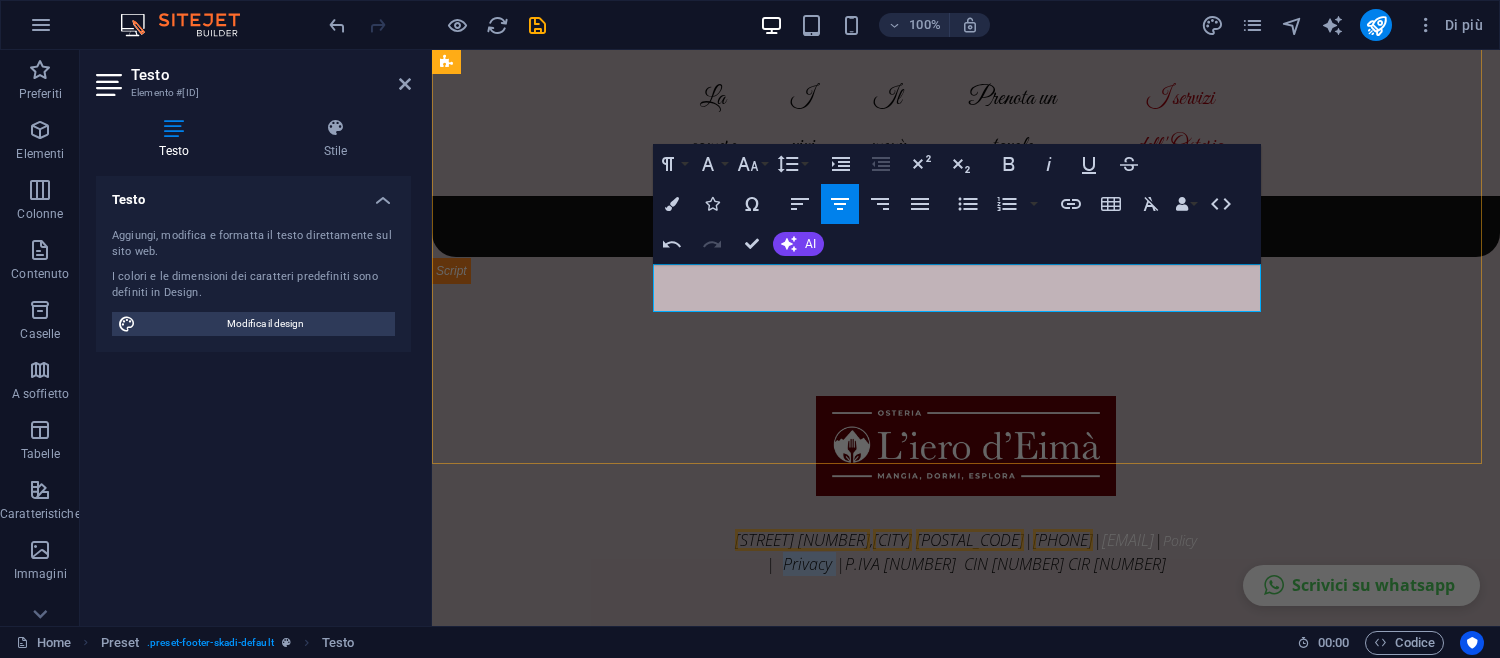 click on "|  Privacy |P.IVA IT04031540042  CIN IT004017B4EH6LAXB6 CIR 004017-AFF-00003" at bounding box center (966, 564) 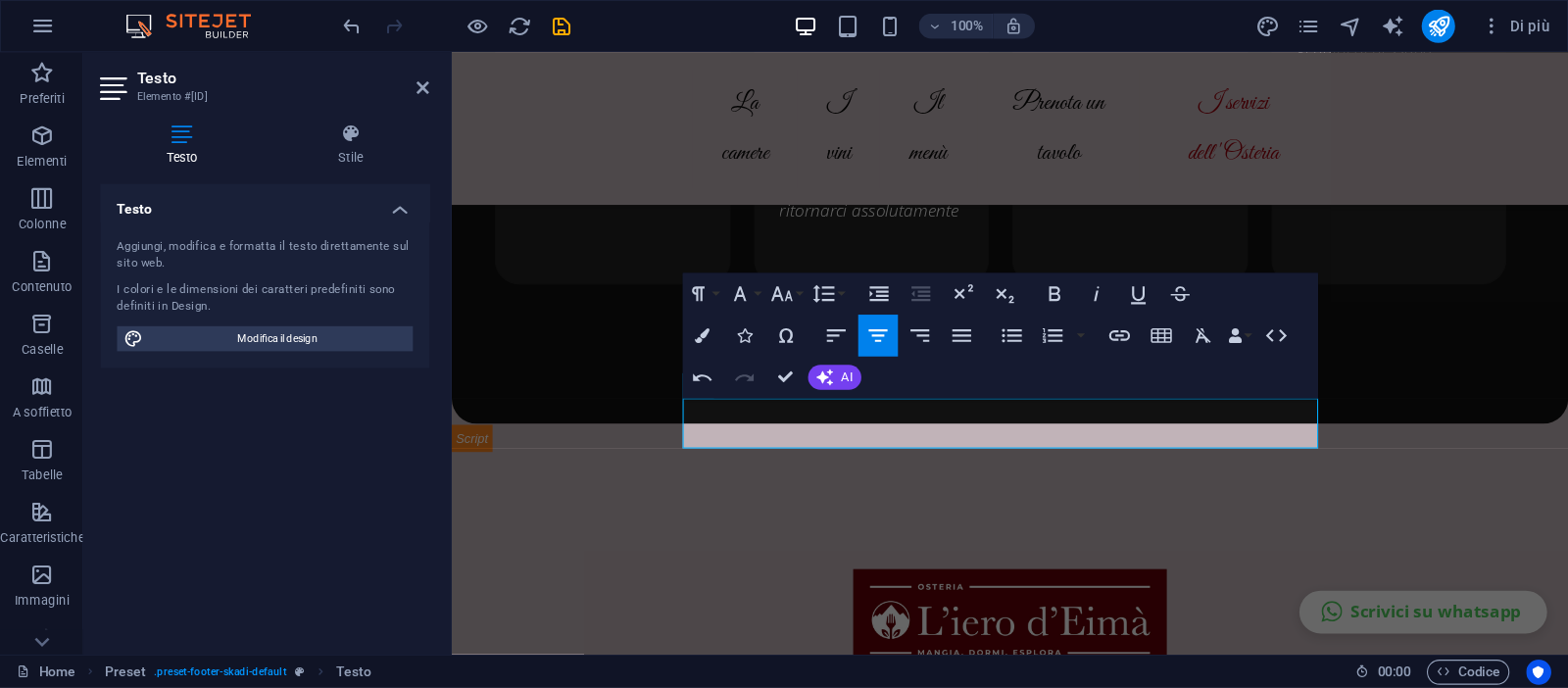 scroll, scrollTop: 7139, scrollLeft: 0, axis: vertical 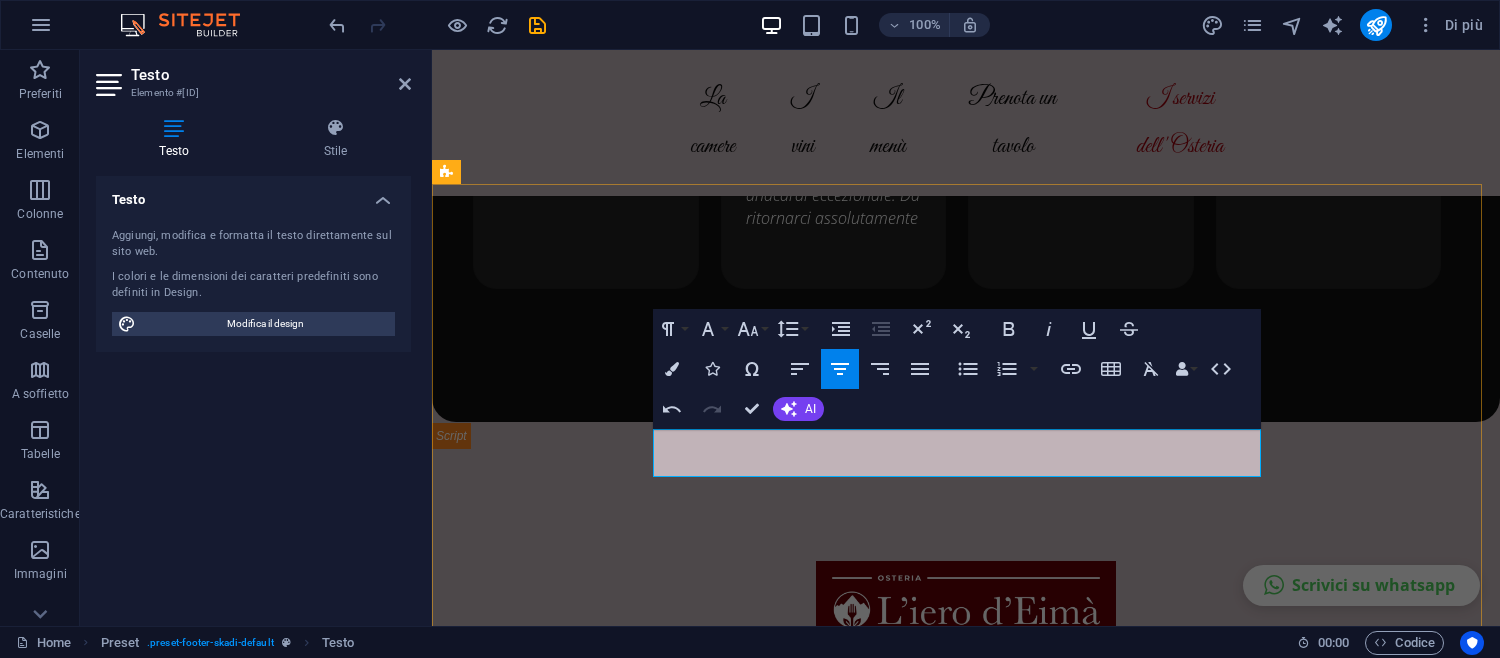 click on "|  Privacy |P.IVA IT04031540042  CIN IT004017B4EH6LAXB6 CIR 004017-AFF-00003" at bounding box center [966, 729] 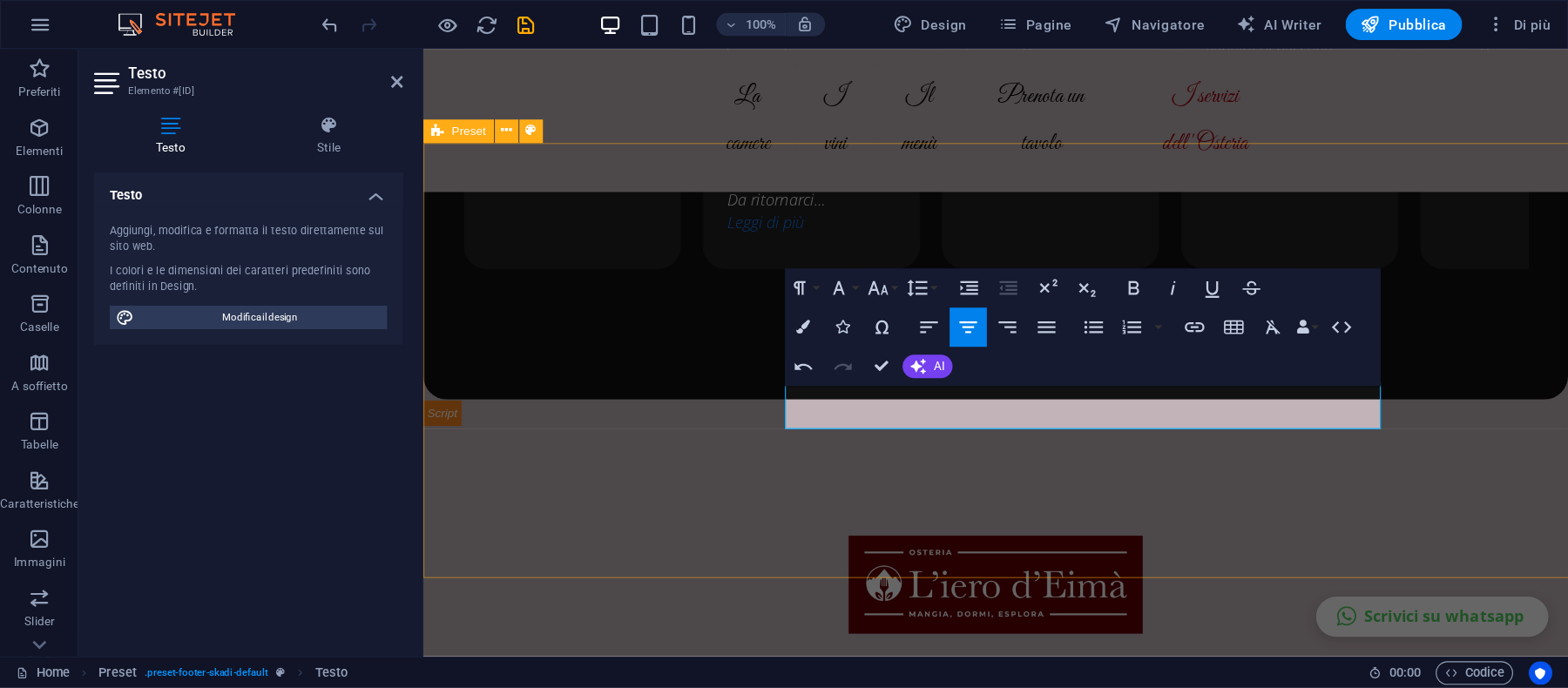 scroll, scrollTop: 6328, scrollLeft: 0, axis: vertical 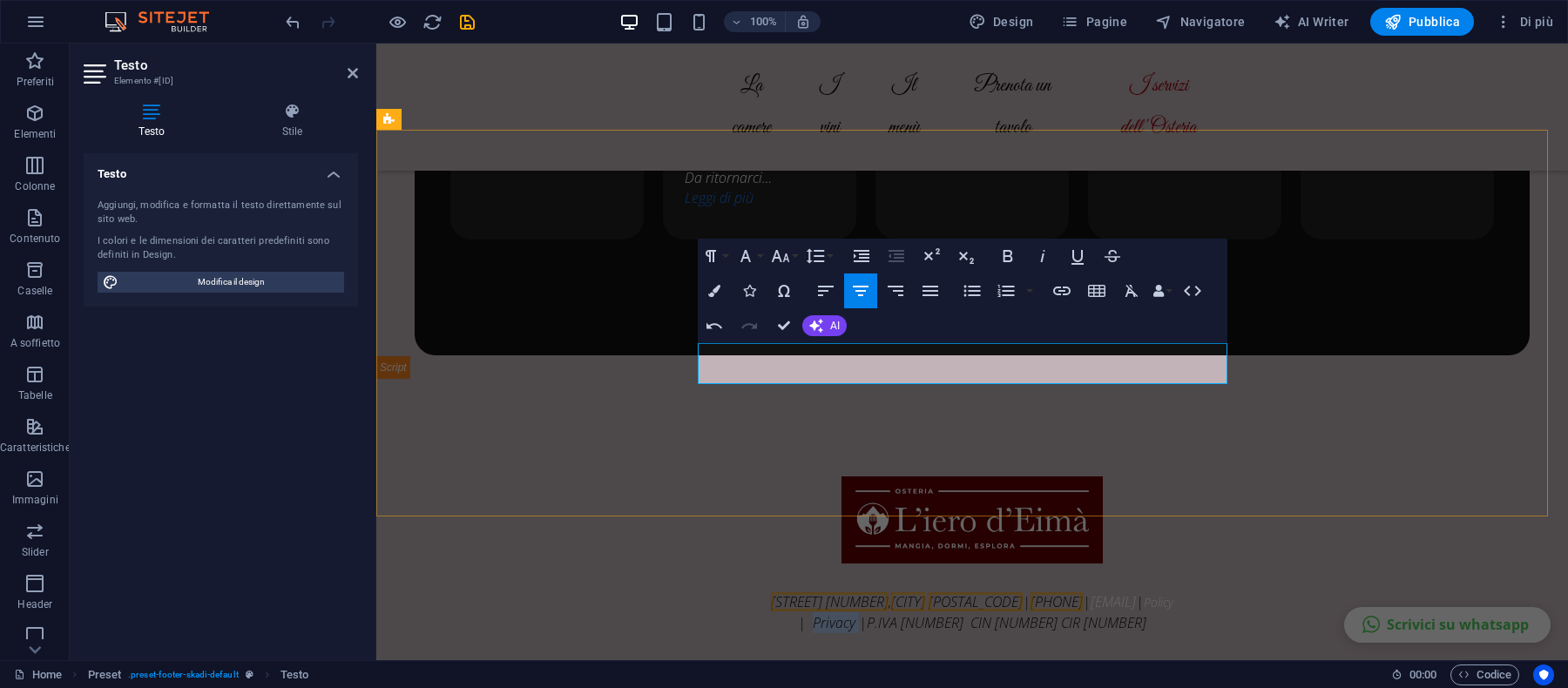 click on "|  Privacy |P.IVA IT04031540042  CIN IT004017B4EH6LAXB6 CIR 004017-AFF-00003" at bounding box center [972, 623] 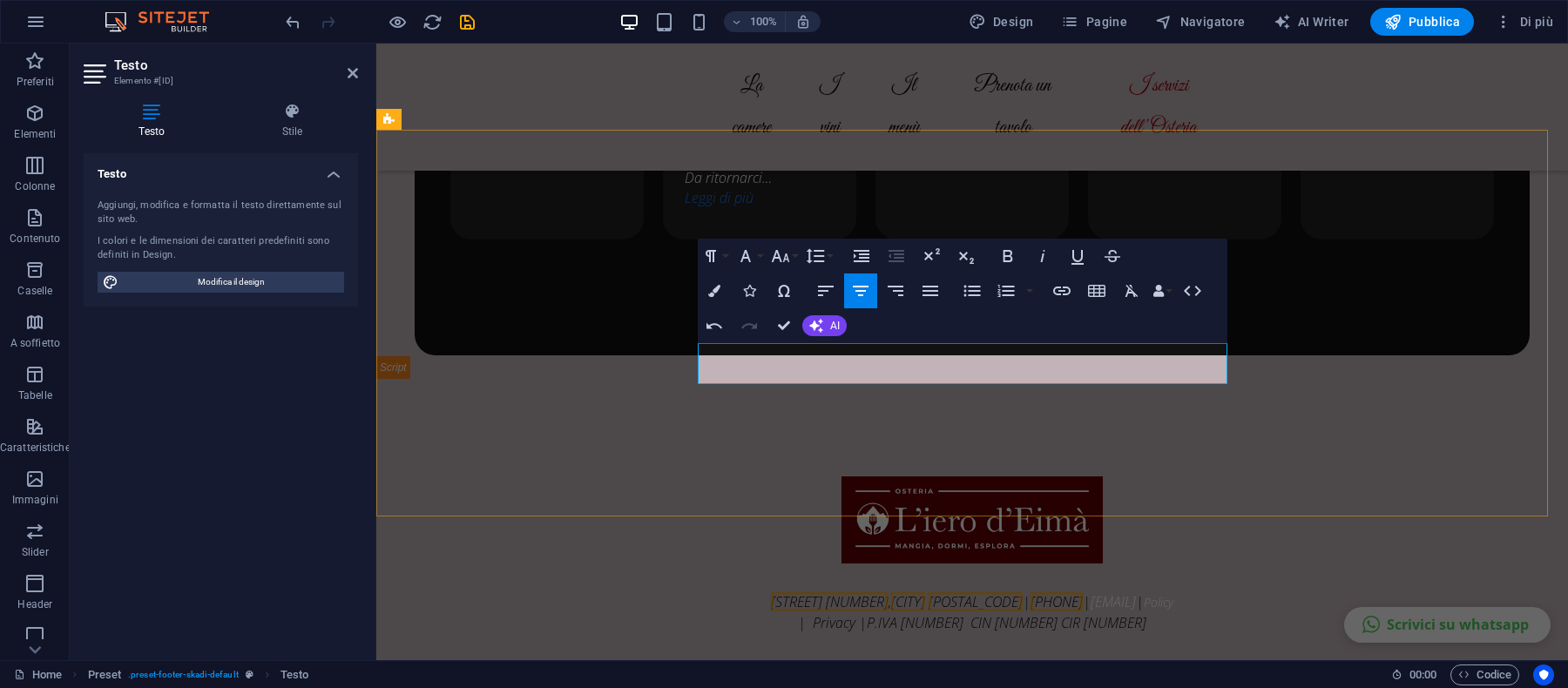 click on "|  Privacy |P.IVA IT04031540042  CIN IT004017B4EH6LAXB6 CIR 004017-AFF-00003" at bounding box center (972, 623) 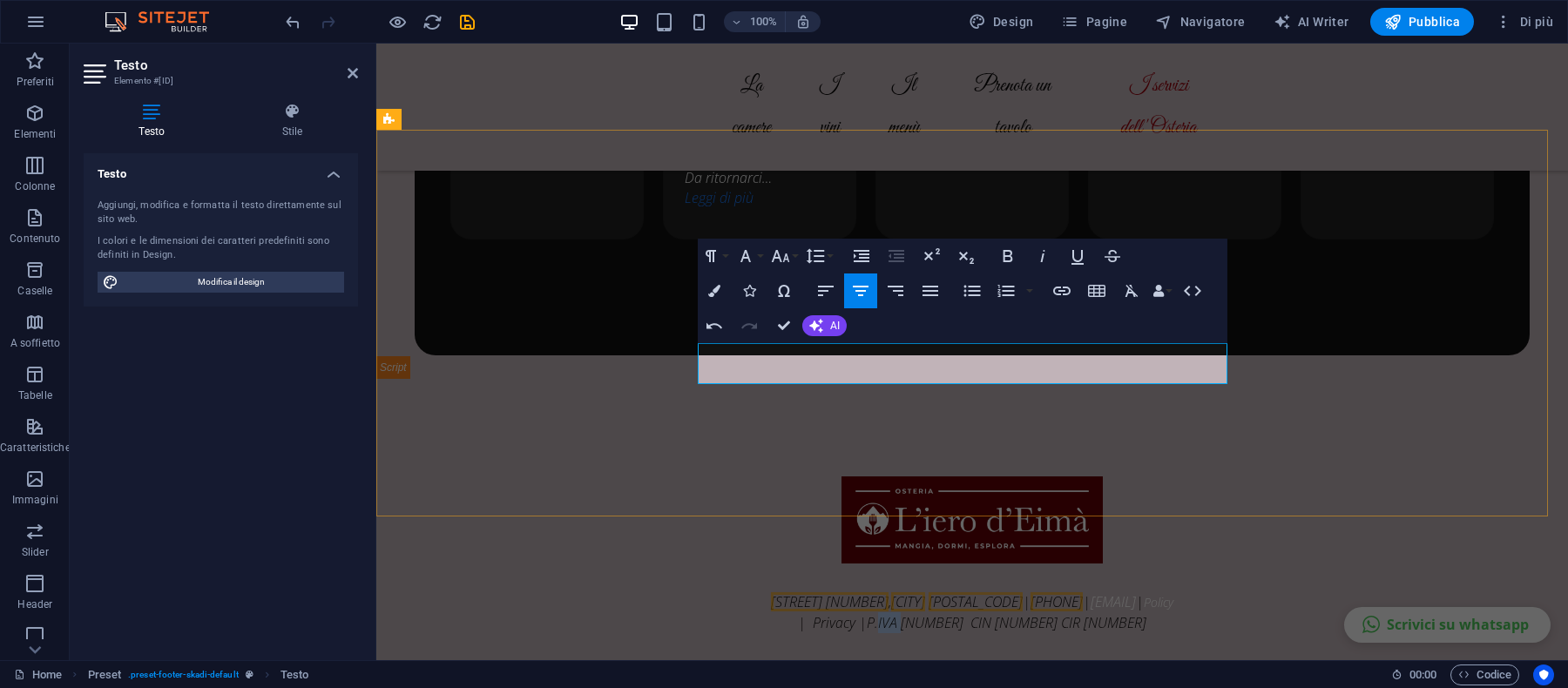 click on "|  Privacy |P.IVA IT04031540042  CIN IT004017B4EH6LAXB6 CIR 004017-AFF-00003" at bounding box center [972, 623] 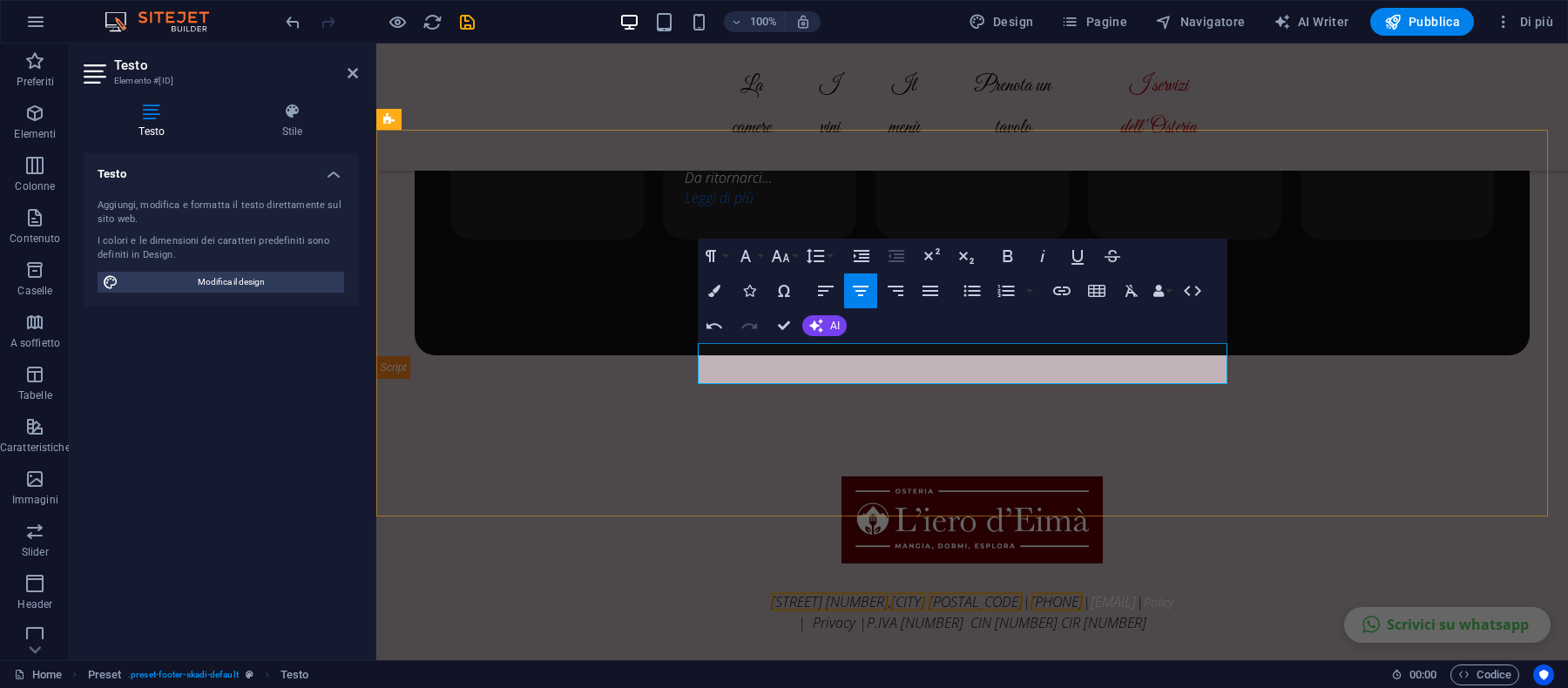 click on "|  Privacy |P.IVA IT04031540042  CIN IT004017B4EH6LAXB6 CIR 004017-AFF-00003" at bounding box center (972, 623) 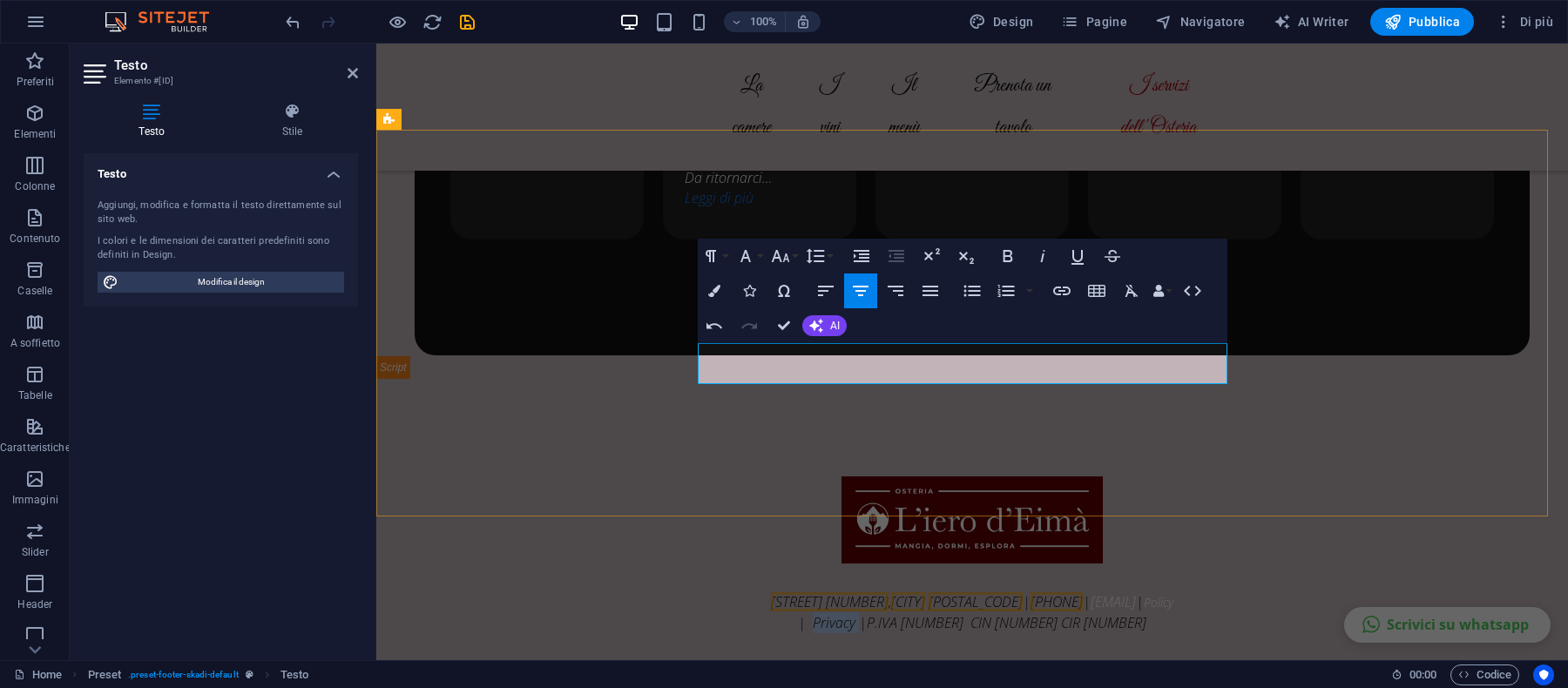 click on "|  Privacy |P.IVA IT04031540042  CIN IT004017B4EH6LAXB6 CIR 004017-AFF-00003" at bounding box center (972, 623) 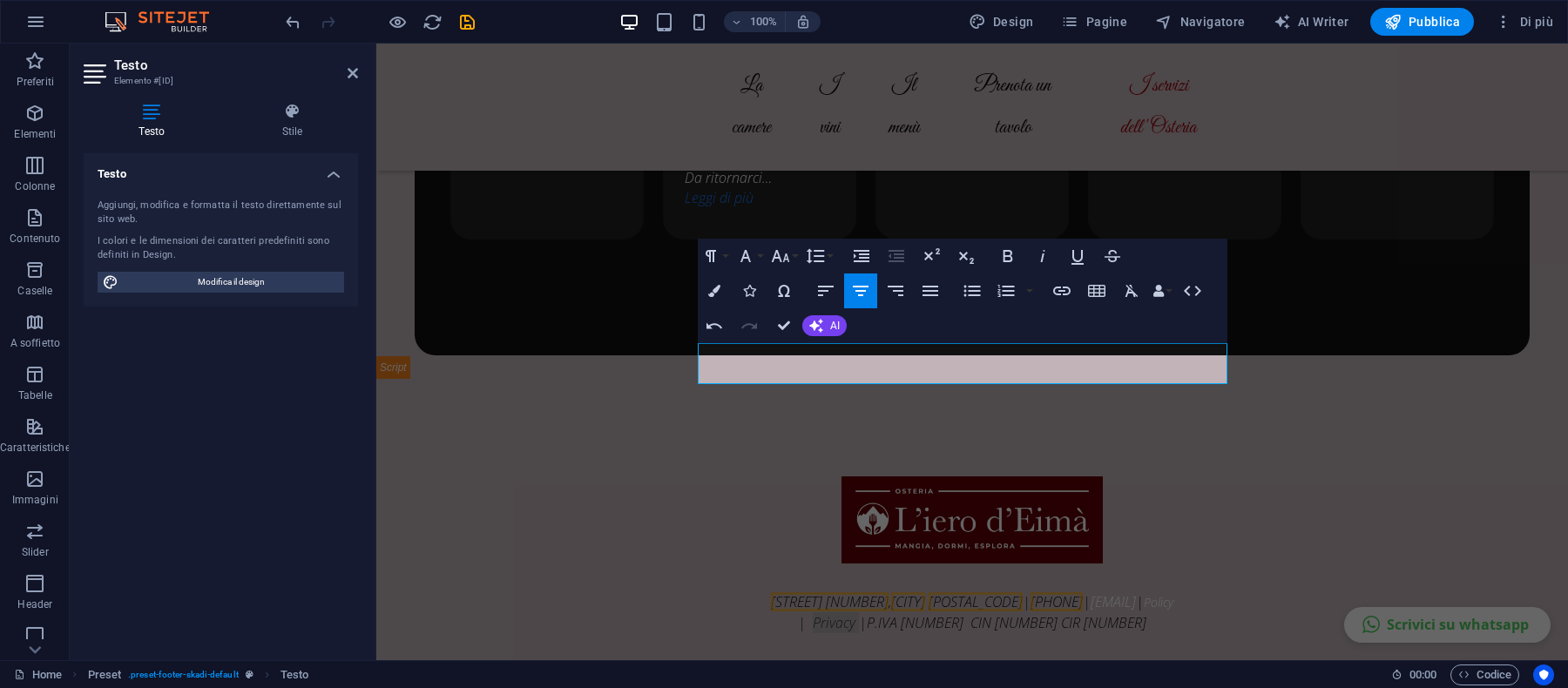 click at bounding box center [152, 111] 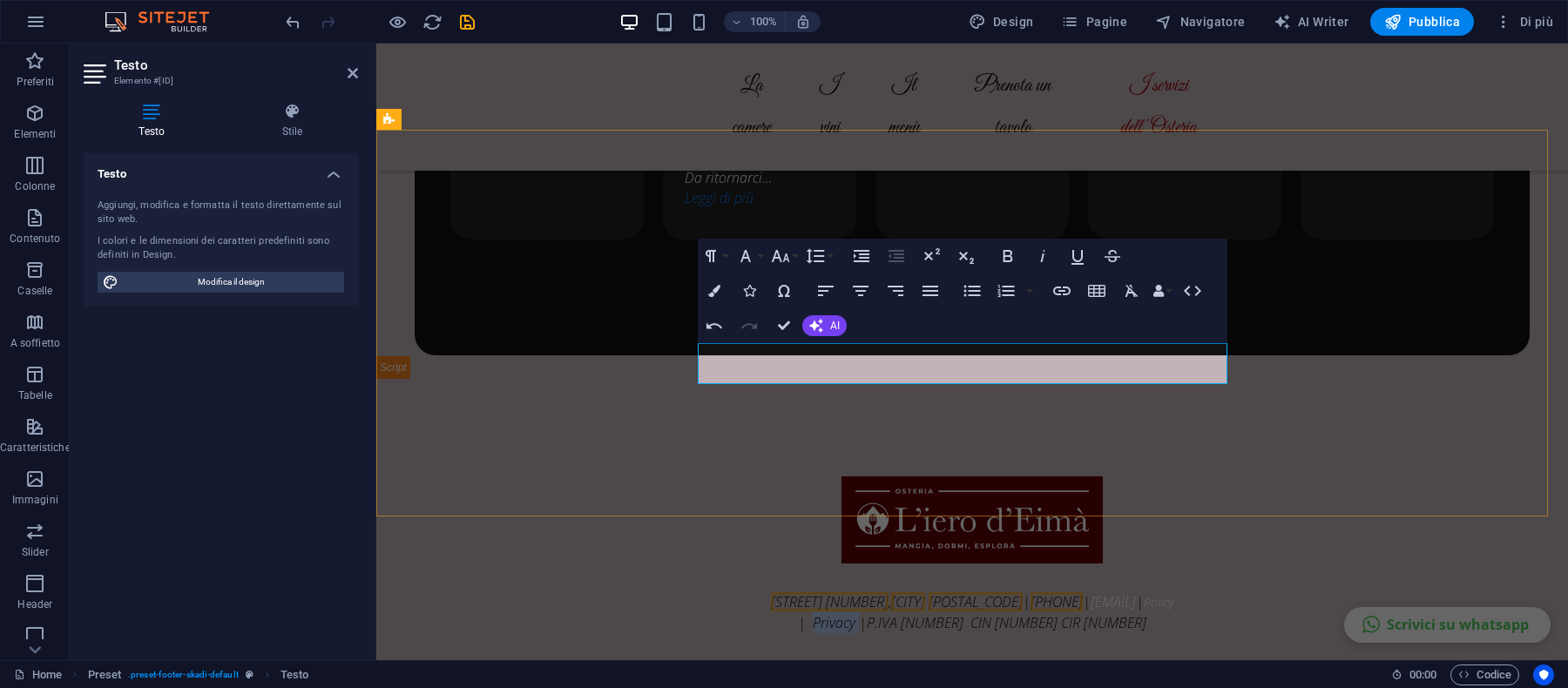 click on "|  Privacy |P.IVA IT04031540042  CIN IT004017B4EH6LAXB6 CIR 004017-AFF-00003" at bounding box center (972, 623) 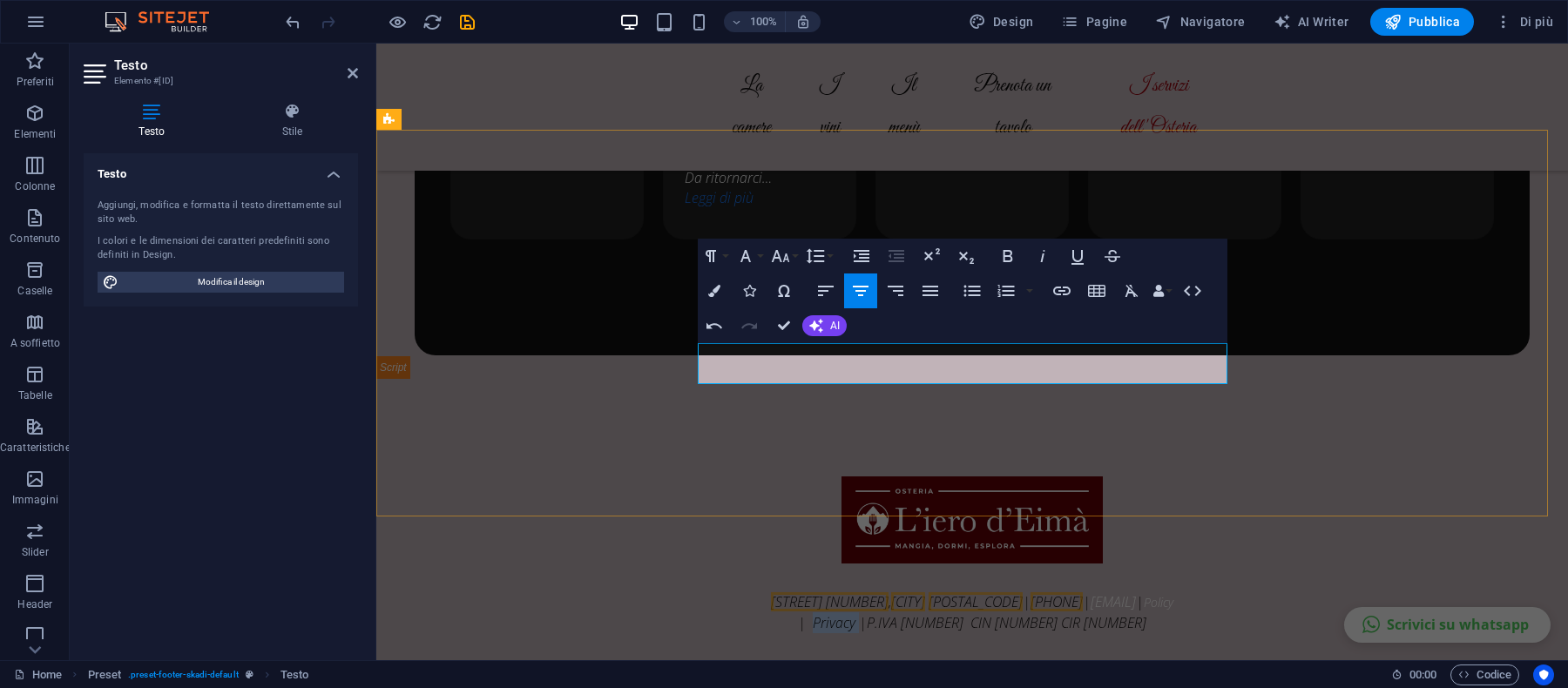 click on "|  Privacy |P.IVA IT04031540042  CIN IT004017B4EH6LAXB6 CIR 004017-AFF-00003" at bounding box center [972, 623] 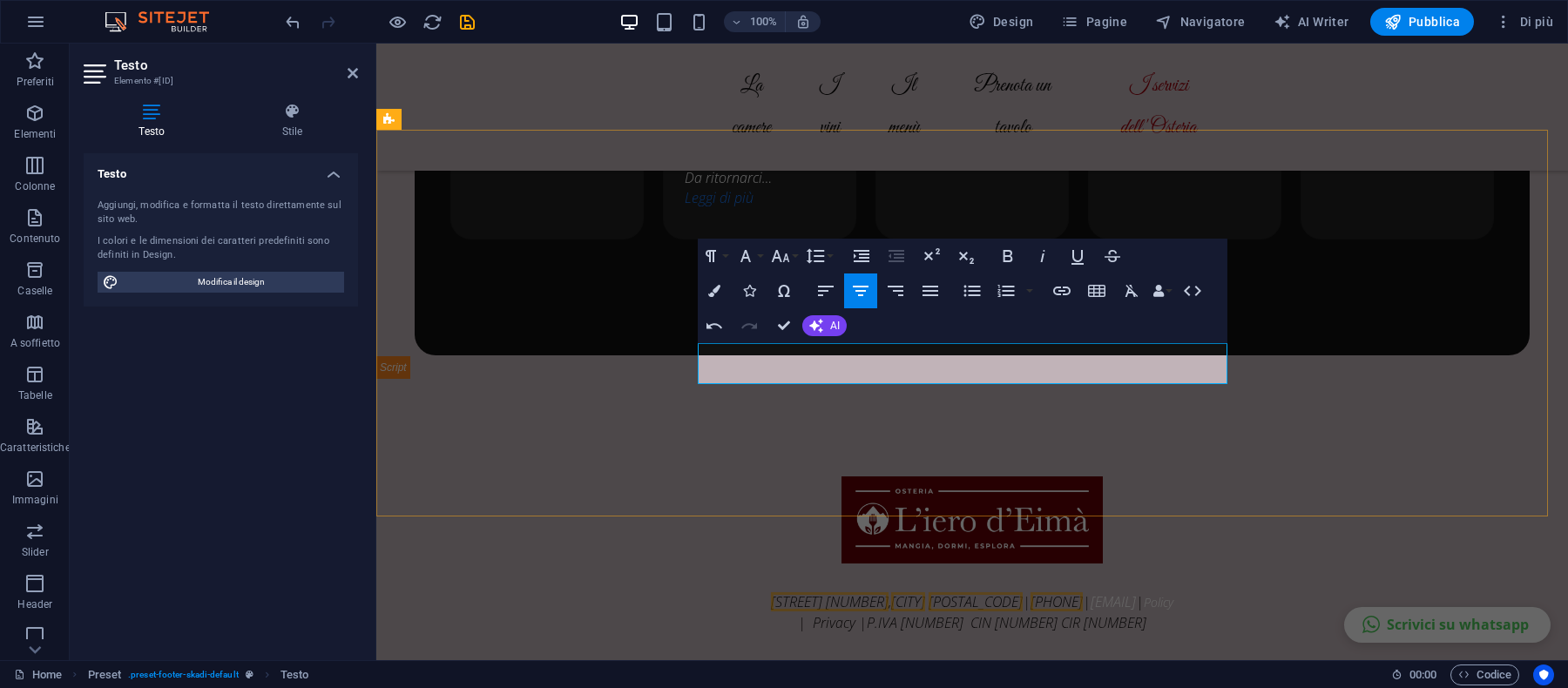 click on "|  Privacy |P.IVA IT04031540042  CIN IT004017B4EH6LAXB6 CIR 004017-AFF-00003" at bounding box center [972, 623] 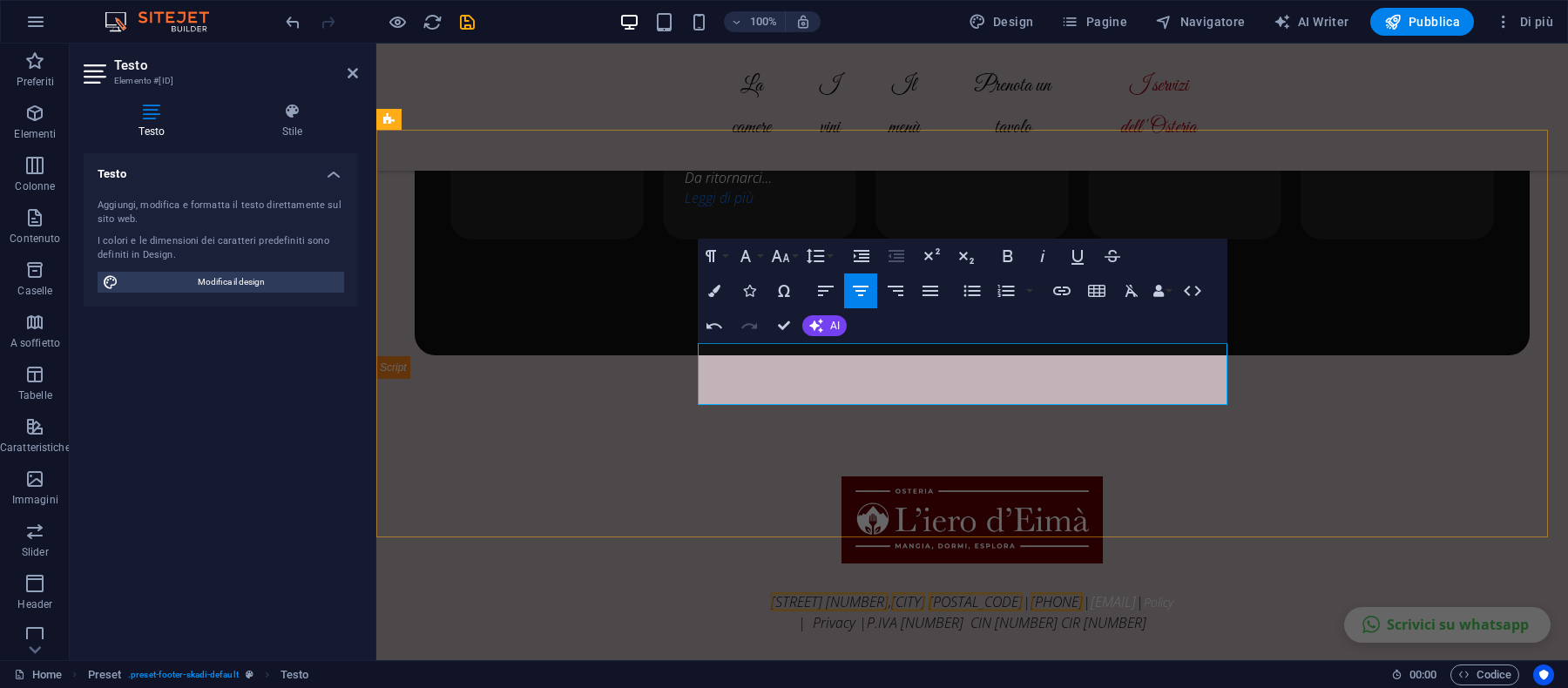 click on "|  Privacy |P.IVA IT04031540042  CIN IT004017B4EH6LAXB6 CIR 004017-AFF-00003" at bounding box center [972, 623] 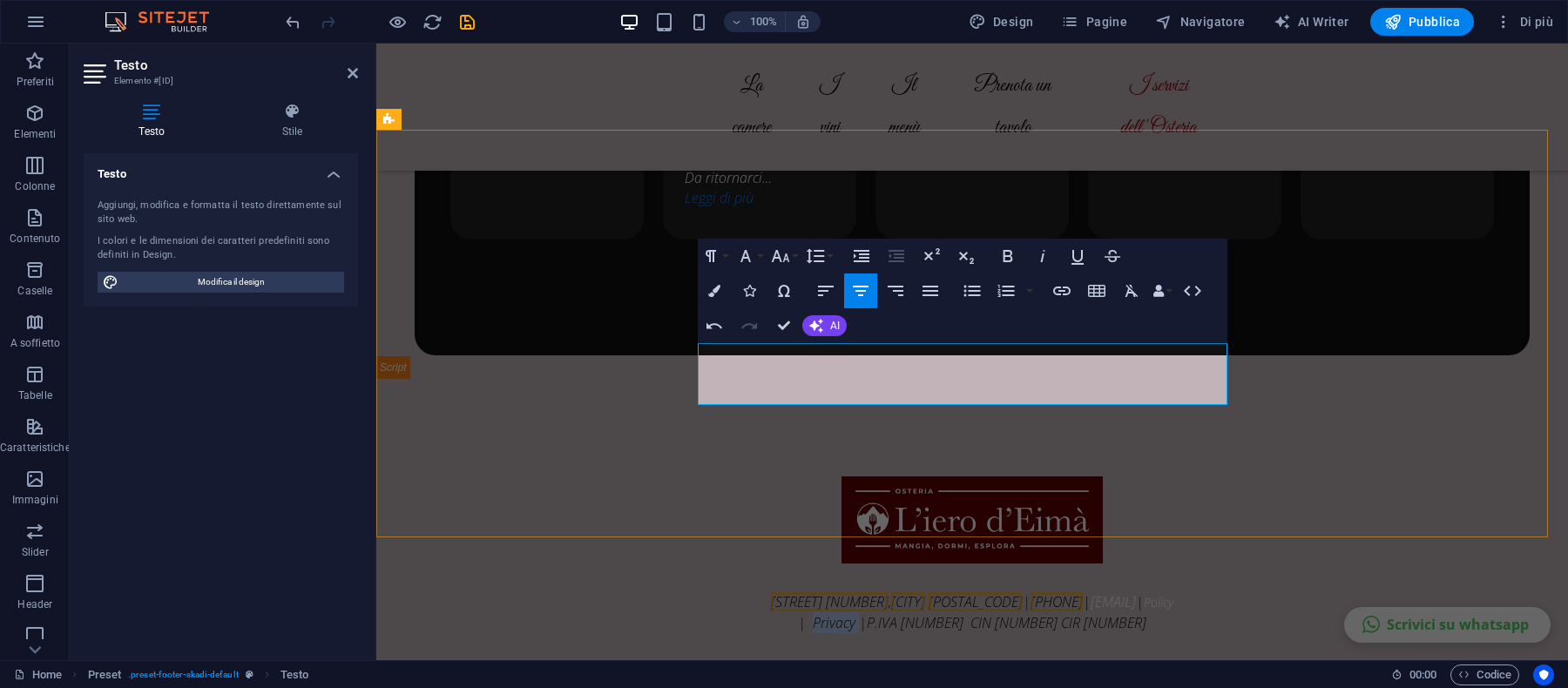 click on "|  Privacy |P.IVA IT04031540042  CIN IT004017B4EH6LAXB6 CIR 004017-AFF-00003" at bounding box center [972, 623] 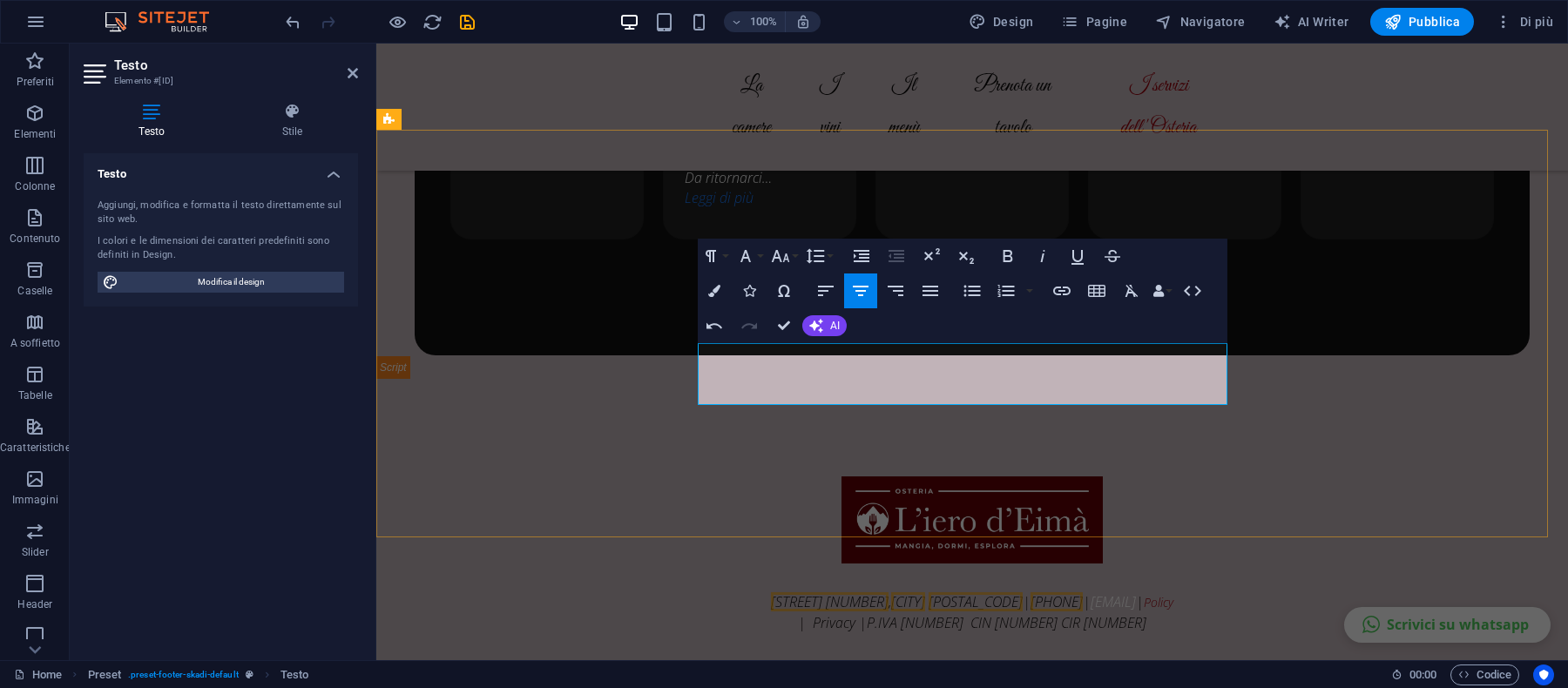 click on "Policy" at bounding box center [1159, 602] 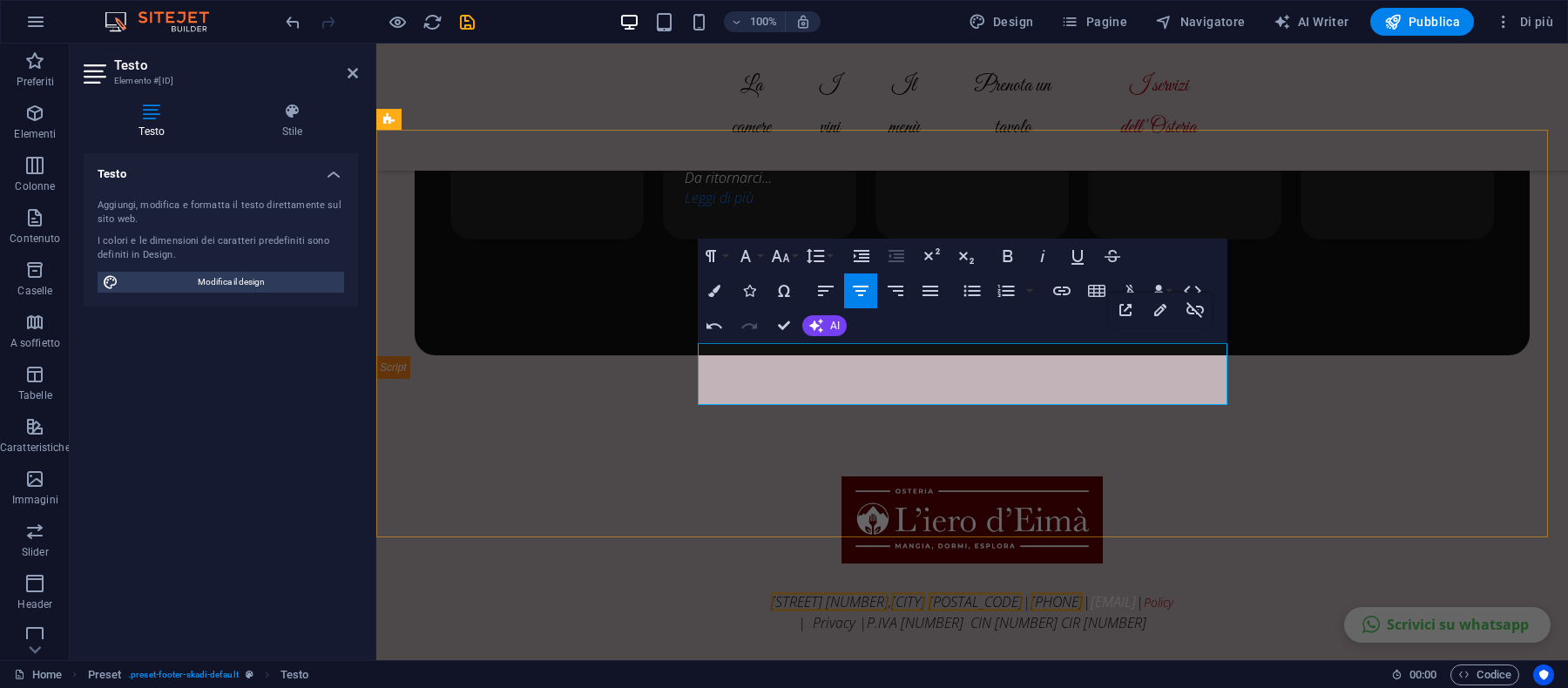 click on "Policy" at bounding box center [1159, 602] 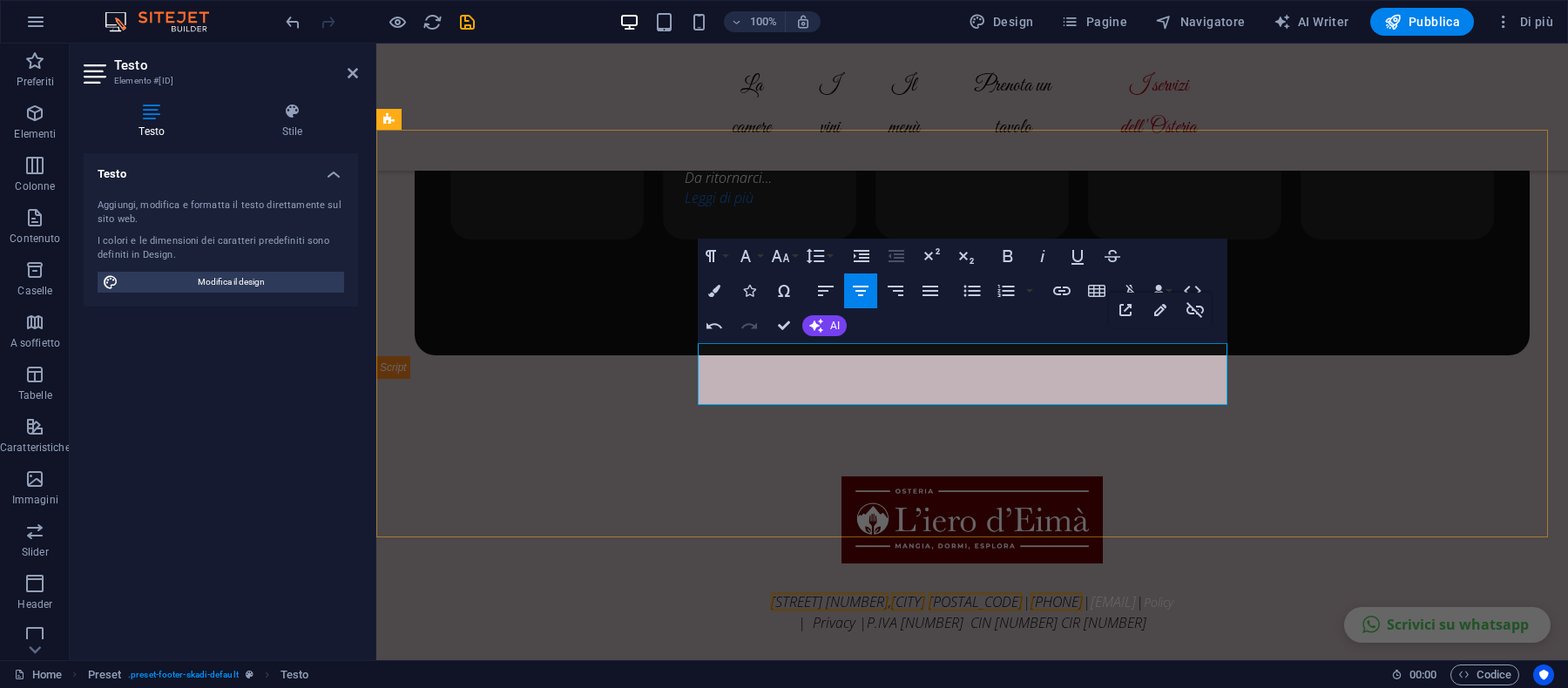 click on "|  Privacy |P.IVA IT04031540042  CIN IT004017B4EH6LAXB6 CIR 004017-AFF-00003" at bounding box center (972, 623) 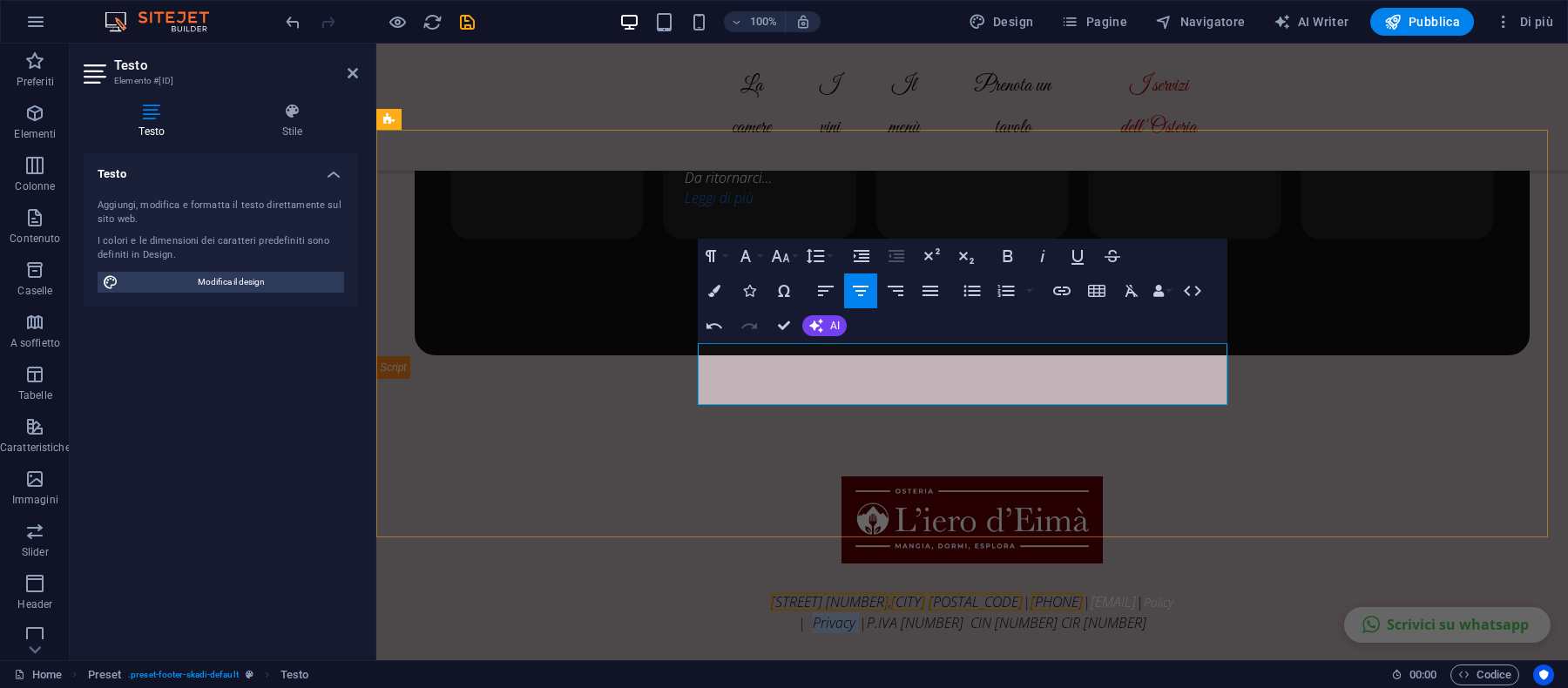 click on "|  Privacy |P.IVA IT04031540042  CIN IT004017B4EH6LAXB6 CIR 004017-AFF-00003" at bounding box center (972, 623) 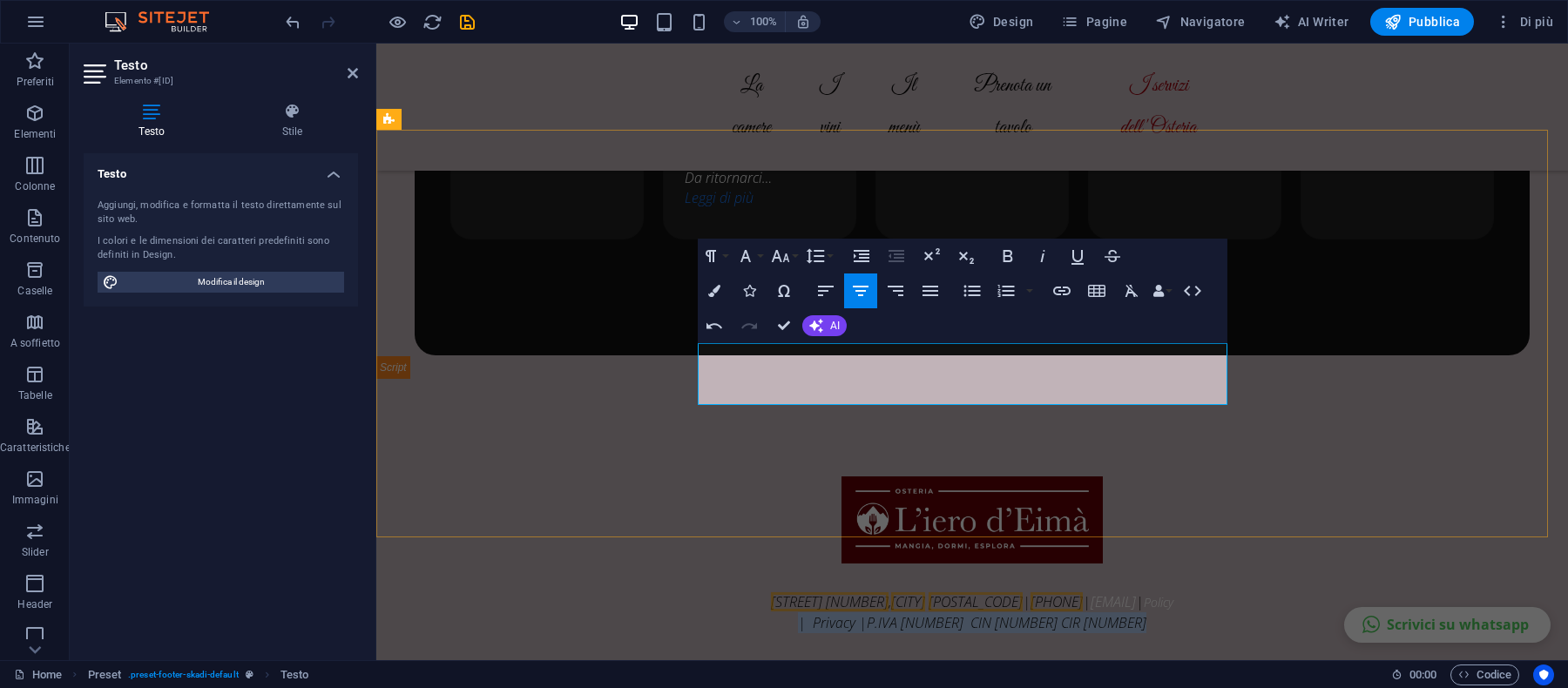 click on "|  Privacy |P.IVA IT04031540042  CIN IT004017B4EH6LAXB6 CIR 004017-AFF-00003" at bounding box center (972, 623) 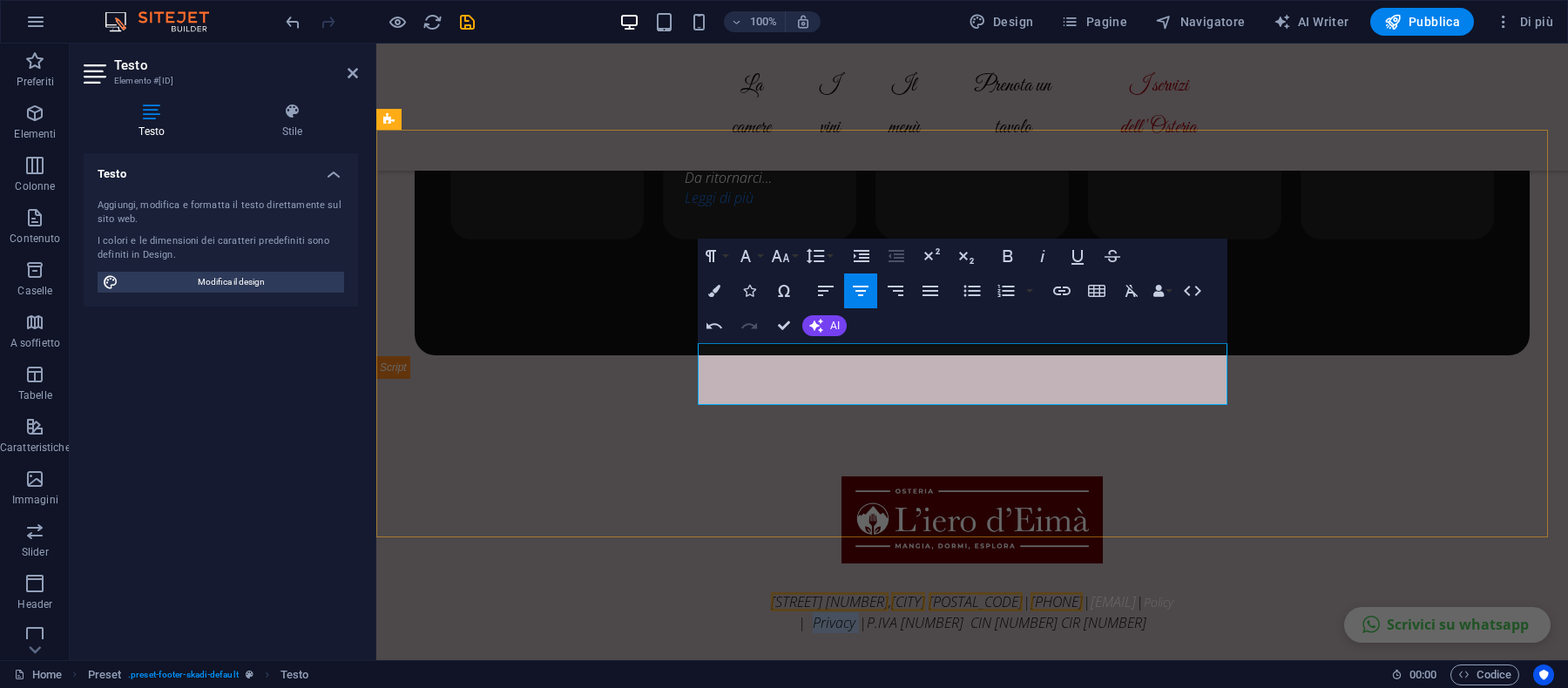 click on "|  Privacy |P.IVA IT04031540042  CIN IT004017B4EH6LAXB6 CIR 004017-AFF-00003" at bounding box center (972, 623) 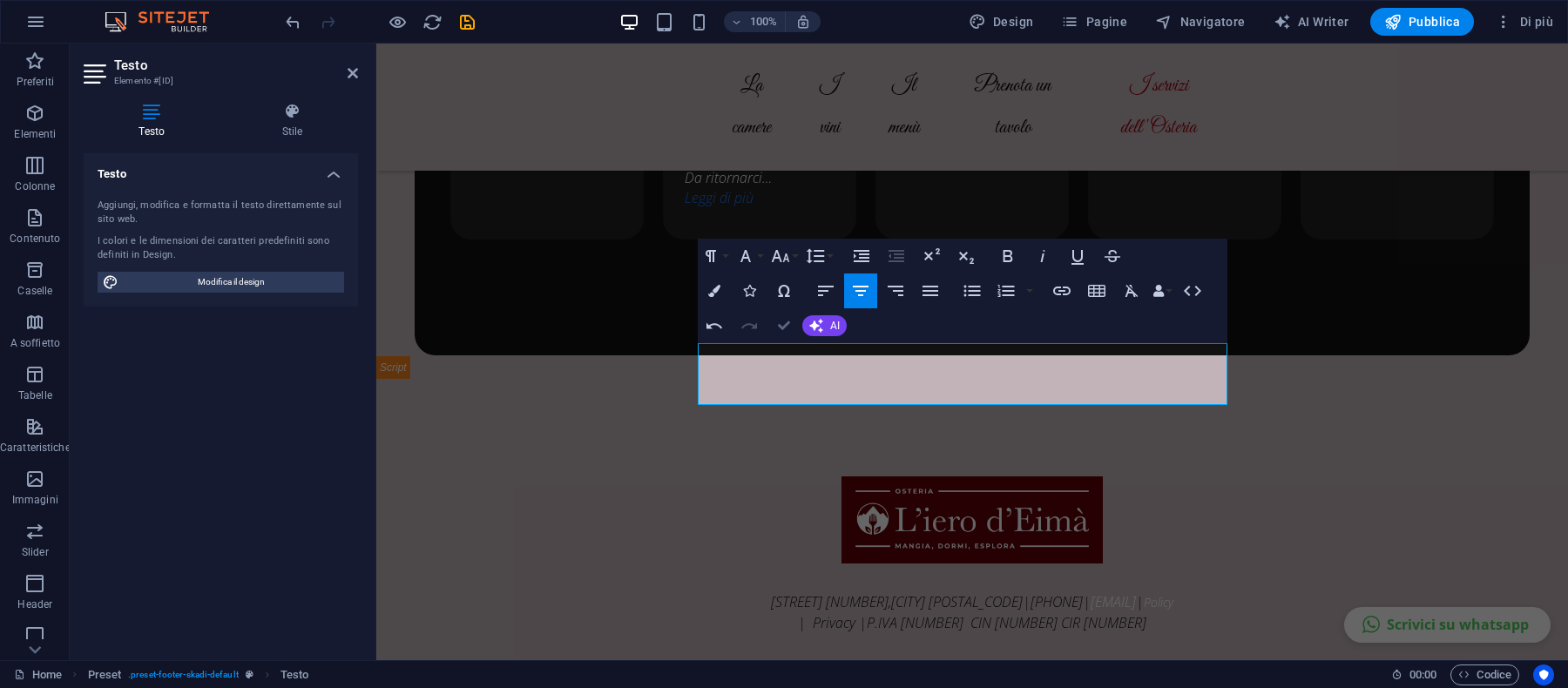 scroll, scrollTop: 6356, scrollLeft: 0, axis: vertical 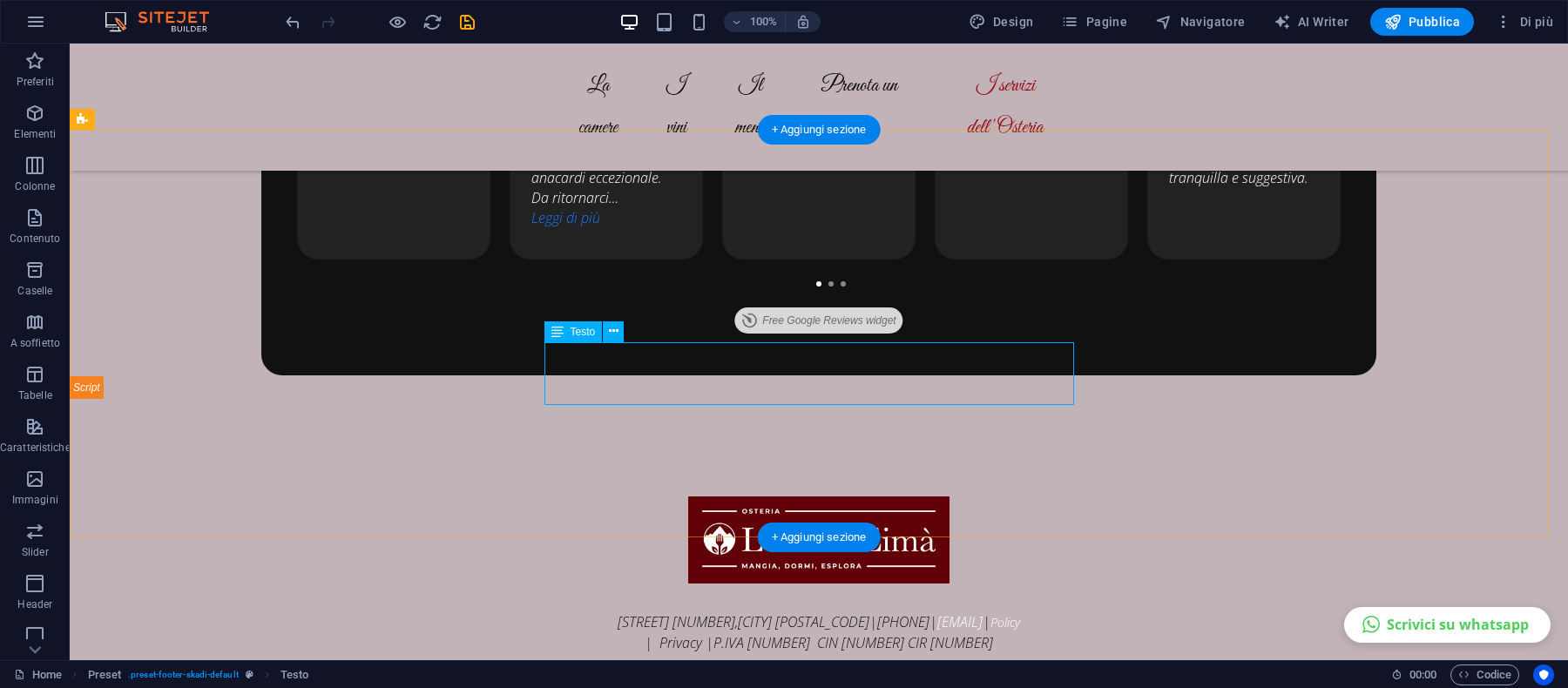 click on "Borgata Celle 19/A ,  Bellino   12020  |  0175518057  |  info@olide.it  |  Policy  |  Privacy |P.IVA IT04031540042  CIN IT004017B4EH6LAXB6 CIR 004017-AFF-00003" at bounding box center (819, 643) 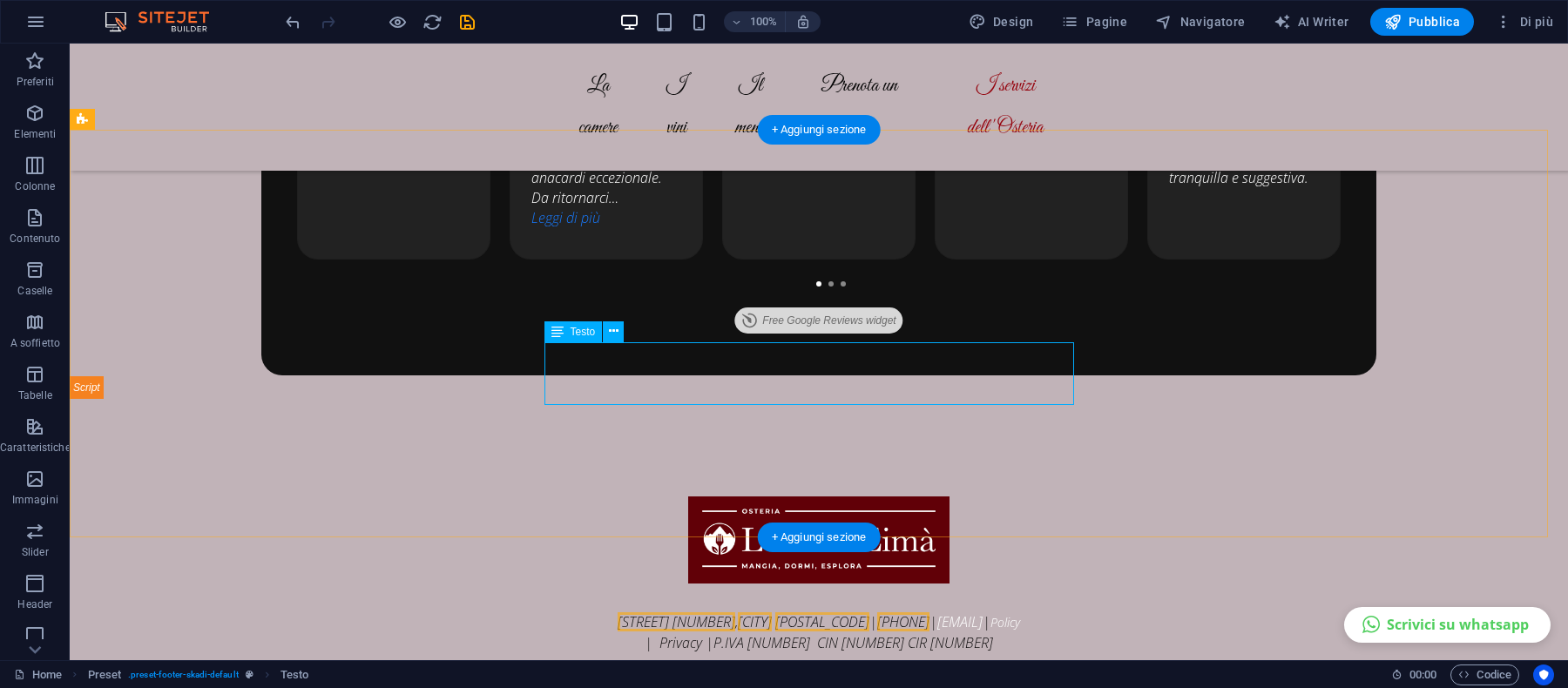 scroll, scrollTop: 6328, scrollLeft: 0, axis: vertical 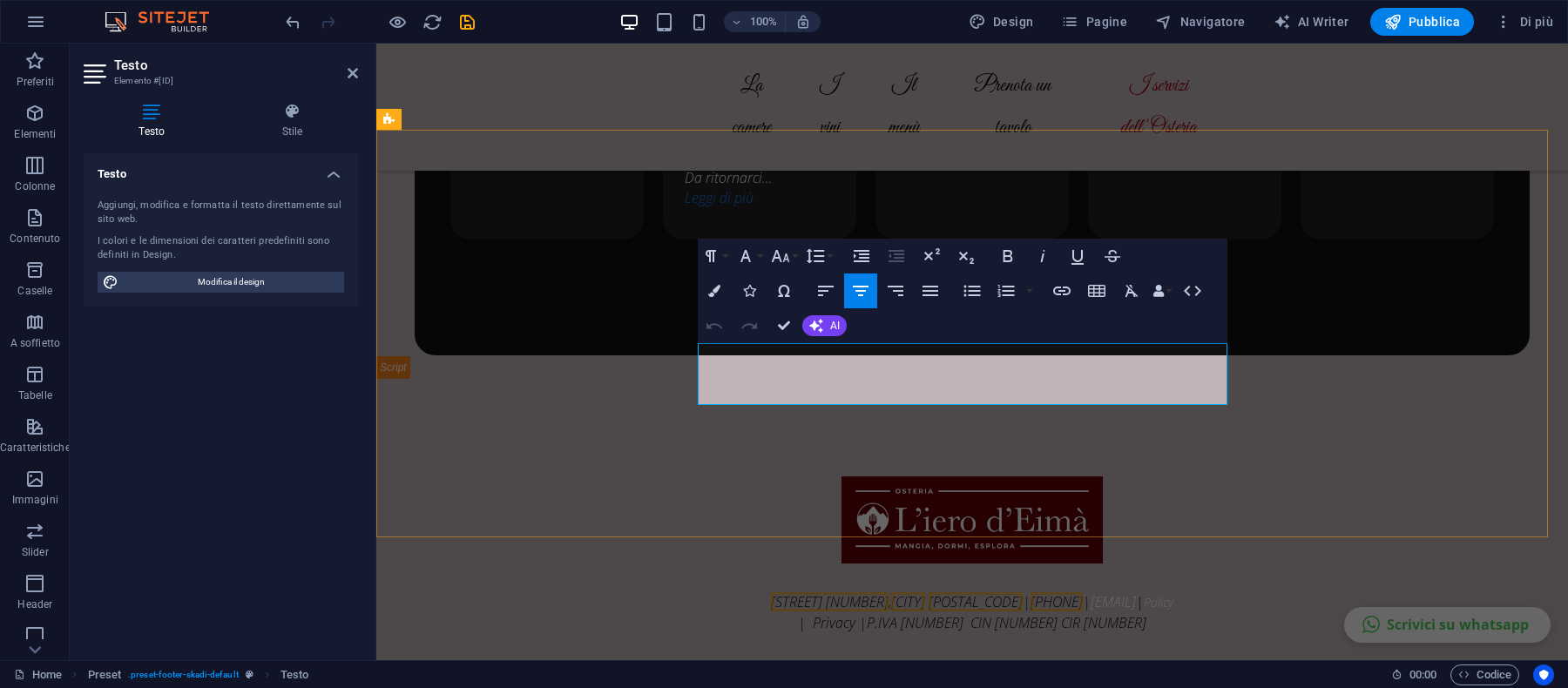click on "|  Privacy |P.IVA IT04031540042  CIN IT004017B4EH6LAXB6 CIR 004017-AFF-00003" at bounding box center [972, 623] 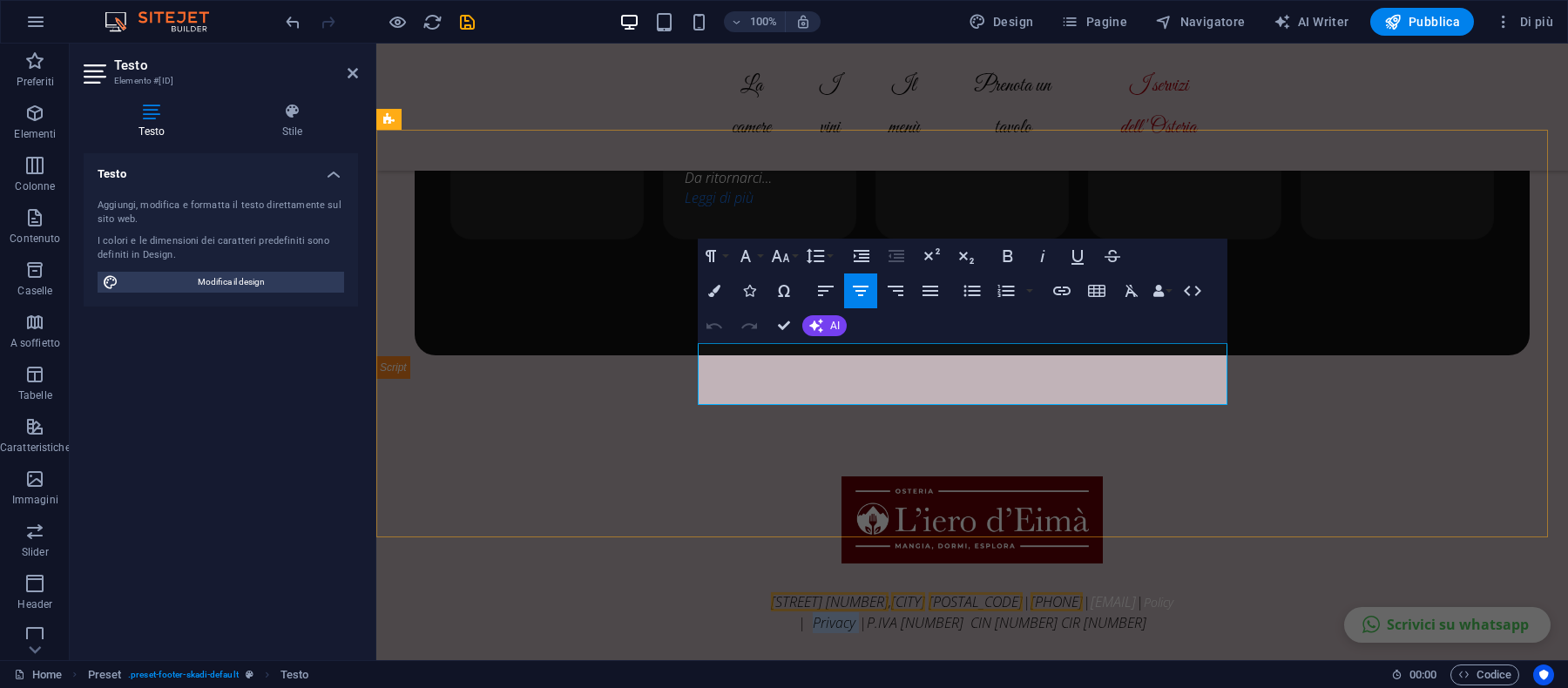 click on "|  Privacy |P.IVA IT04031540042  CIN IT004017B4EH6LAXB6 CIR 004017-AFF-00003" at bounding box center [972, 623] 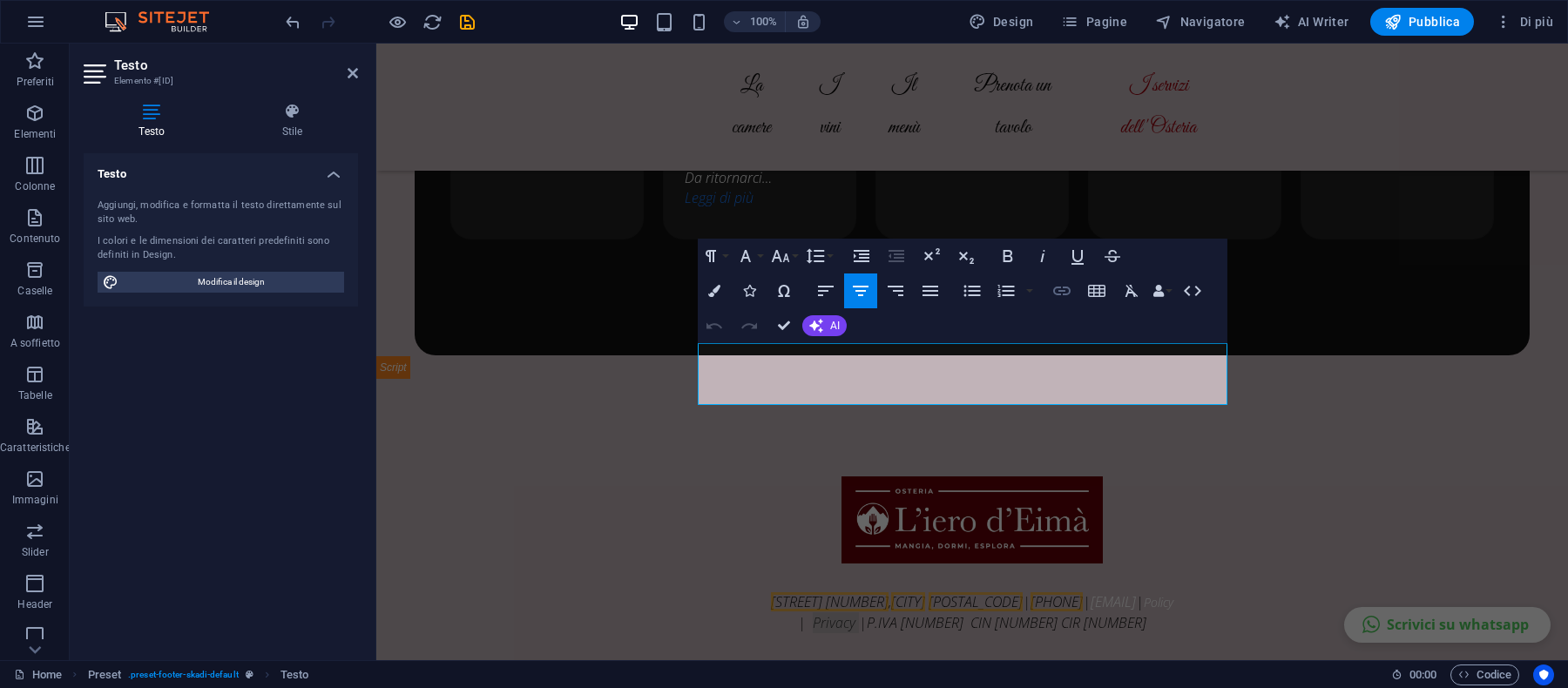 click 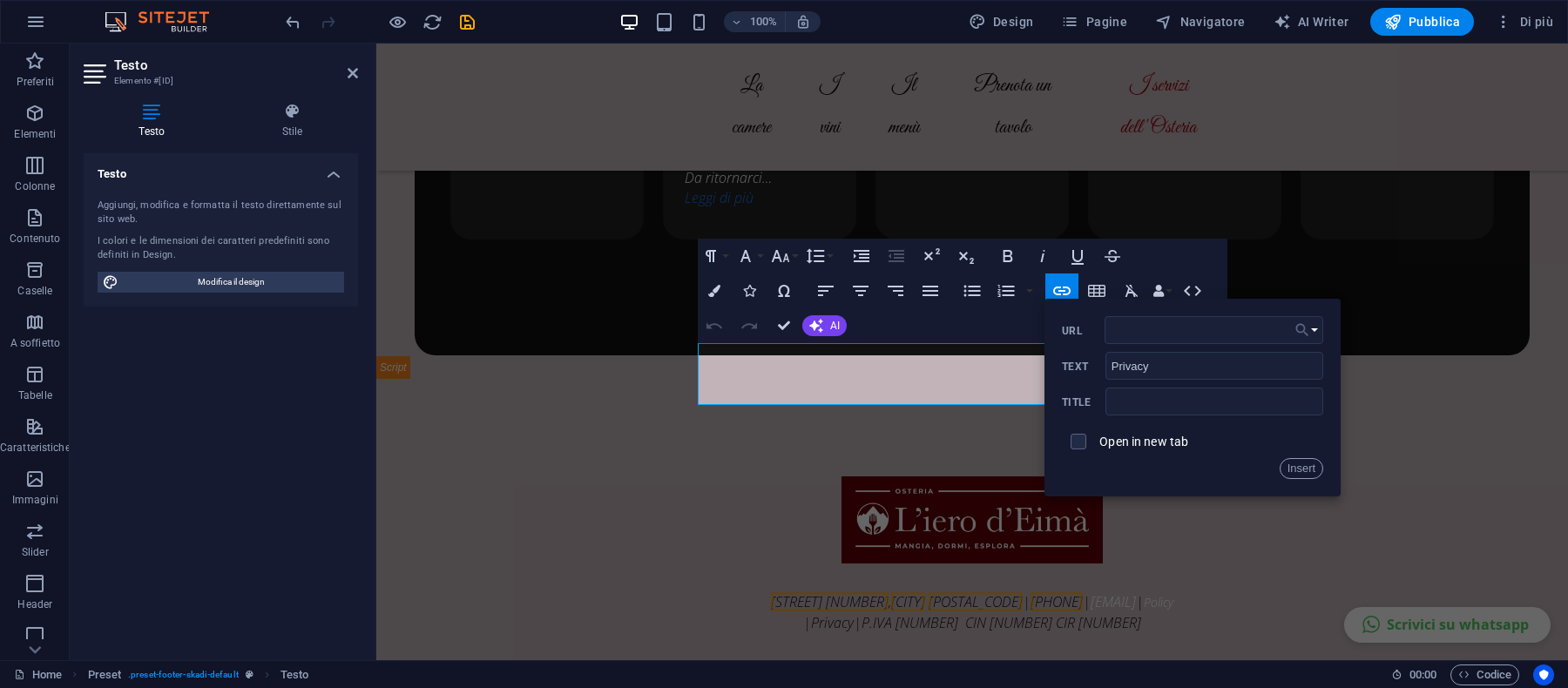click 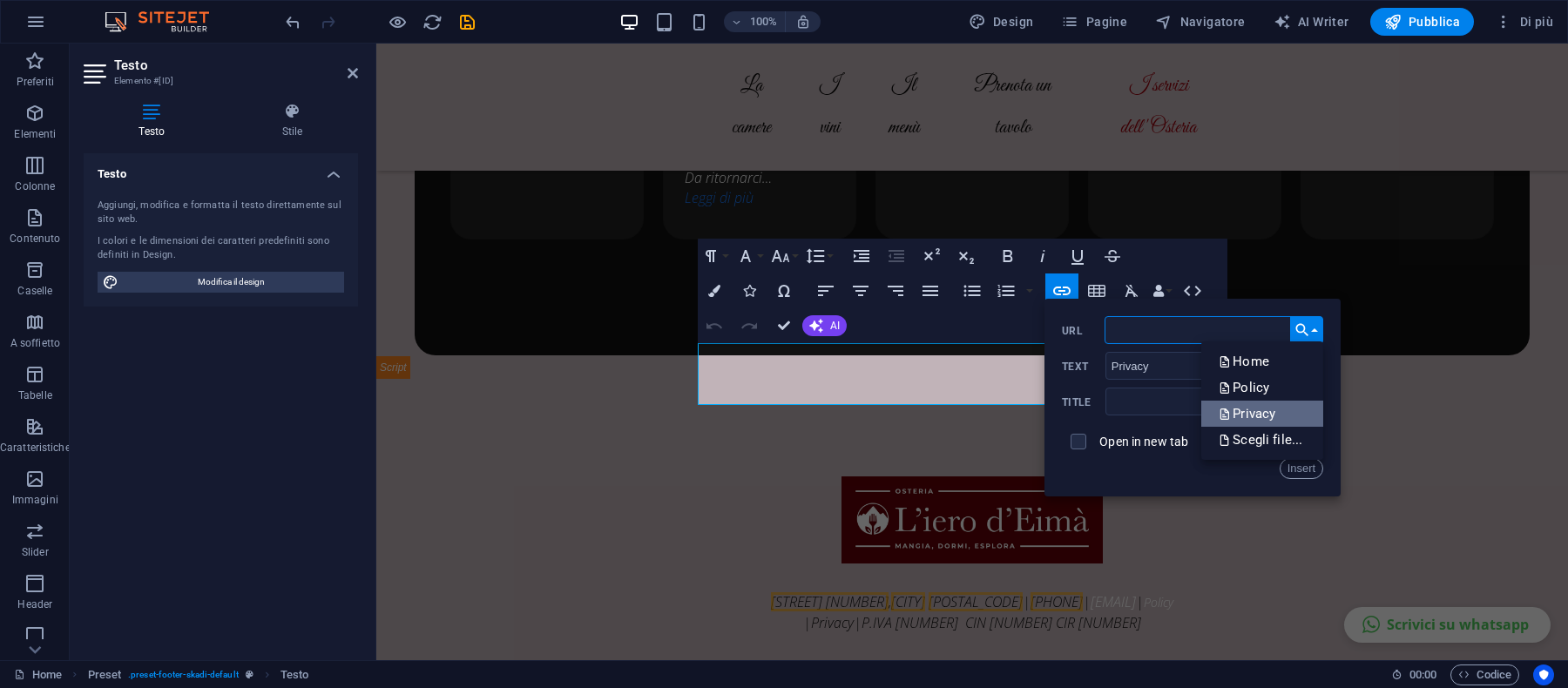 click on "Privacy" at bounding box center [1248, 414] 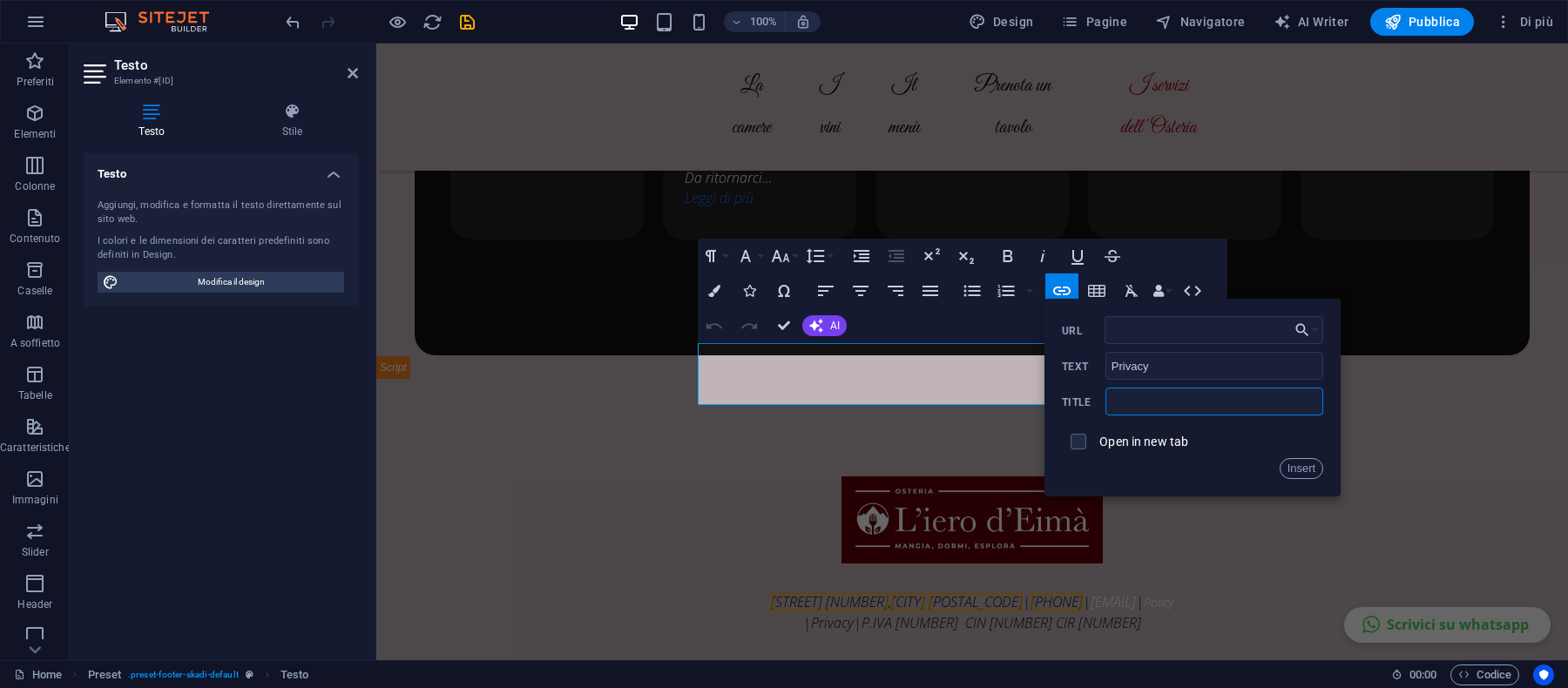 click at bounding box center [1214, 401] 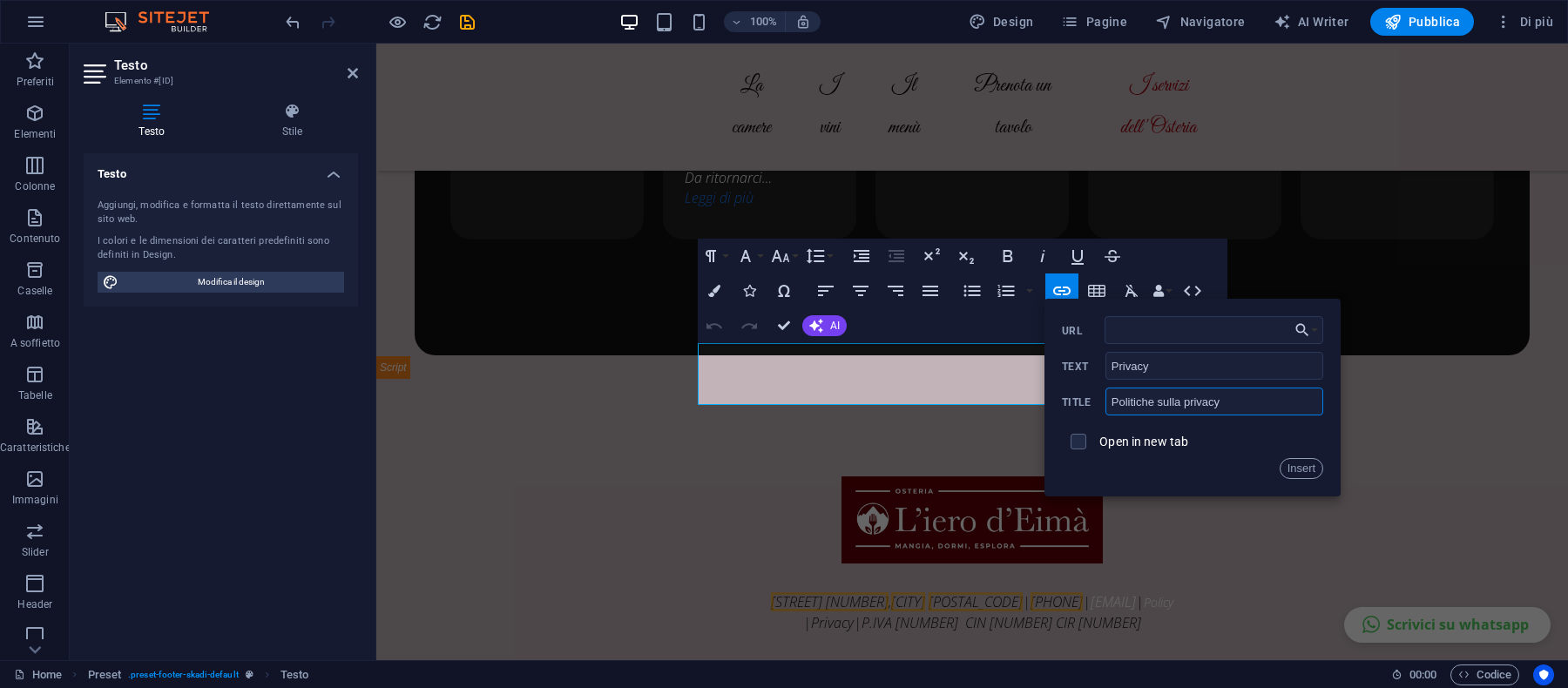 type on "Politiche sulla privacy" 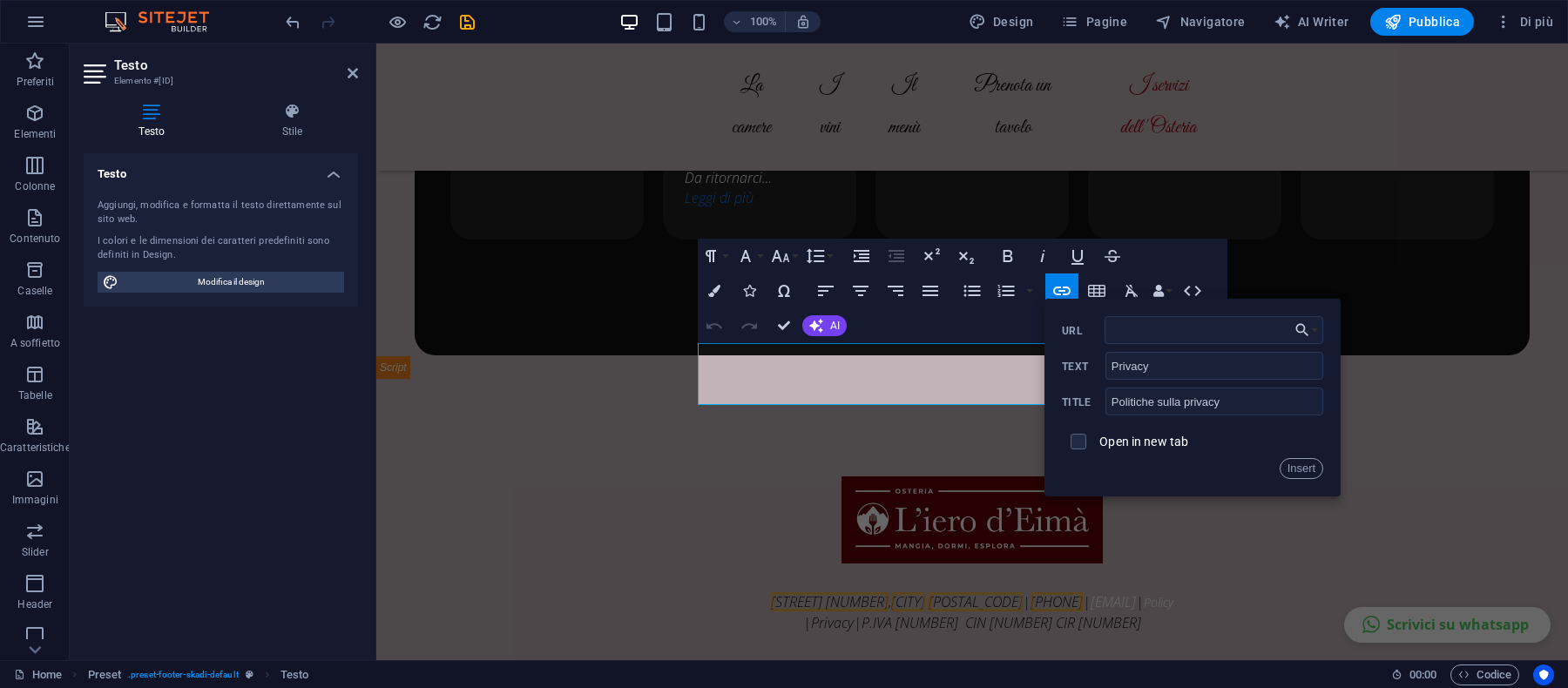 click on "Open in new tab" at bounding box center (1144, 442) 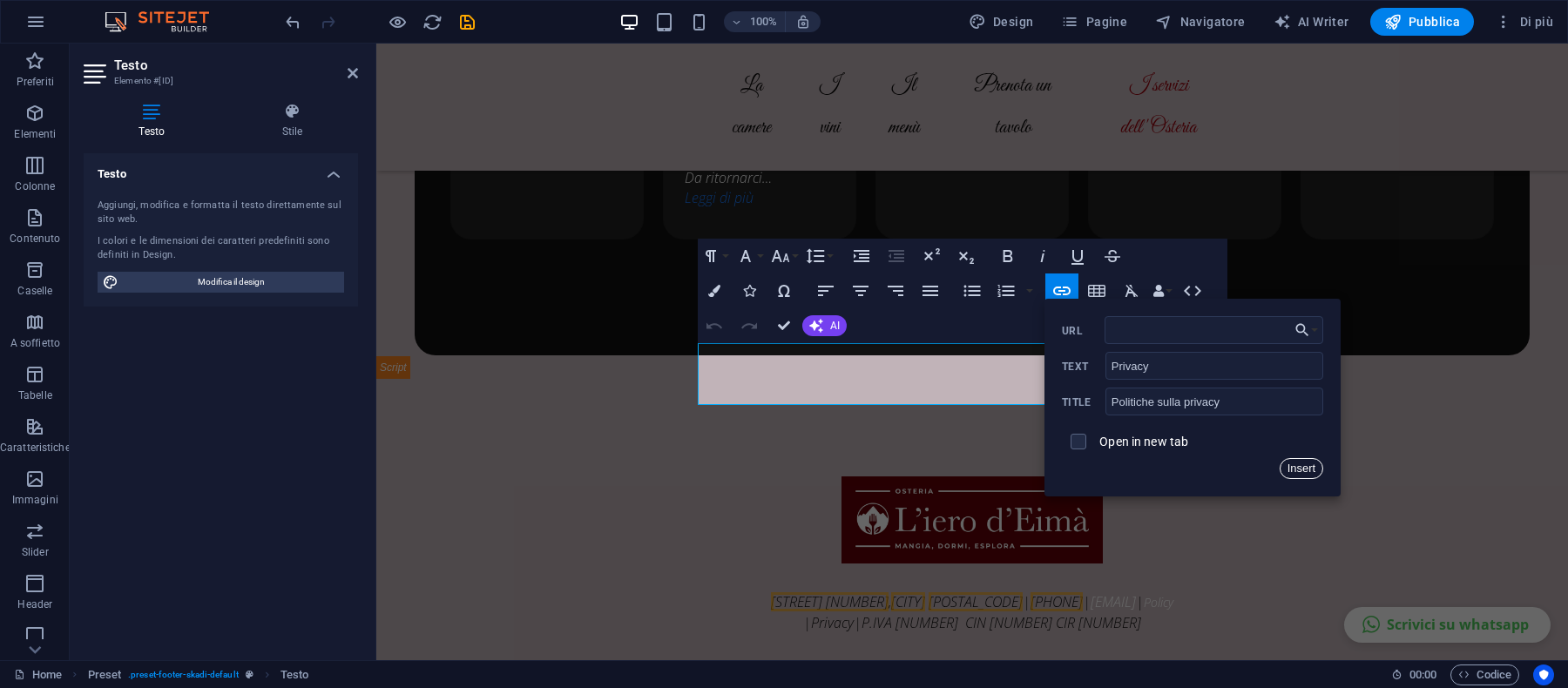 click on "Insert" at bounding box center (1301, 469) 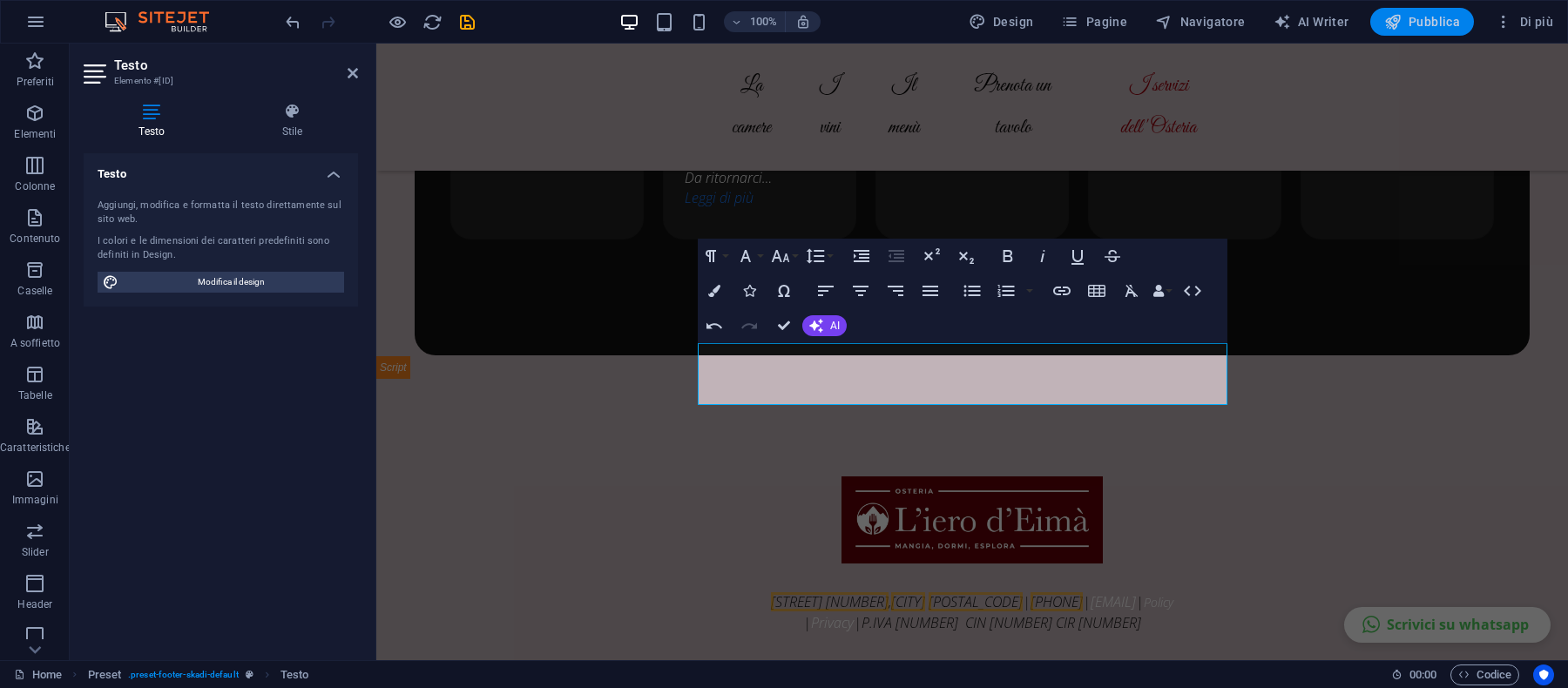click on "Pubblica" at bounding box center [1423, 22] 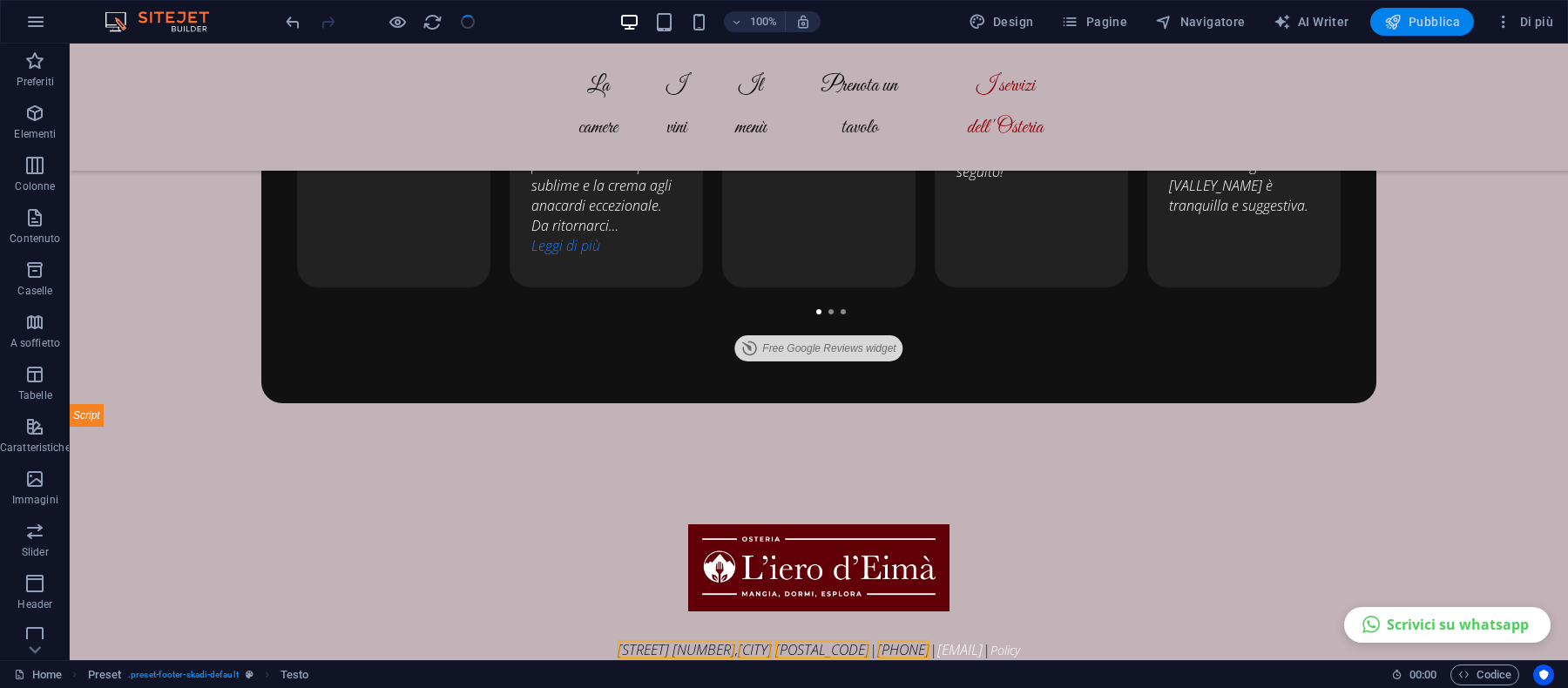 scroll, scrollTop: 6356, scrollLeft: 0, axis: vertical 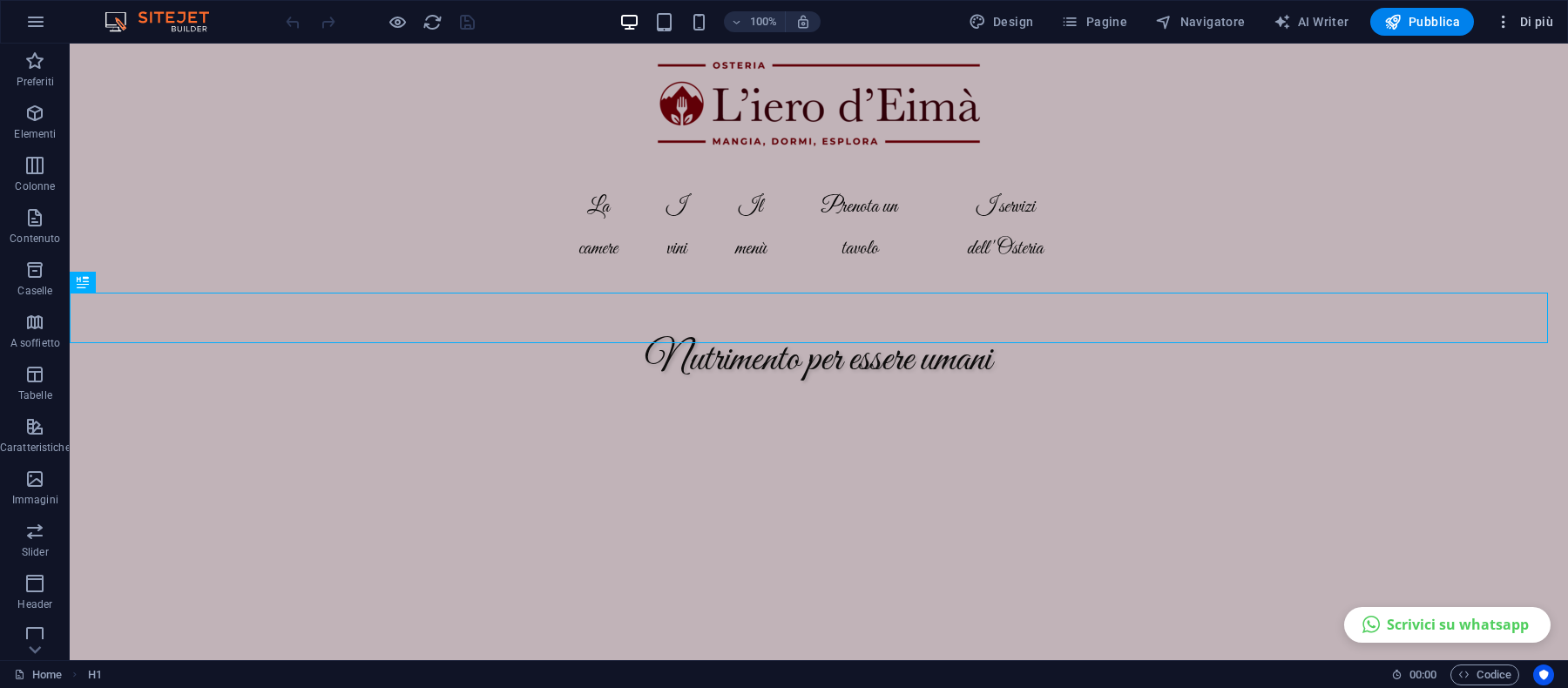 click at bounding box center (1504, 22) 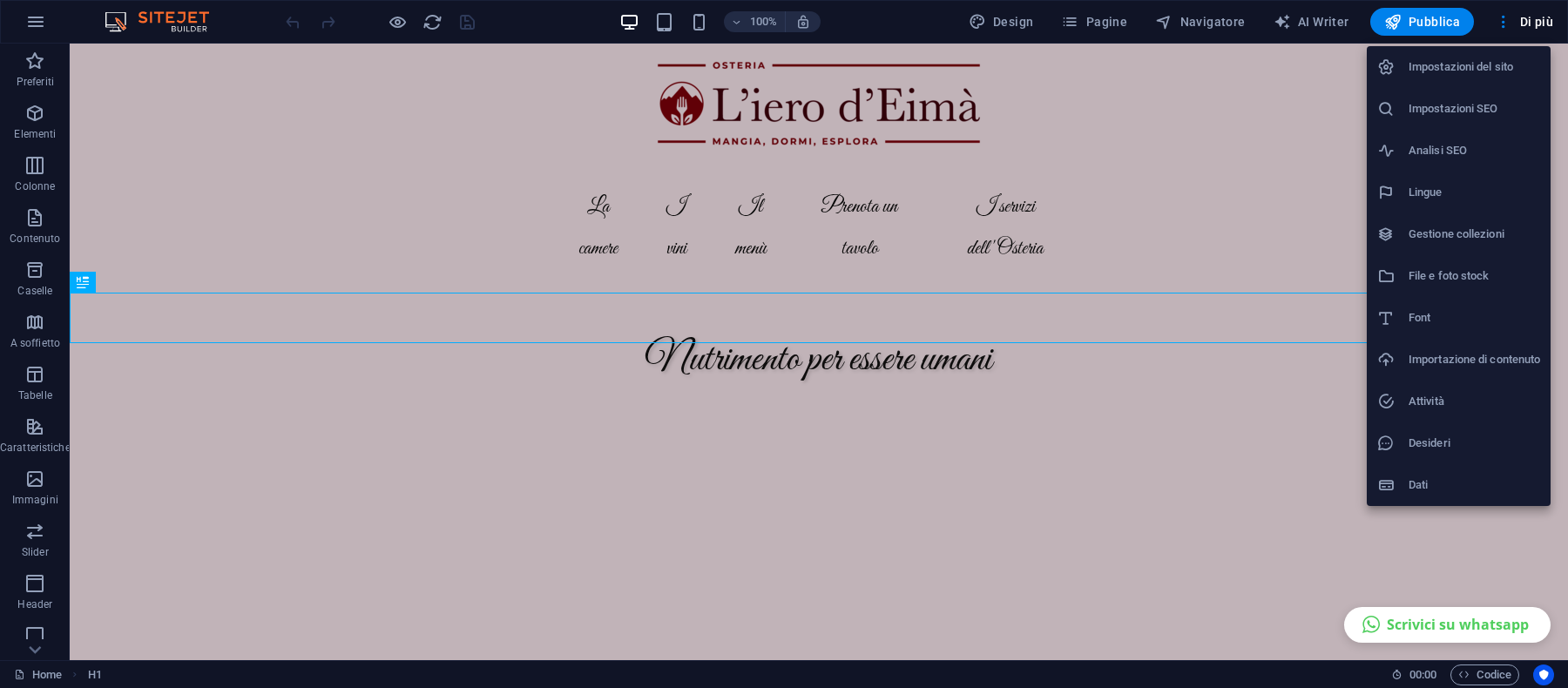click on "Dati" at bounding box center (1474, 485) 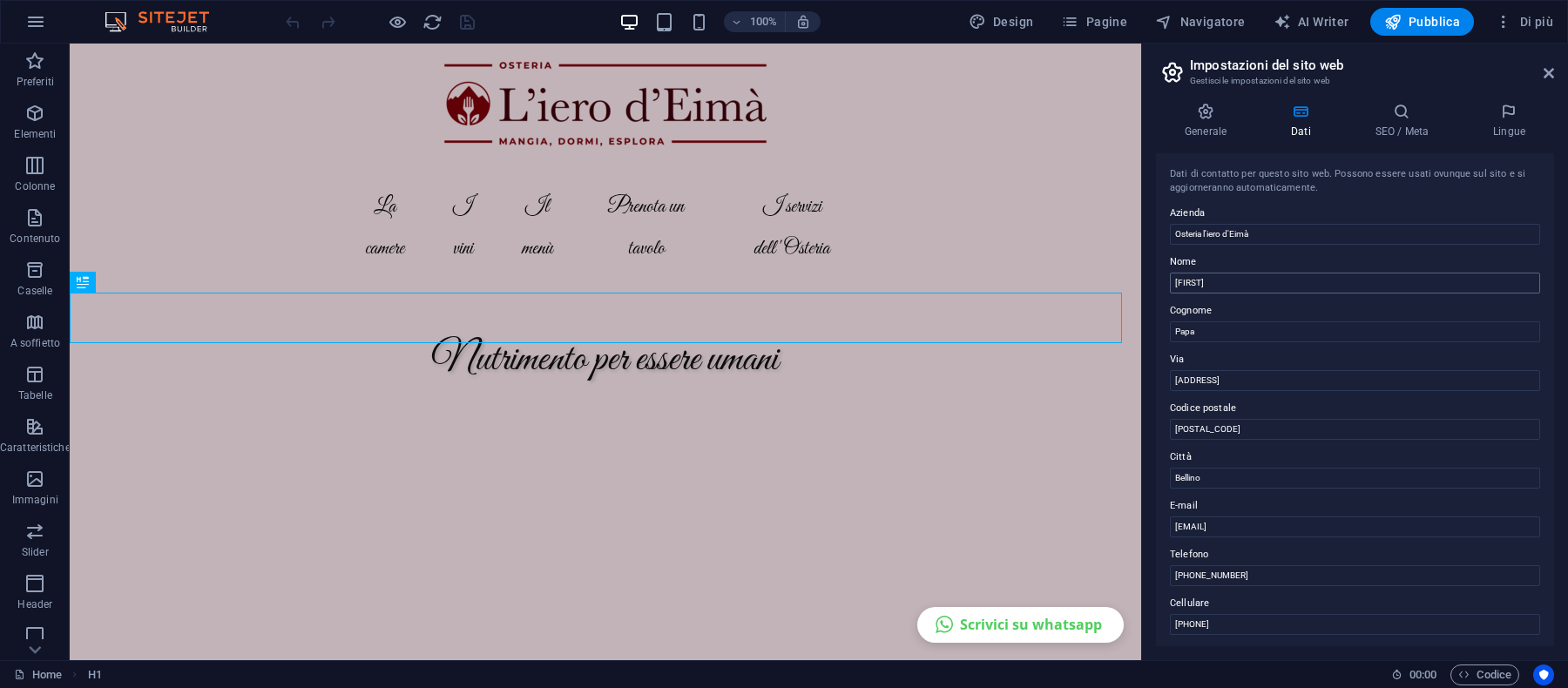 type 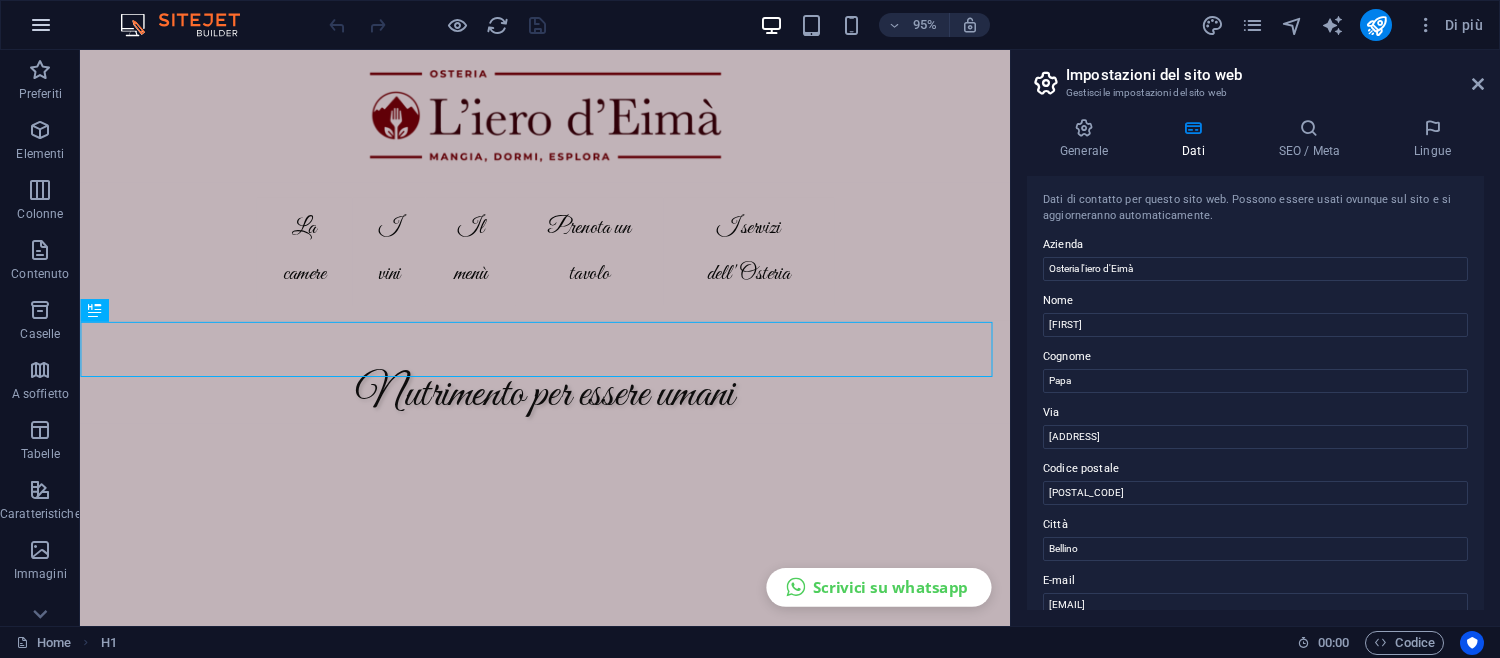 click at bounding box center (41, 25) 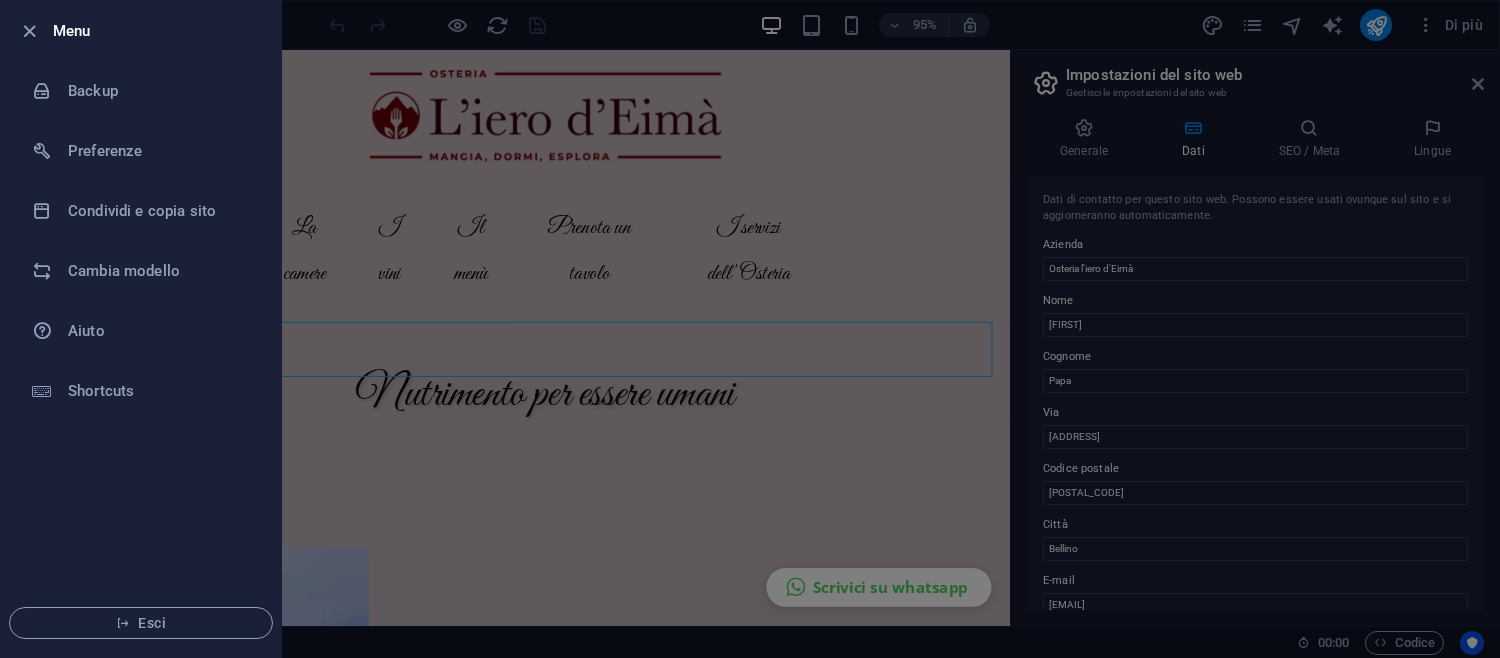 click at bounding box center [750, 329] 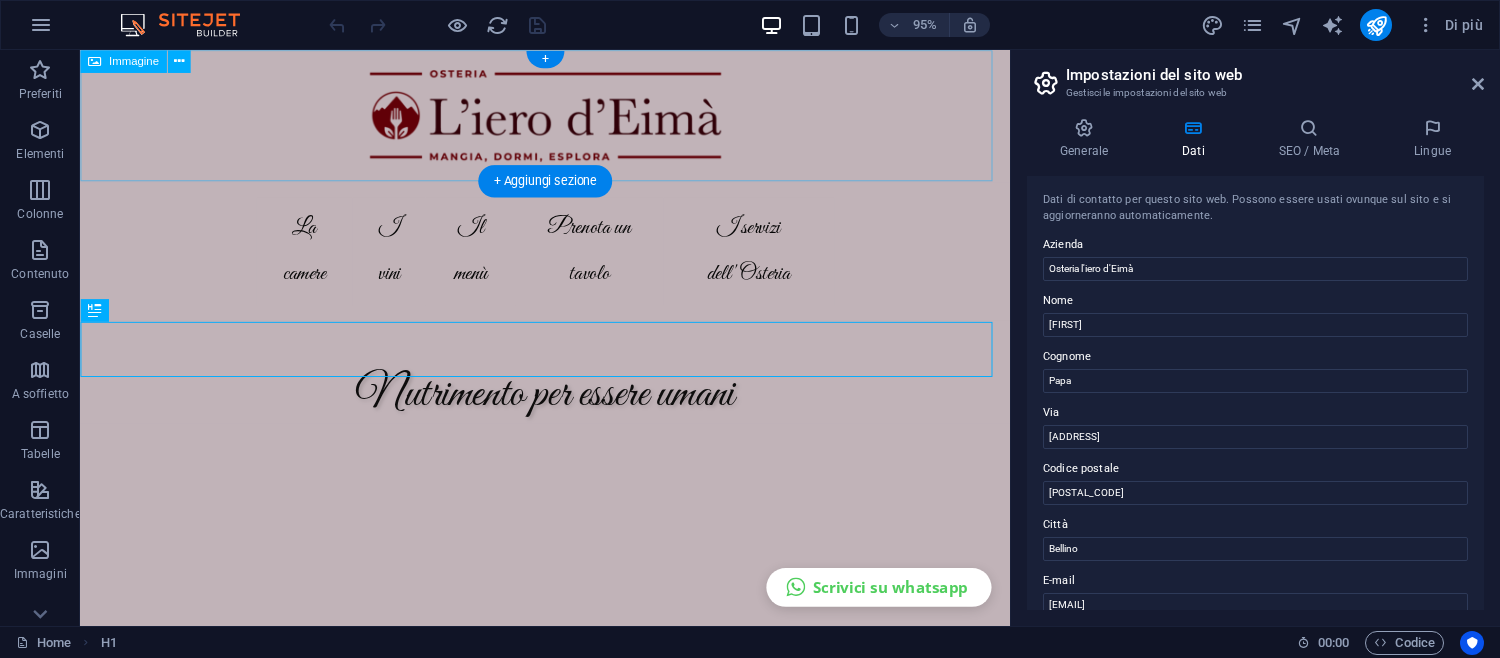 click at bounding box center [569, 119] 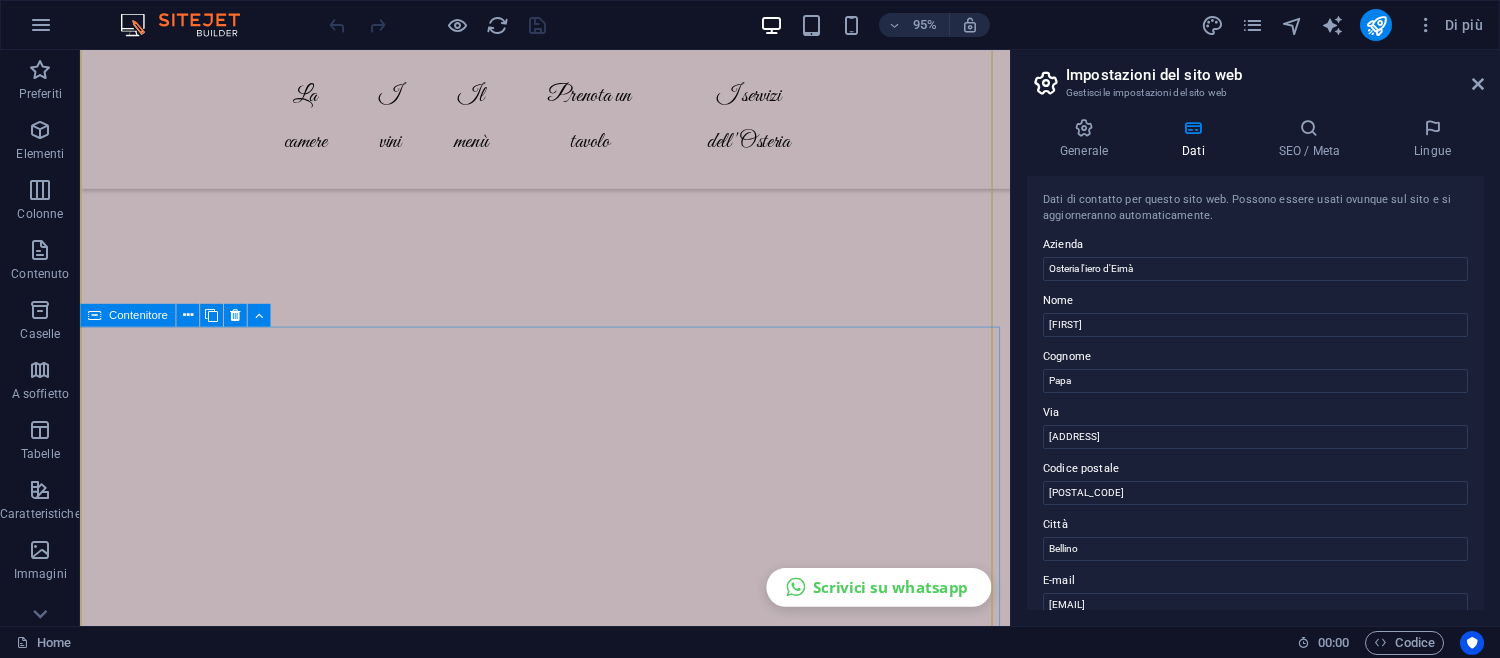 scroll, scrollTop: 906, scrollLeft: 0, axis: vertical 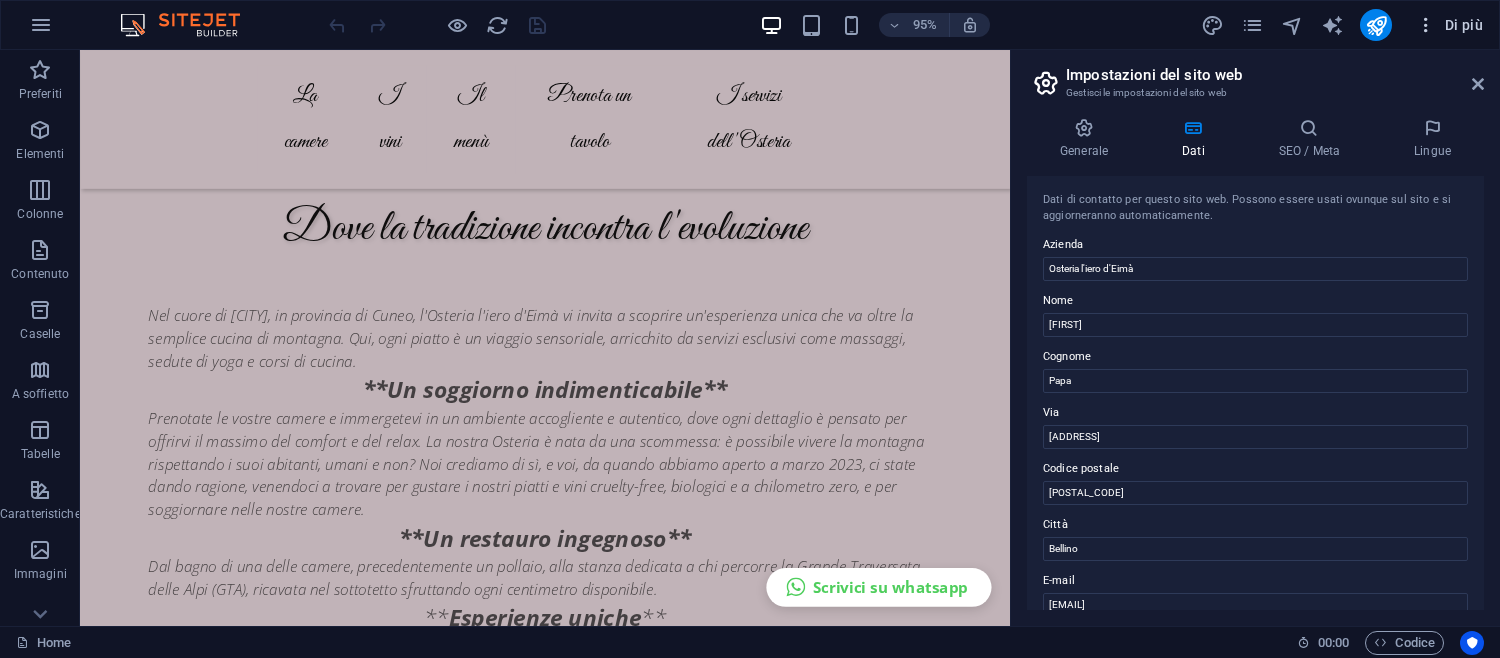 click on "Di più" at bounding box center (1449, 25) 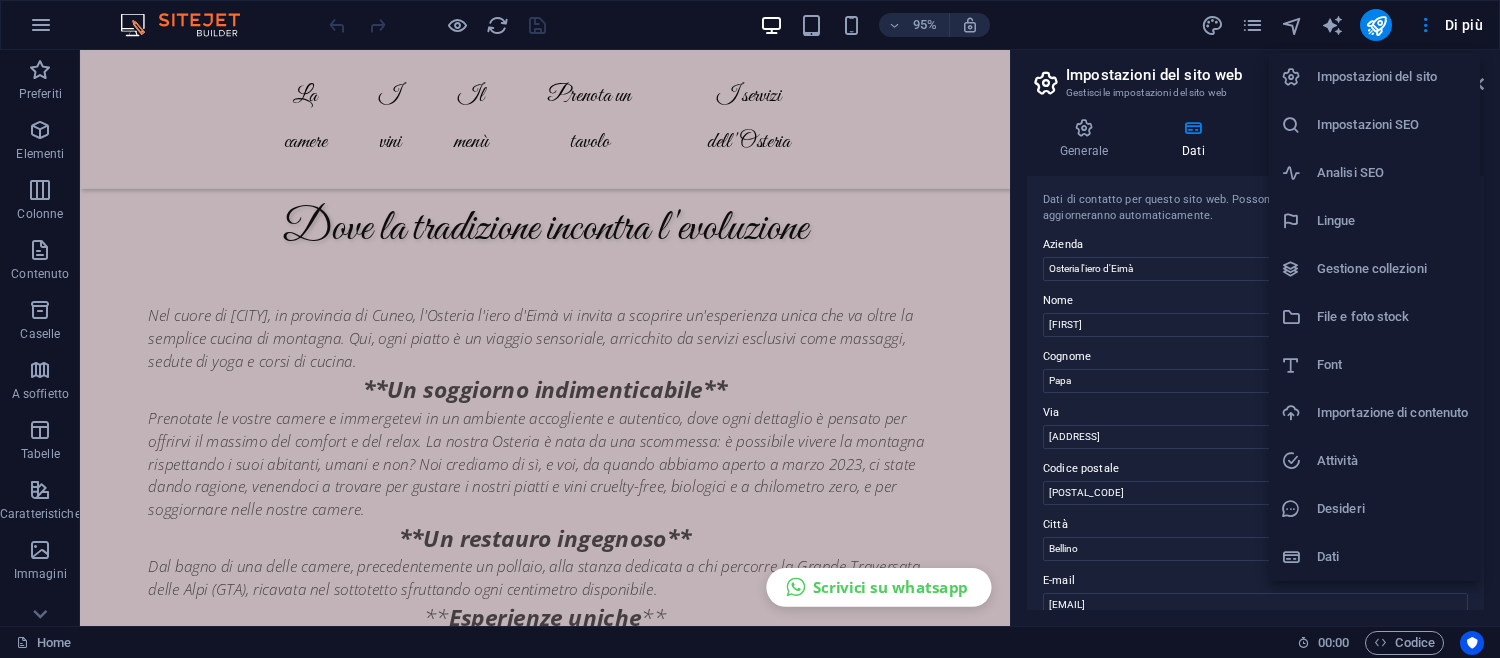 click on "Importazione di contenuto" at bounding box center [1392, 413] 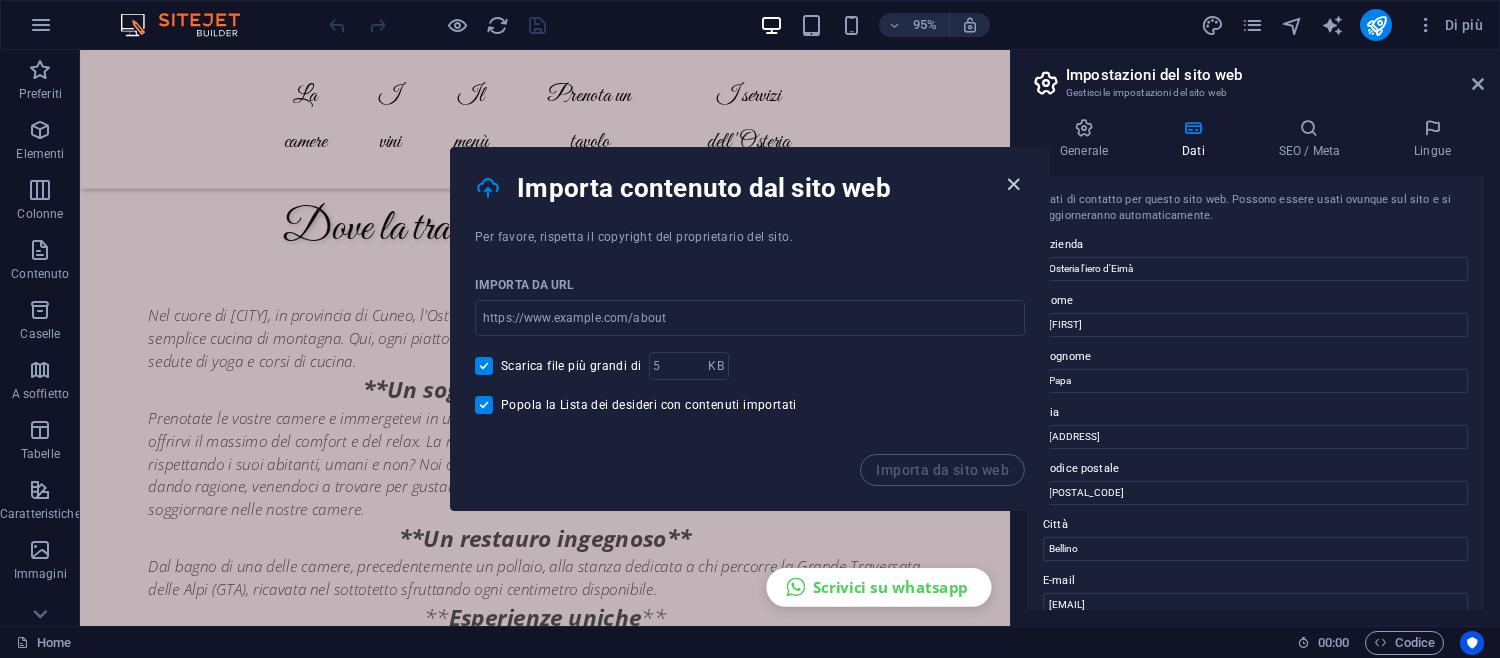 click at bounding box center (1013, 184) 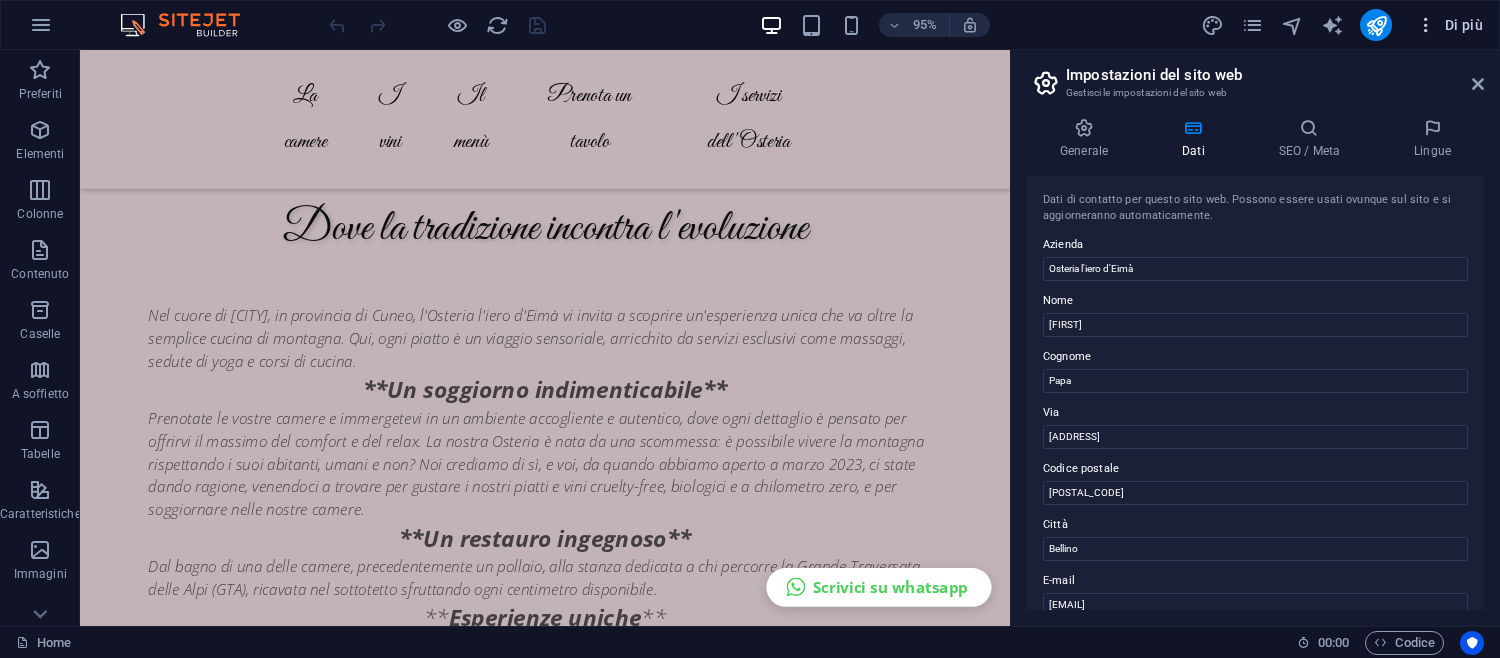 click on "Di più" at bounding box center [1449, 25] 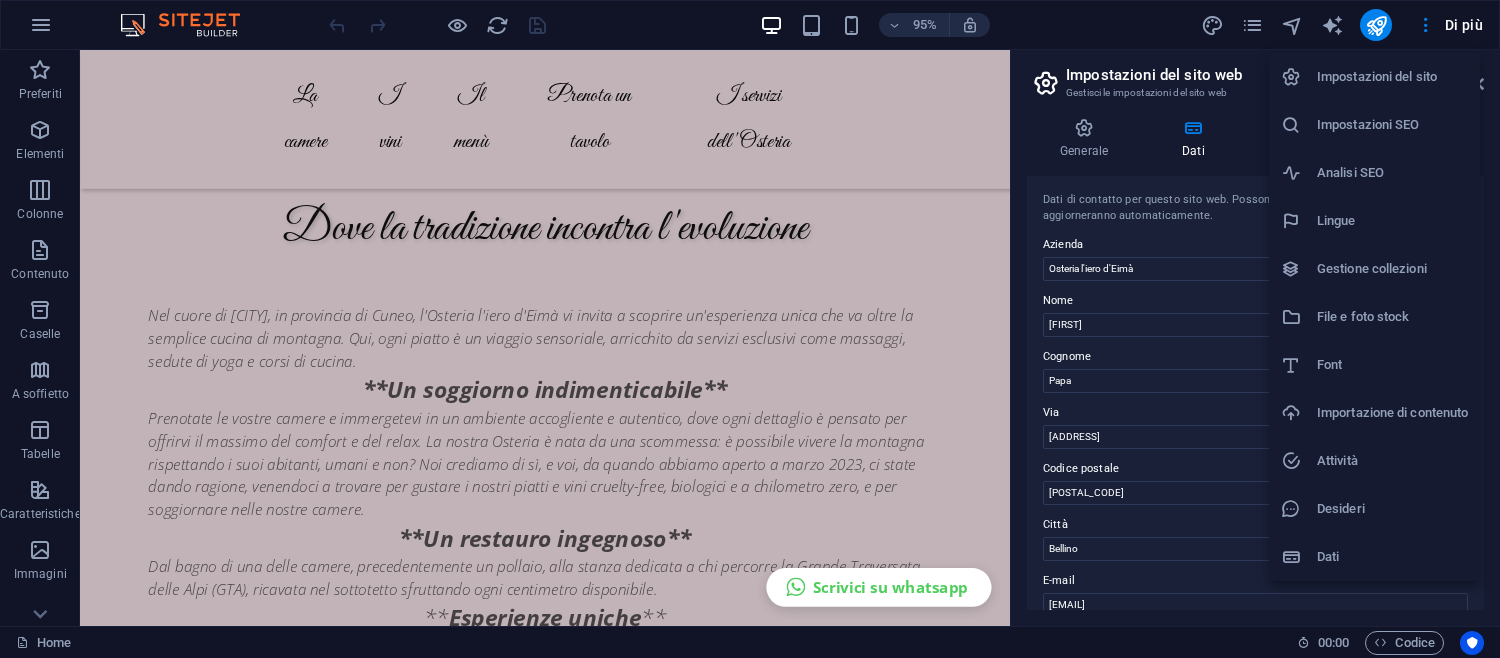 click on "Dati" at bounding box center (1392, 557) 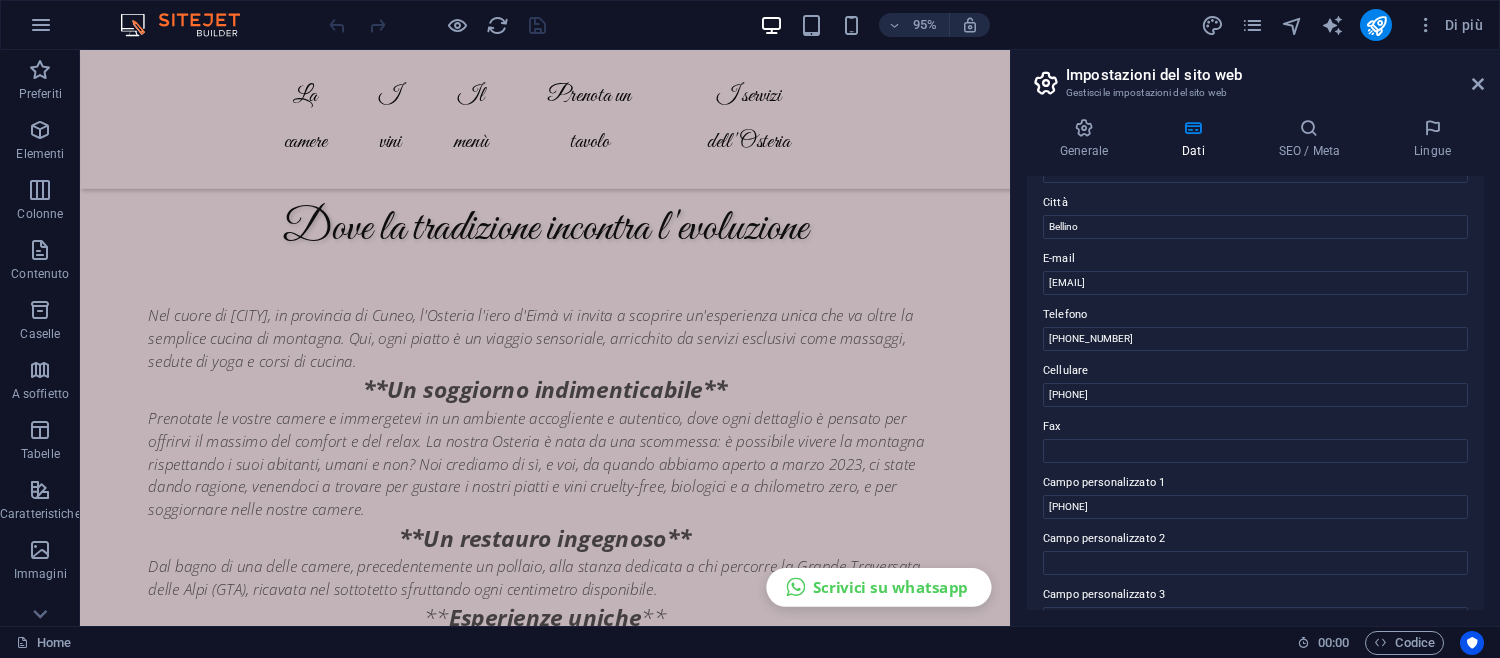 scroll, scrollTop: 525, scrollLeft: 0, axis: vertical 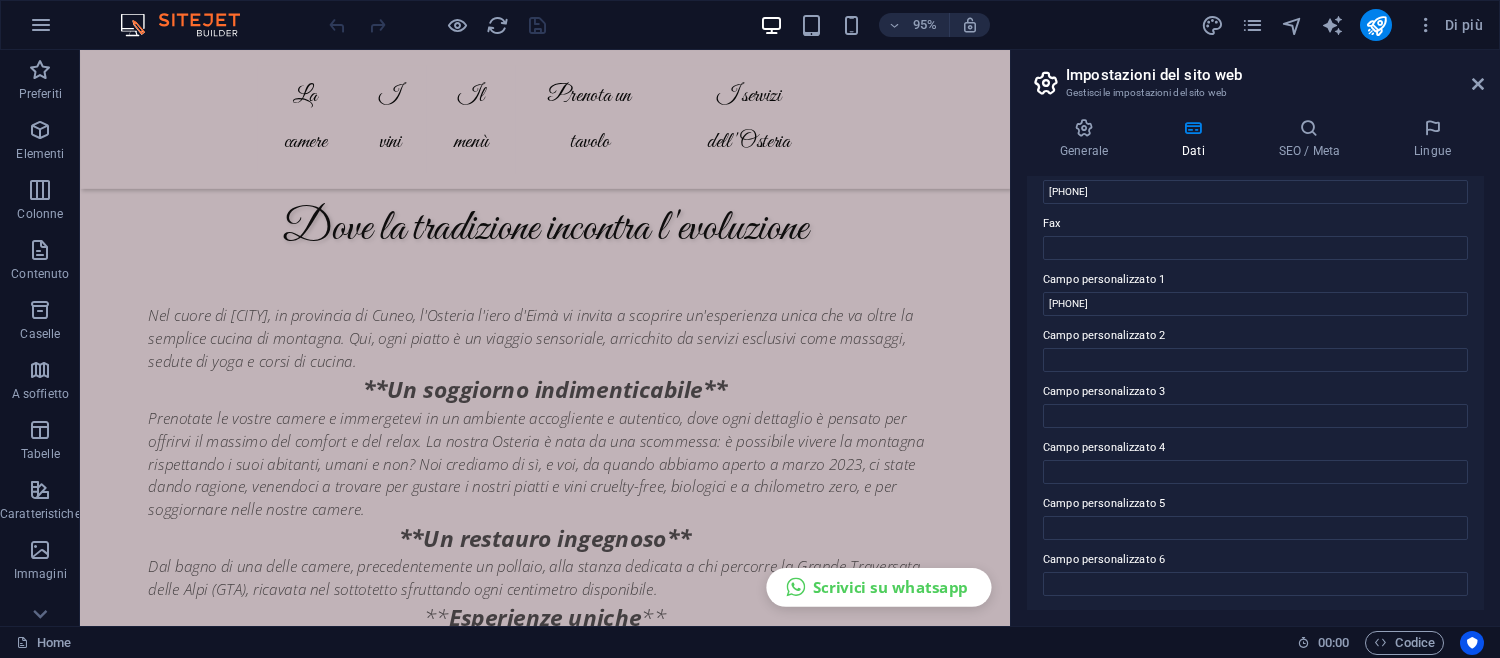 click on "Campo personalizzato 4" at bounding box center (1255, 448) 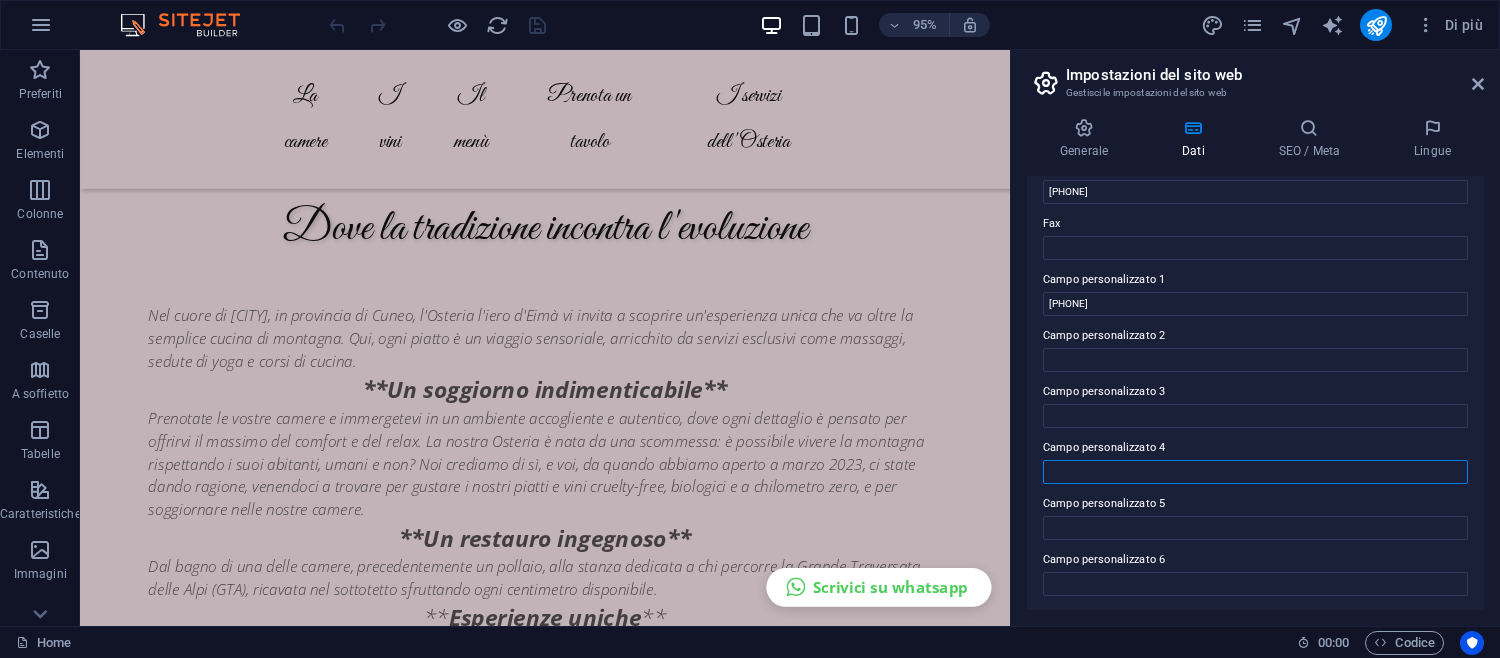 click on "Campo personalizzato 4" at bounding box center (1255, 472) 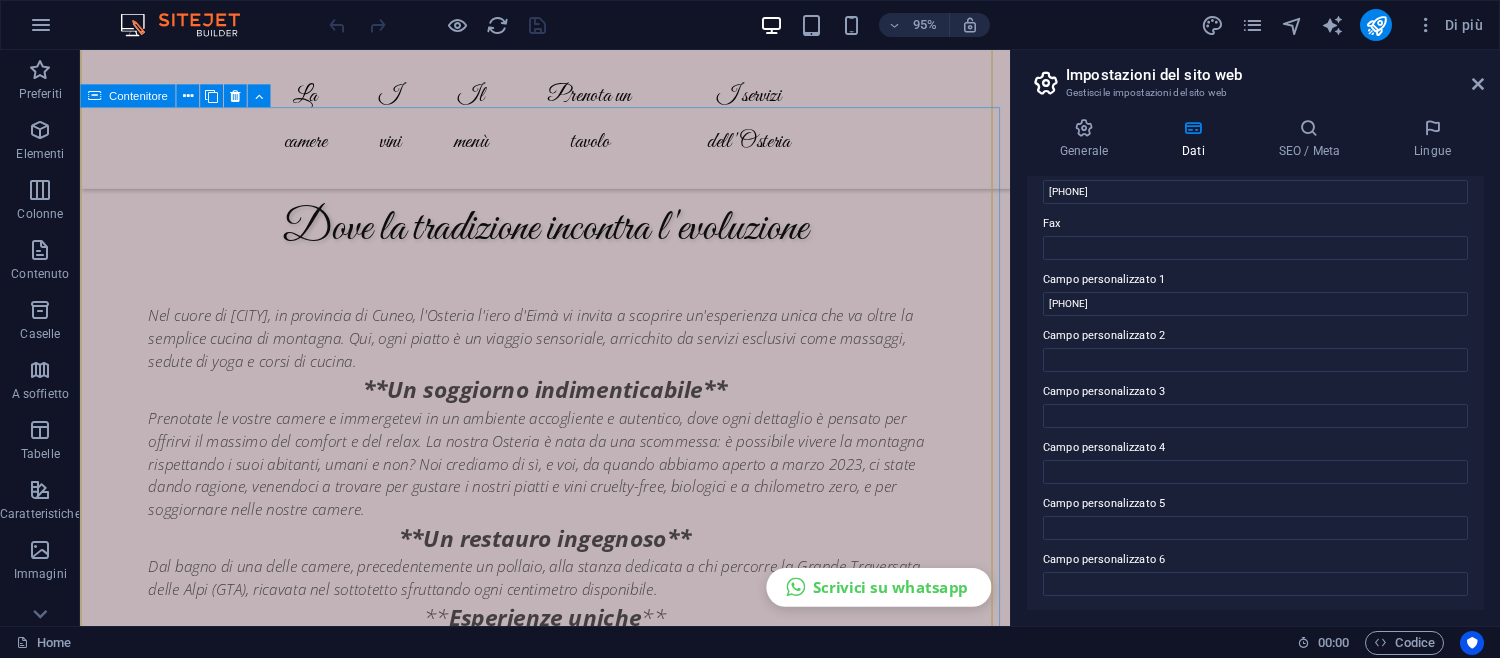 click on "Dove la tradizione incontra l'evoluzione Nel cuore di Bellino, in provincia di Cuneo, l'Osteria l'iero d'Eimà vi invita a scoprire un'esperienza unica che va oltre la semplice cucina di montagna. Qui, ogni piatto è un viaggio sensoriale, arricchito da servizi esclusivi come massaggi, sedute di yoga e corsi di cucina. **Un soggiorno indimenticabile** Prenotate le vostre camere e immergetevi in un ambiente accogliente e autentico, dove ogni dettaglio è pensato per offrirvi il massimo del comfort e del relax. La nostra Osteria è nata da una scommessa: è possibile vivere la montagna rispettando i suoi abitanti, umani e non? Noi crediamo di sì, e voi, da quando abbiamo aperto a marzo 2023, ci state dando ragione, venendoci a trovare per gustare i nostri piatti e vini cruelty-free, biologici e a chilometro zero, e per soggiornare nelle nostre camere. **Un restauro ingegnoso** ** Esperienze uniche ** ** Facile da raggiungere ** ** Un concetto oltre il cibo ** ** Venite a trovarci! ** Vi aspettiamo." at bounding box center [569, 666] 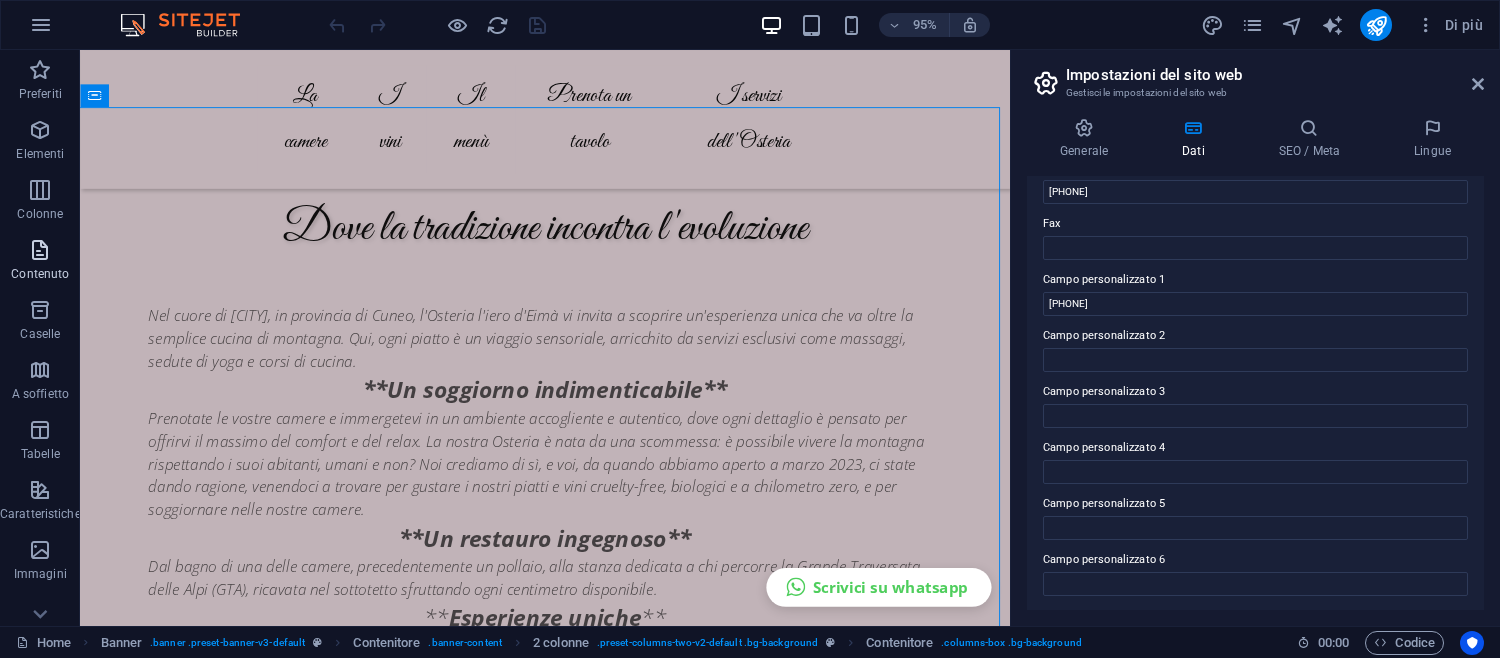 click on "Contenuto" at bounding box center (40, 274) 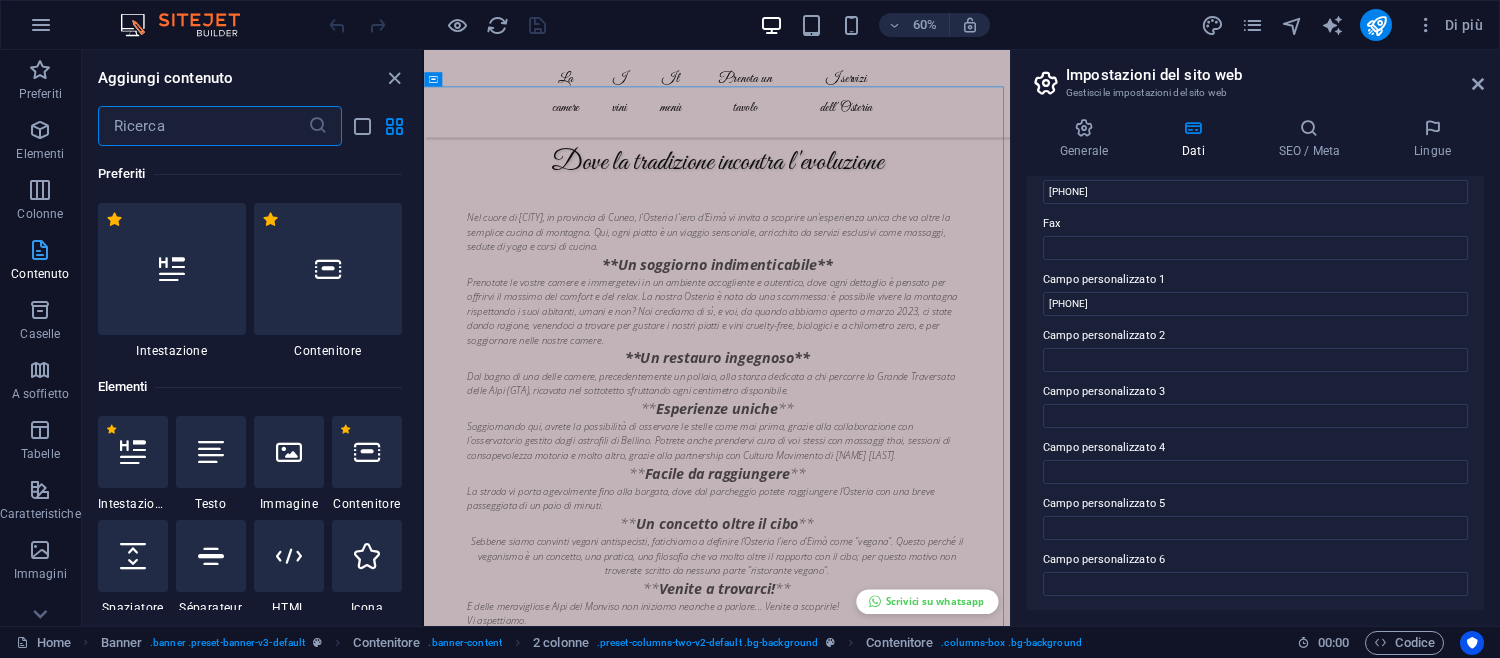 scroll, scrollTop: 905, scrollLeft: 0, axis: vertical 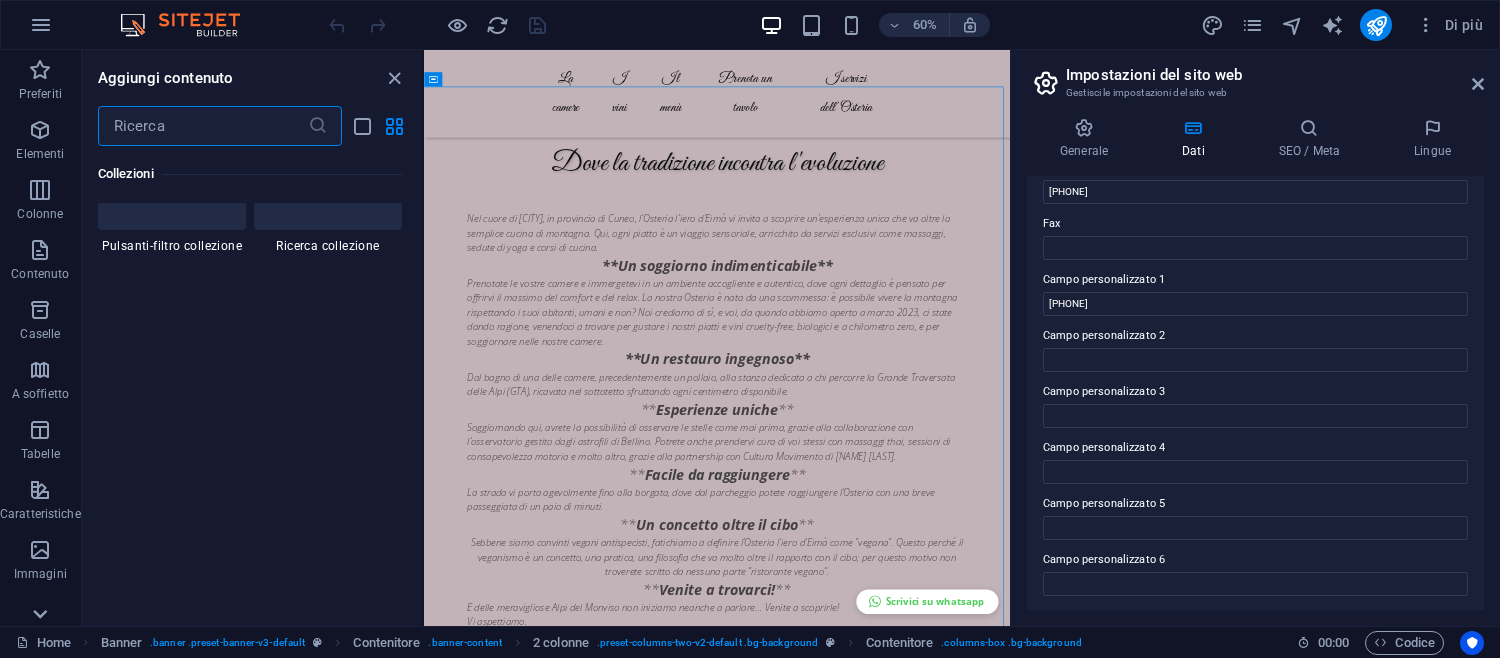 click 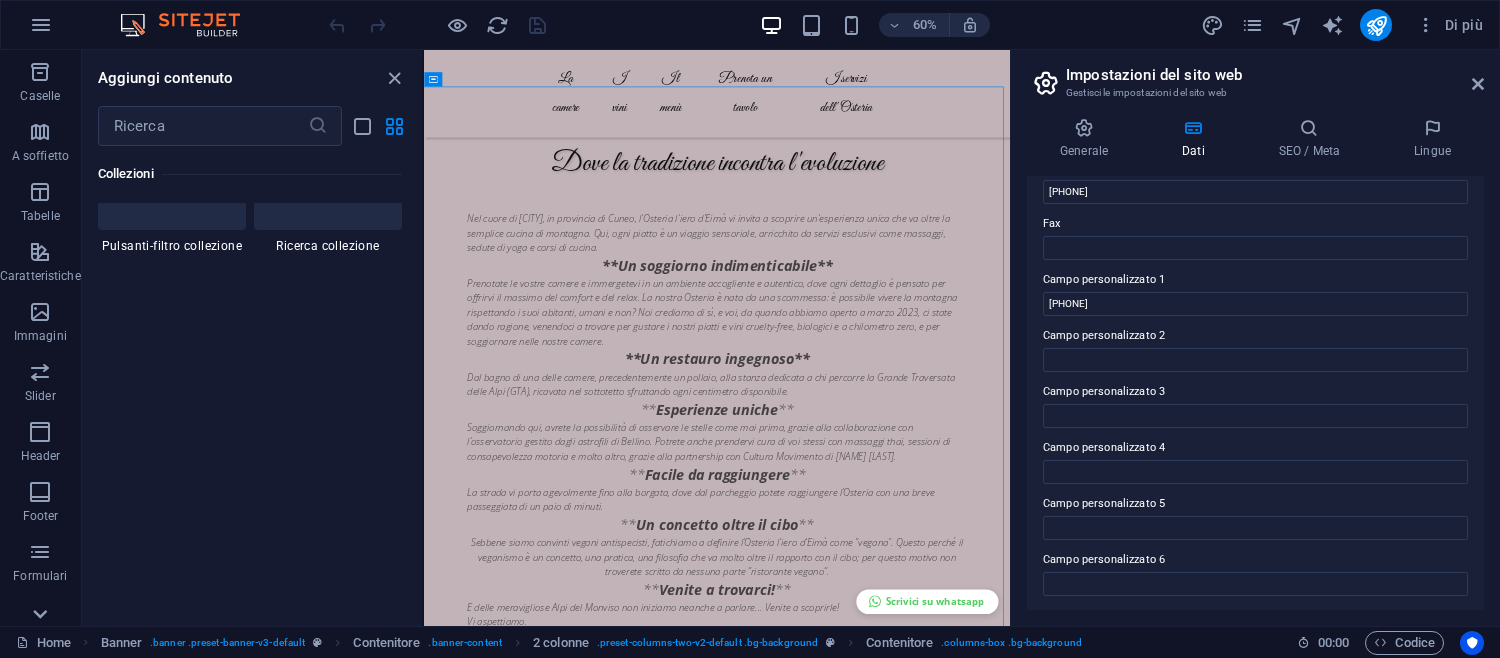 scroll, scrollTop: 323, scrollLeft: 0, axis: vertical 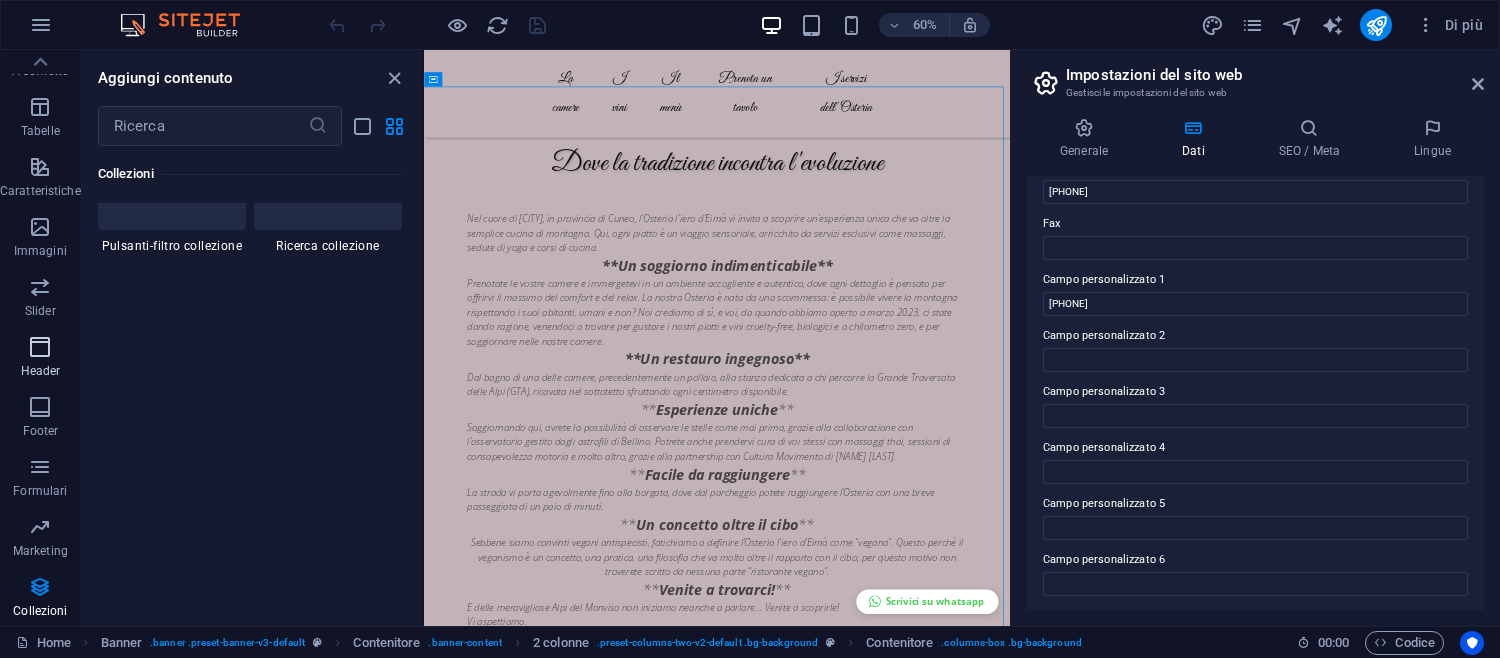 click at bounding box center (40, 347) 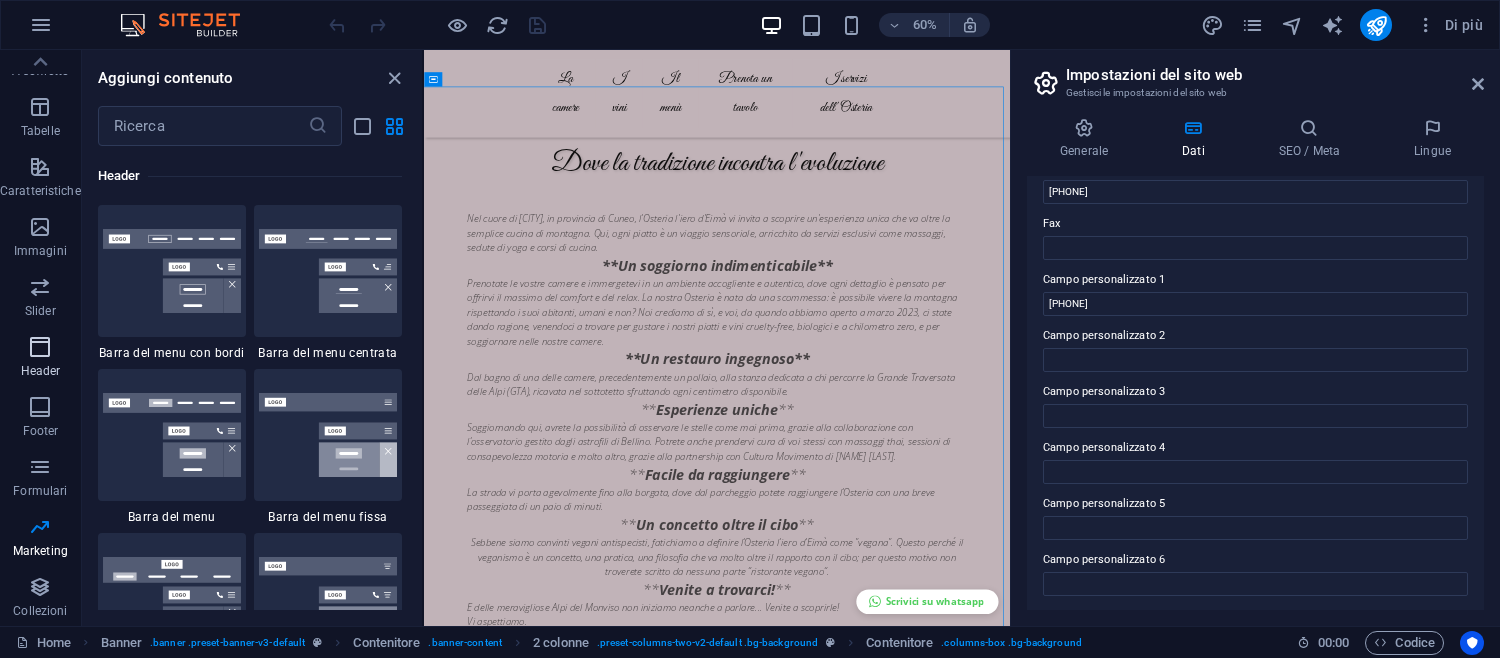 scroll, scrollTop: 12040, scrollLeft: 0, axis: vertical 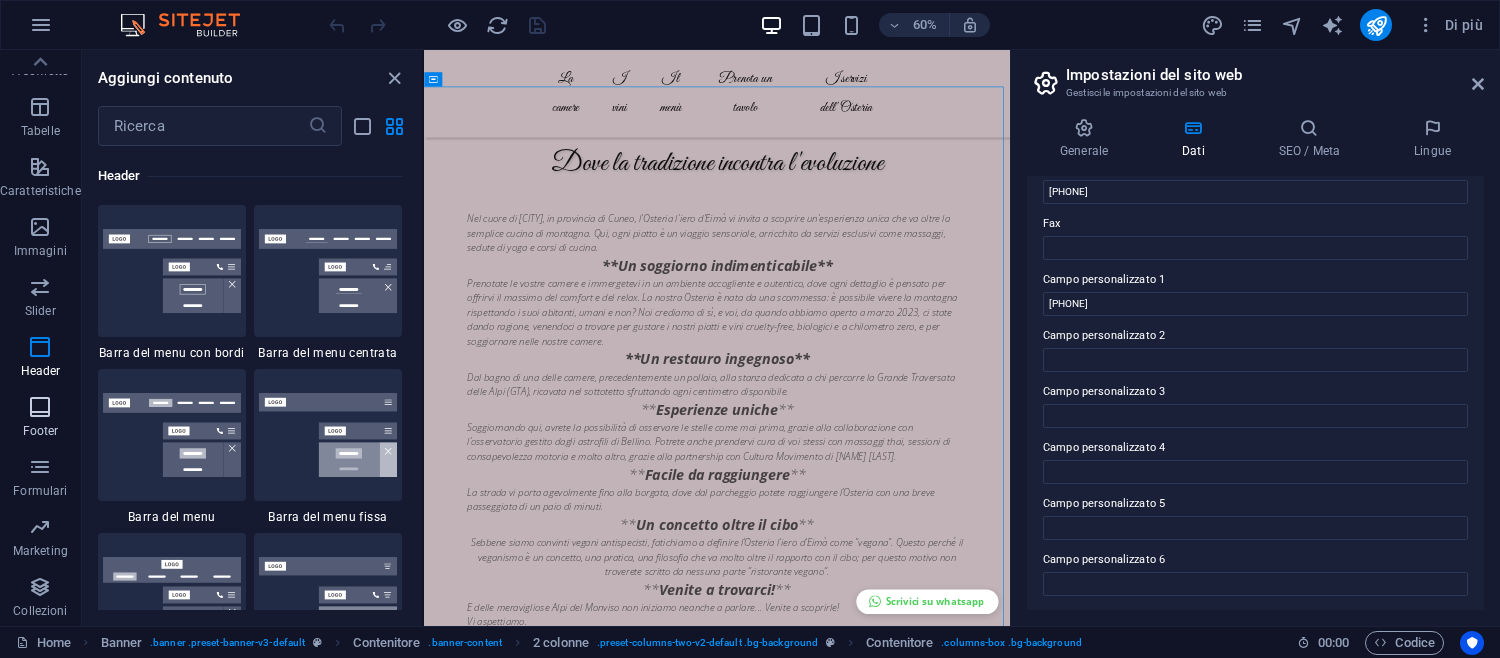click on "Footer" at bounding box center (40, 417) 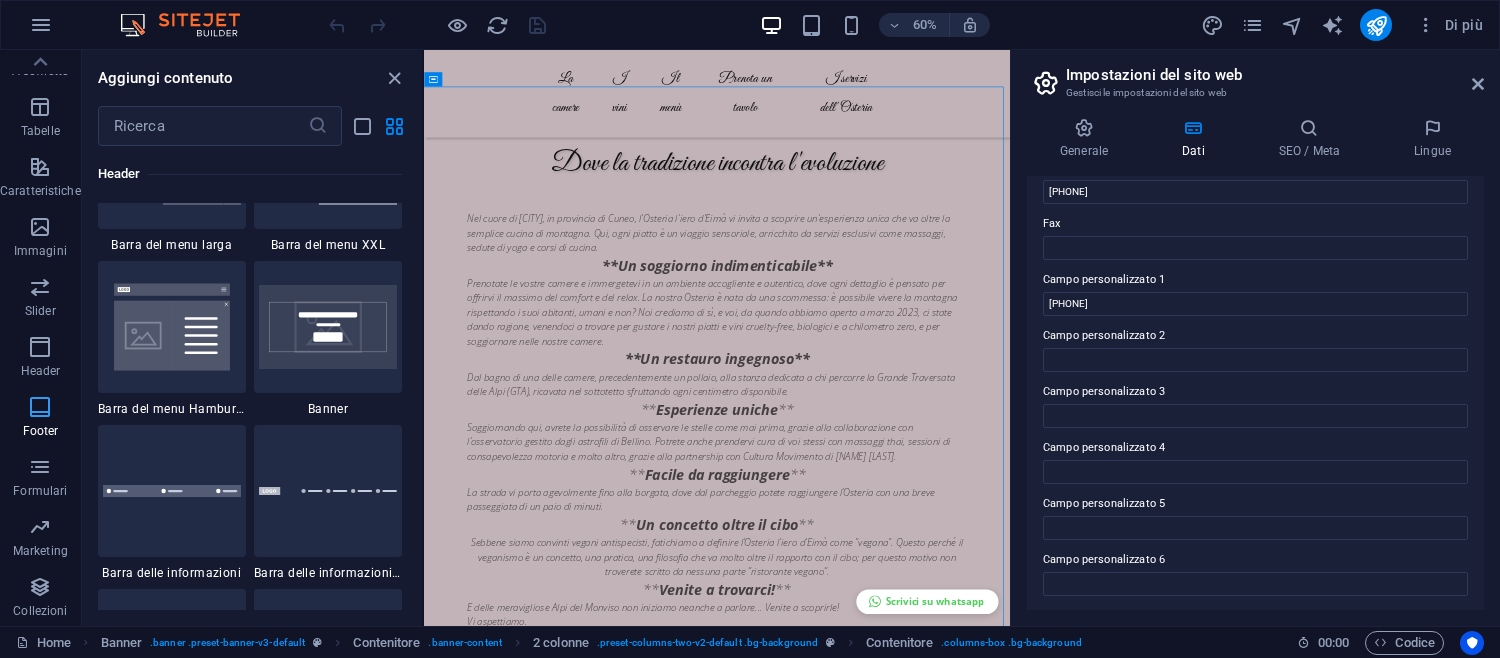 scroll, scrollTop: 13238, scrollLeft: 0, axis: vertical 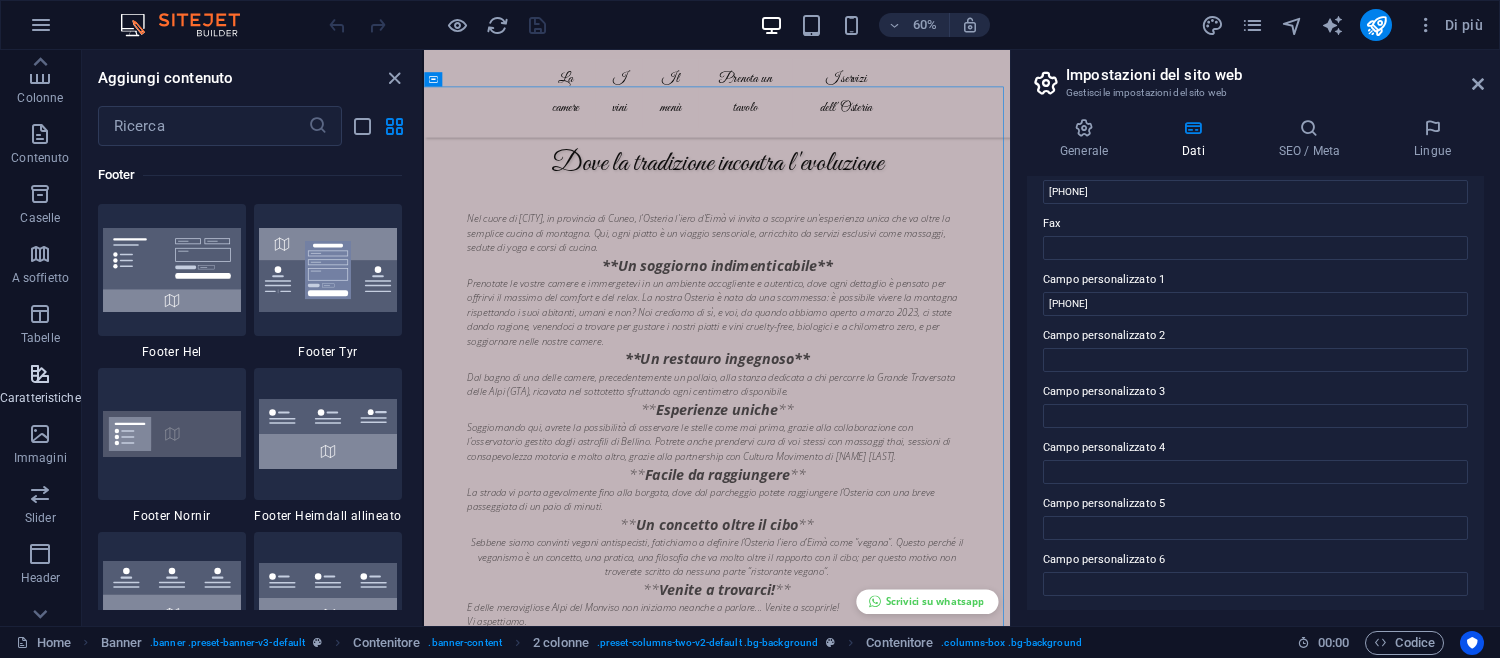 click on "Caratteristiche" at bounding box center (40, 398) 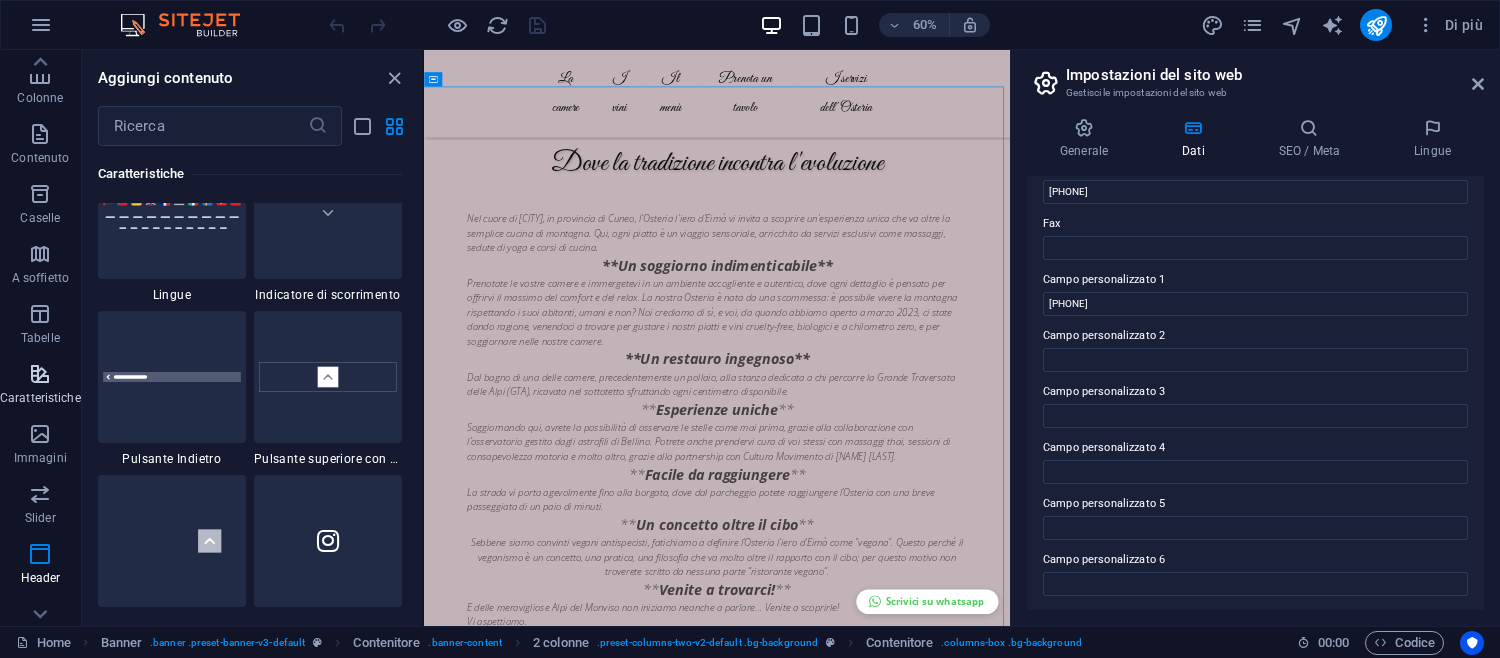 scroll, scrollTop: 7794, scrollLeft: 0, axis: vertical 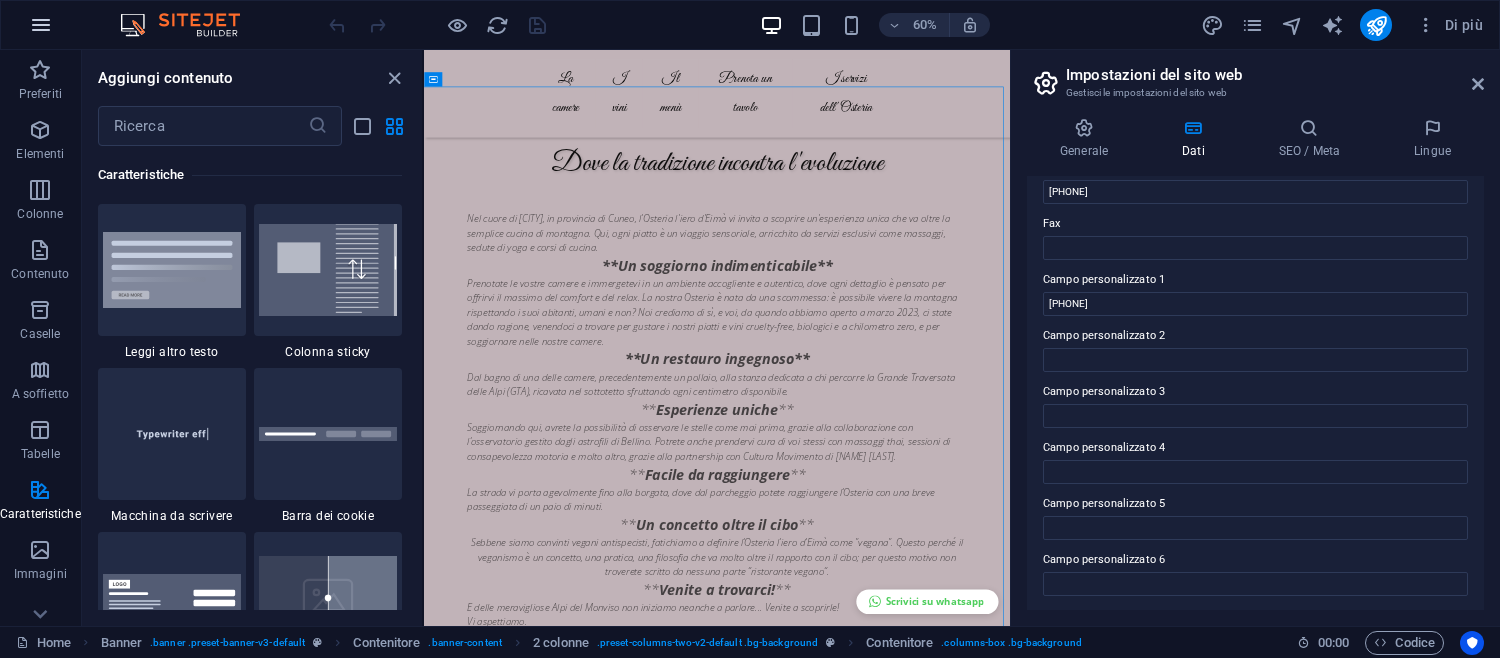click at bounding box center [41, 25] 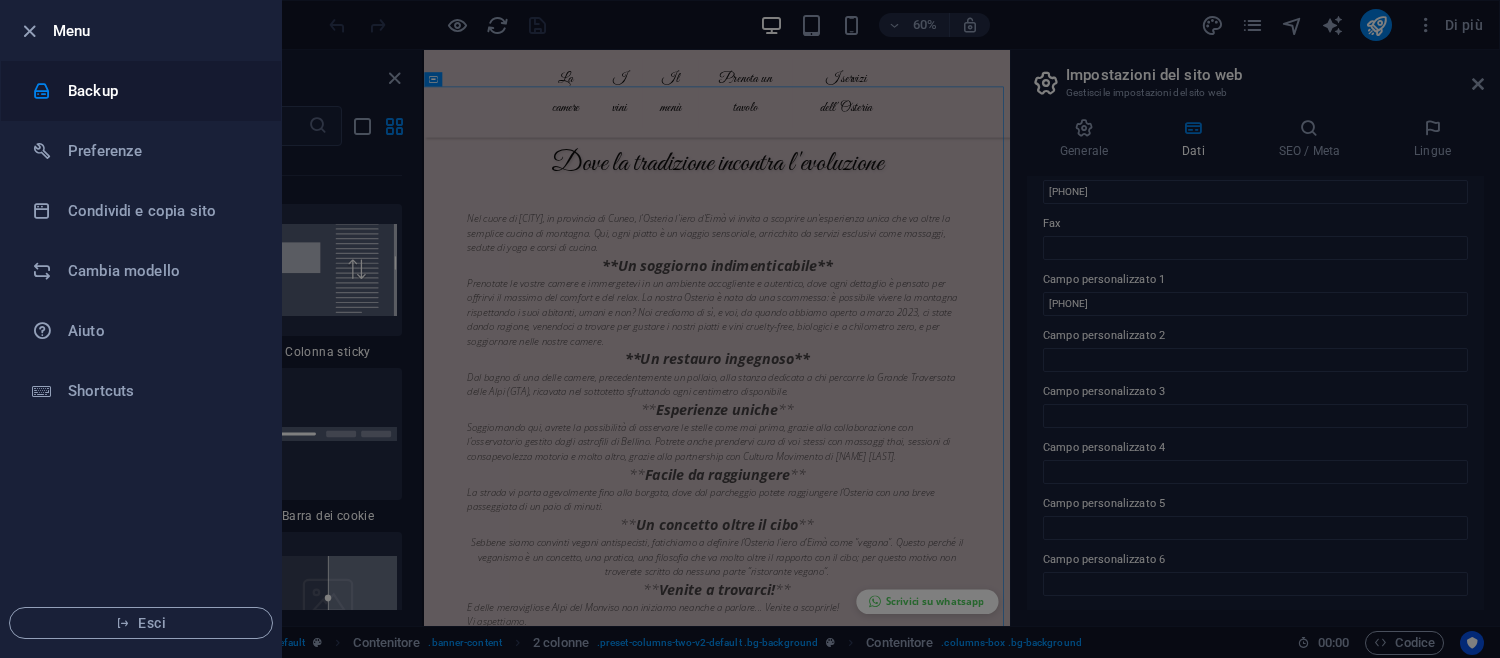 click on "Backup" at bounding box center (141, 91) 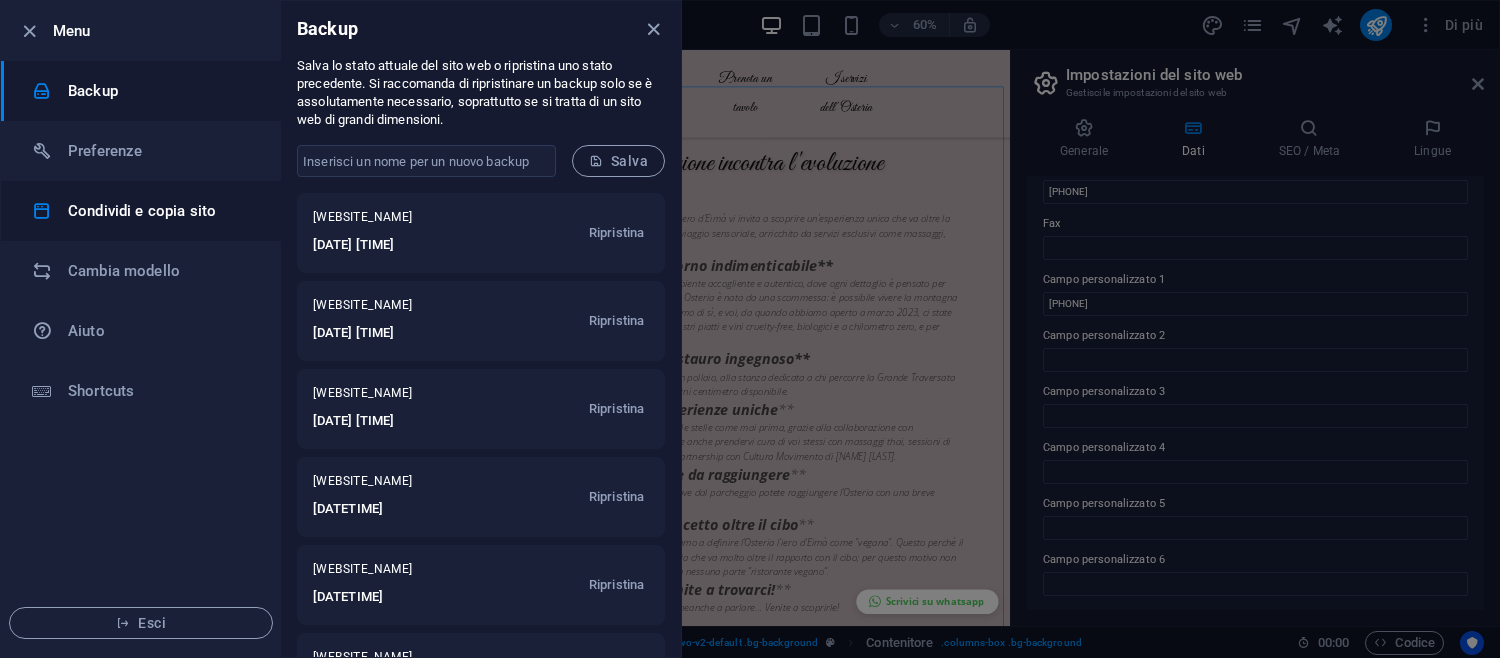click on "Condividi e copia sito" at bounding box center [160, 211] 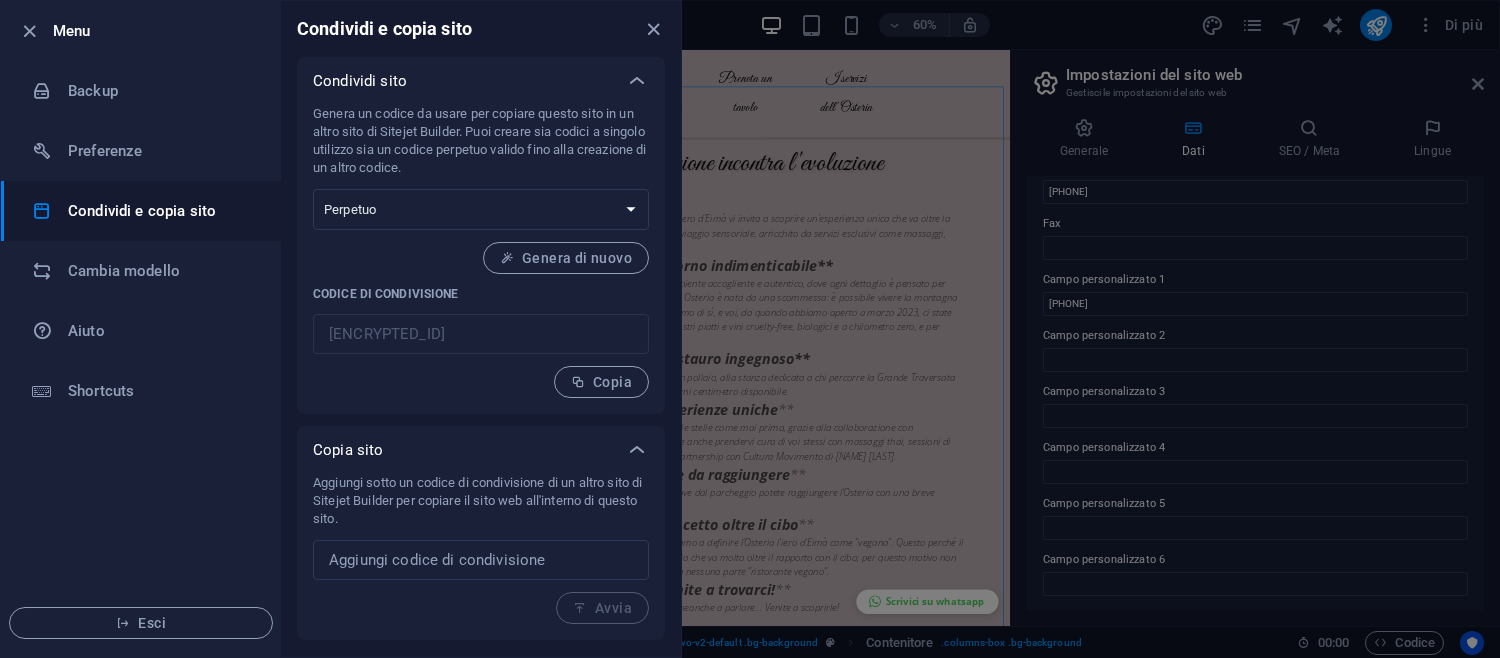 click at bounding box center [750, 329] 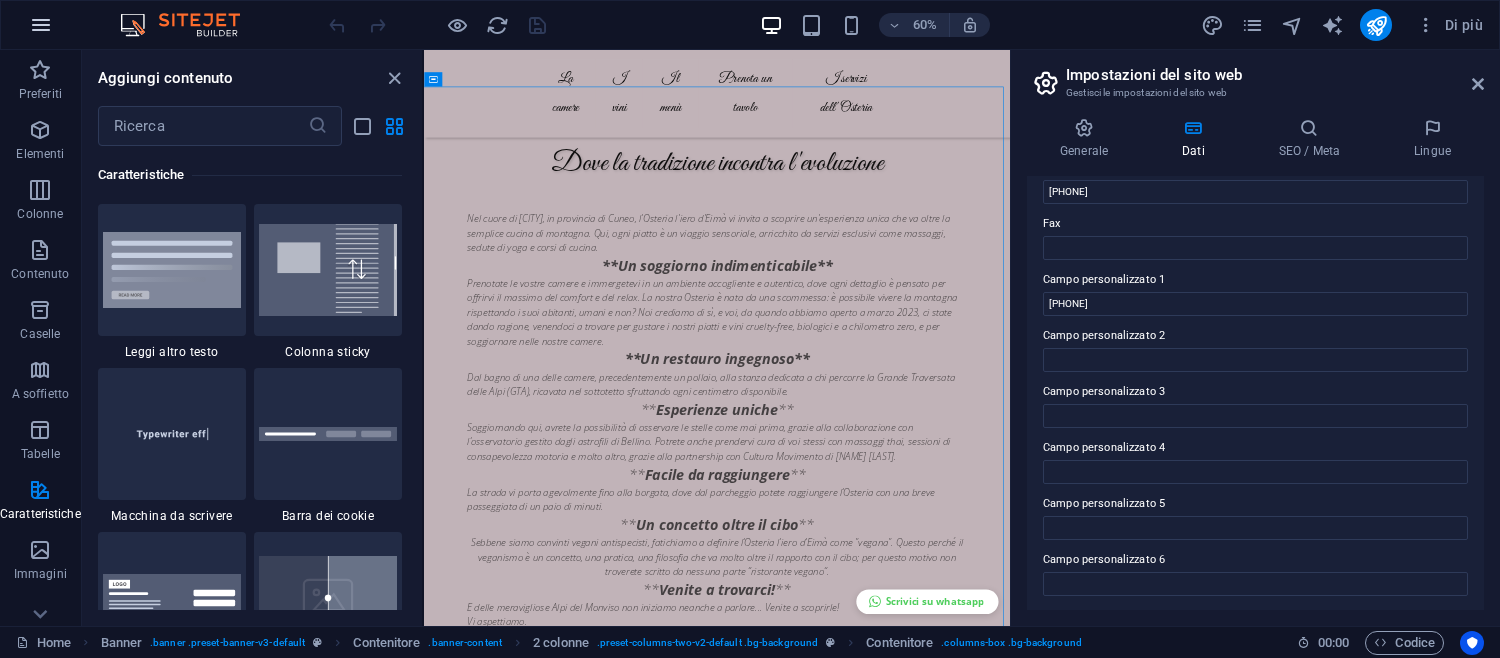 click at bounding box center [41, 25] 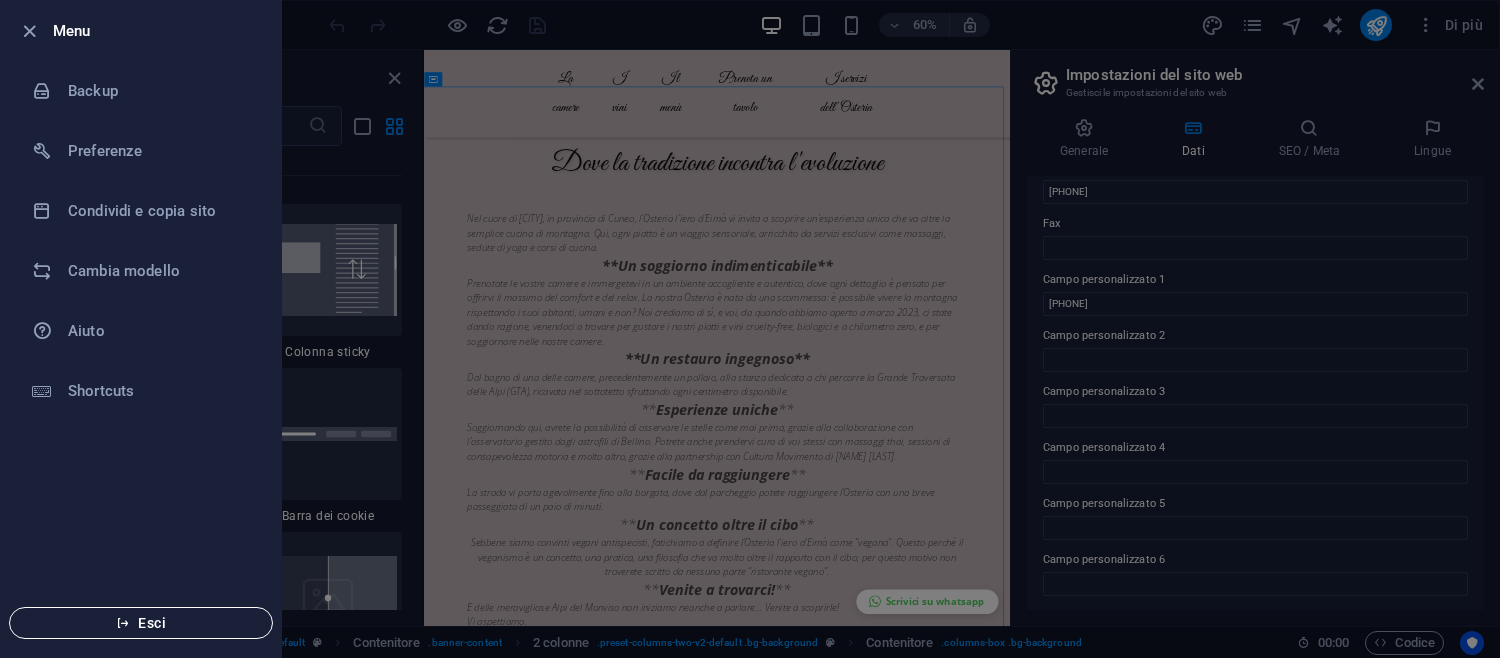 click on "Esci" at bounding box center [141, 623] 